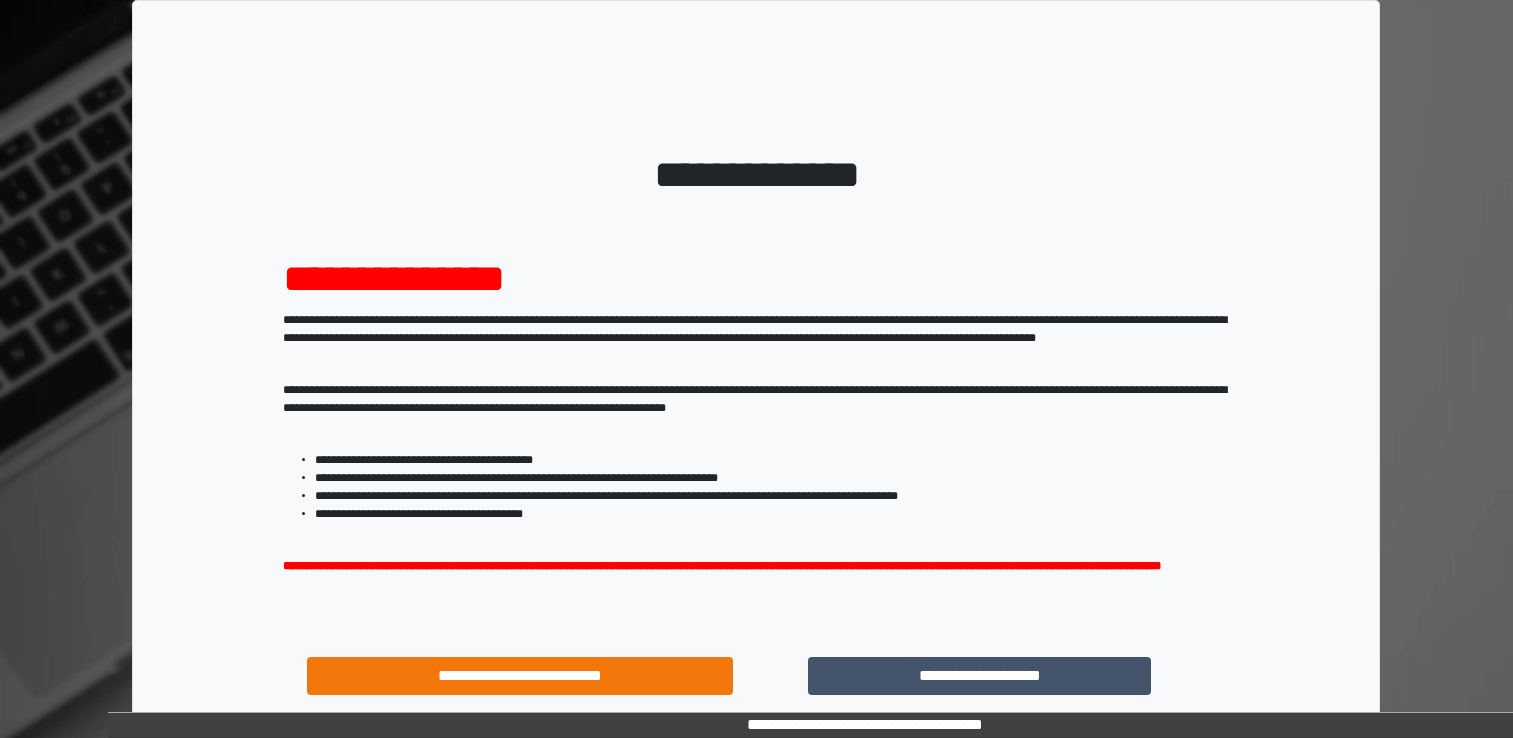 scroll, scrollTop: 0, scrollLeft: 0, axis: both 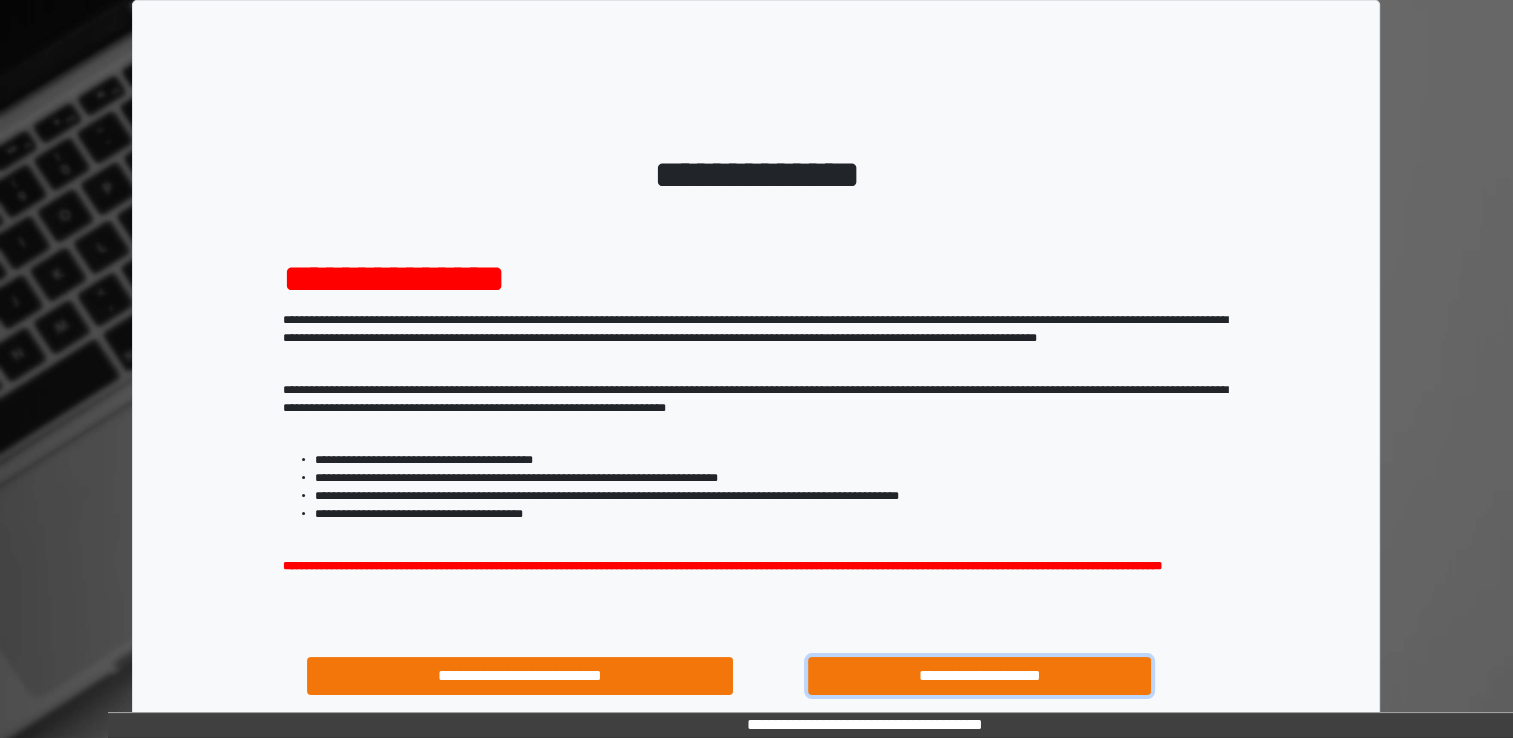 click on "**********" at bounding box center (980, 676) 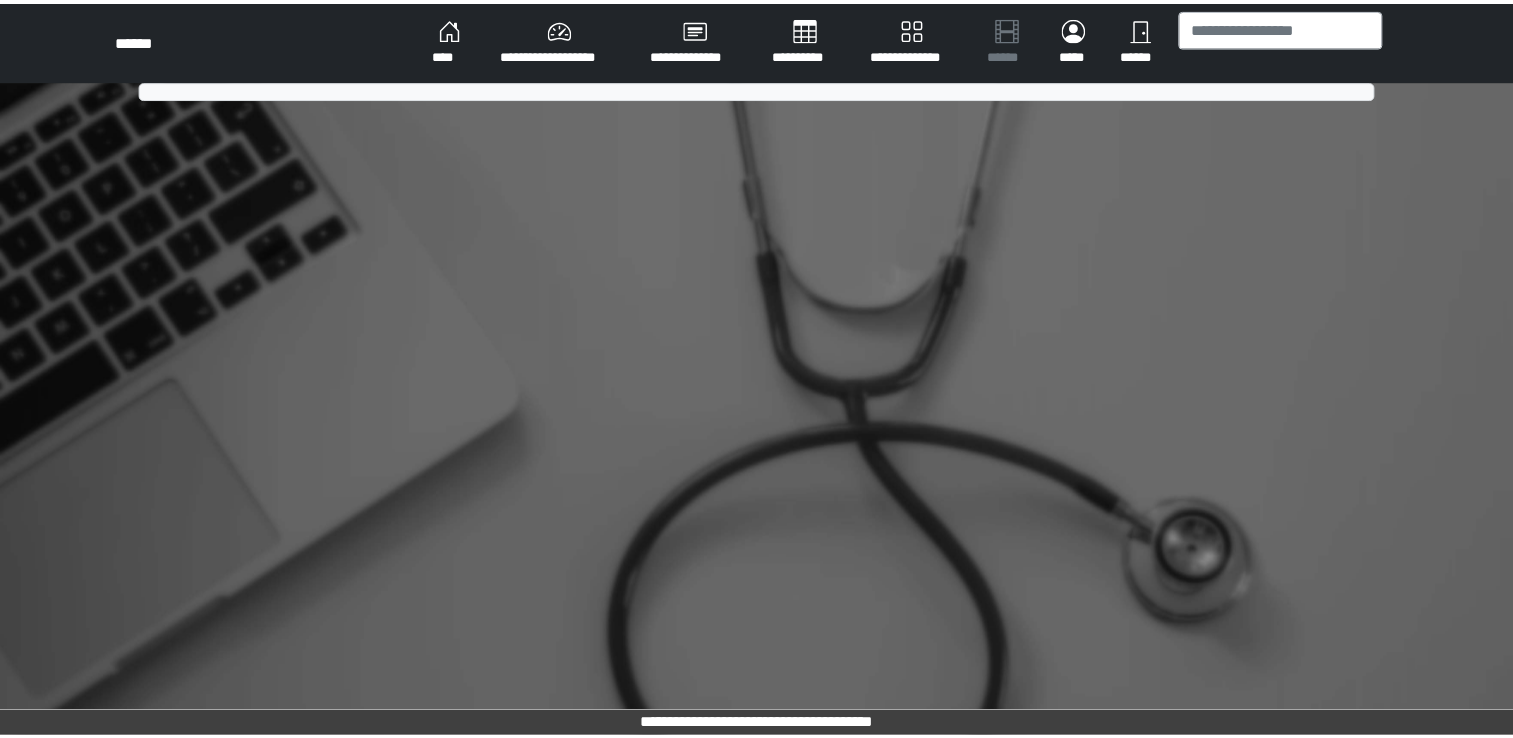 scroll, scrollTop: 0, scrollLeft: 0, axis: both 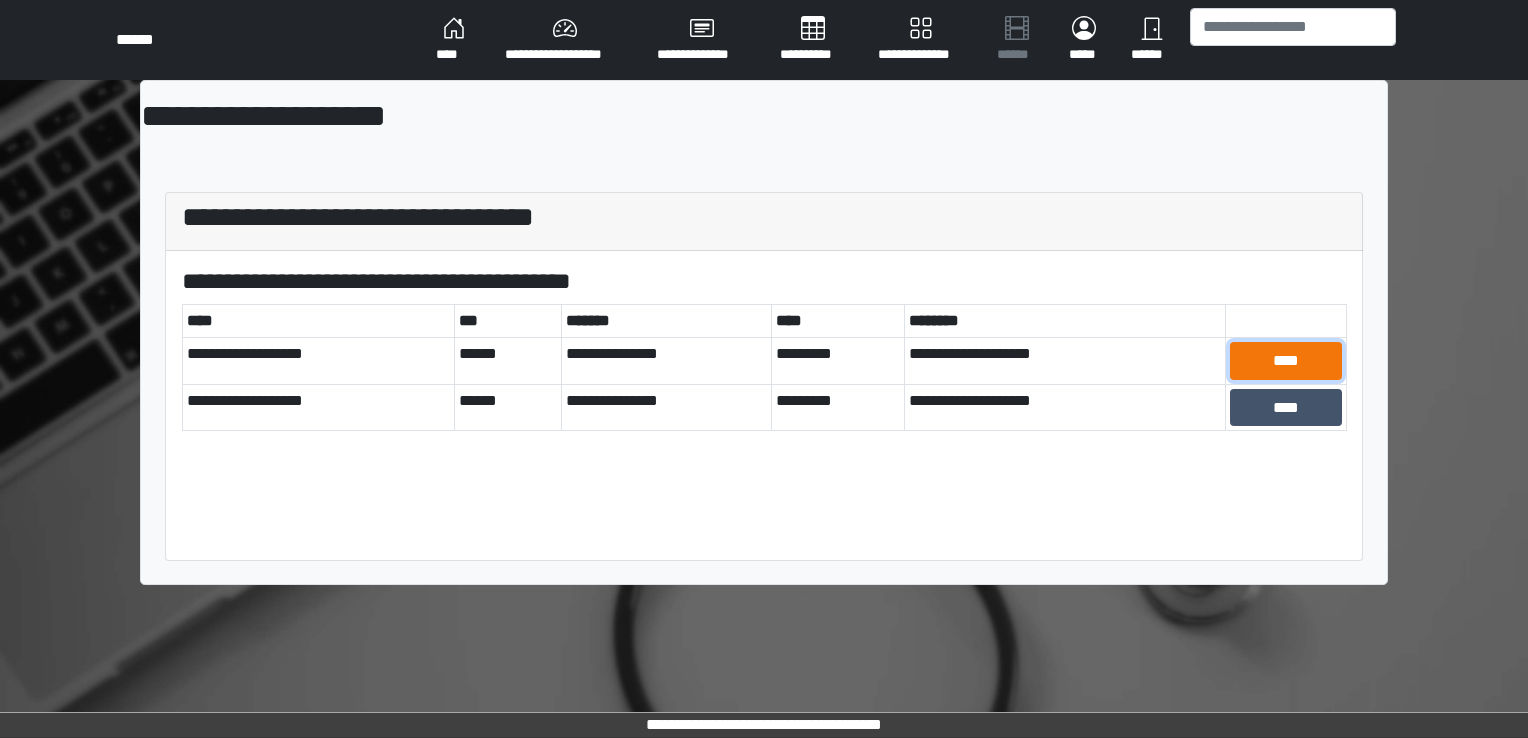 click on "****" at bounding box center [1286, 361] 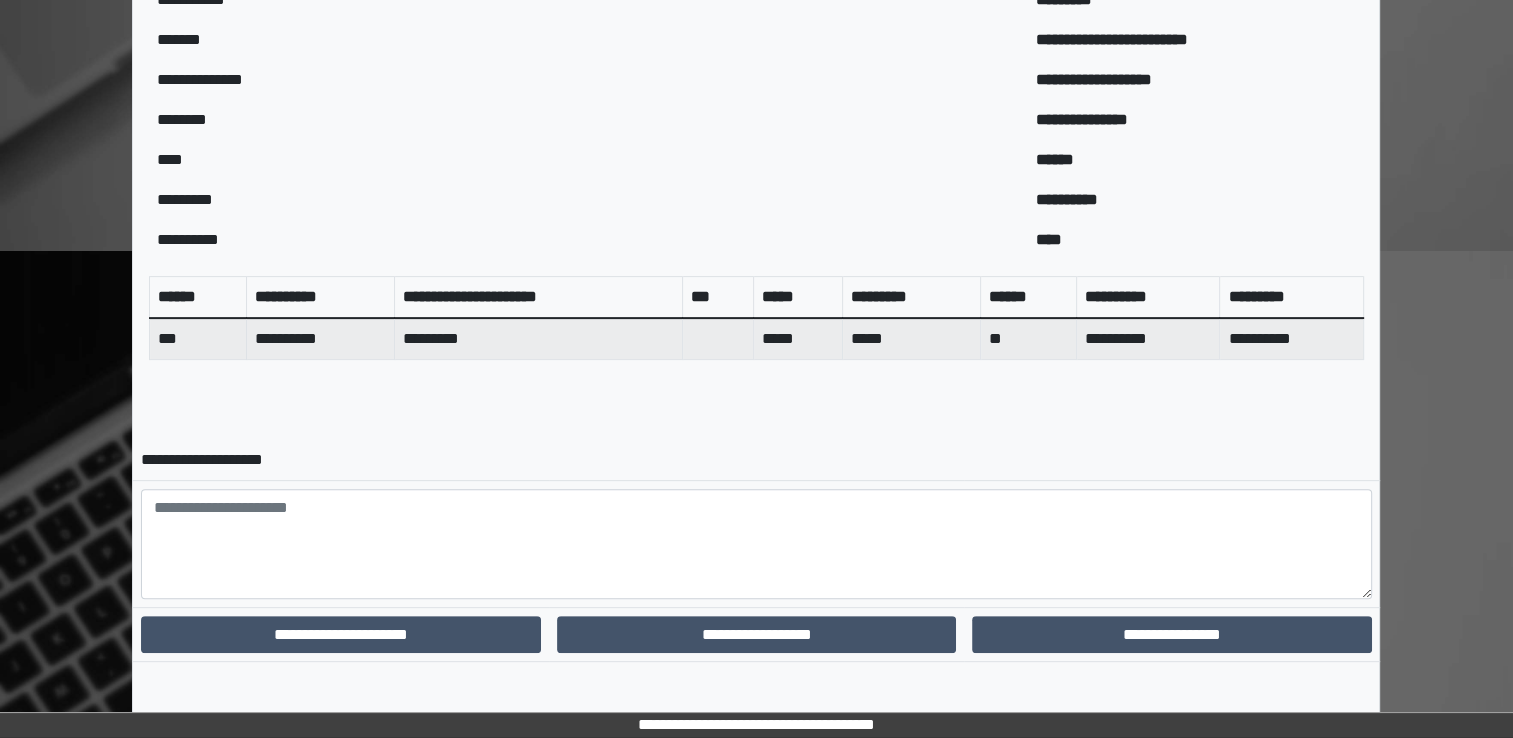 scroll, scrollTop: 604, scrollLeft: 0, axis: vertical 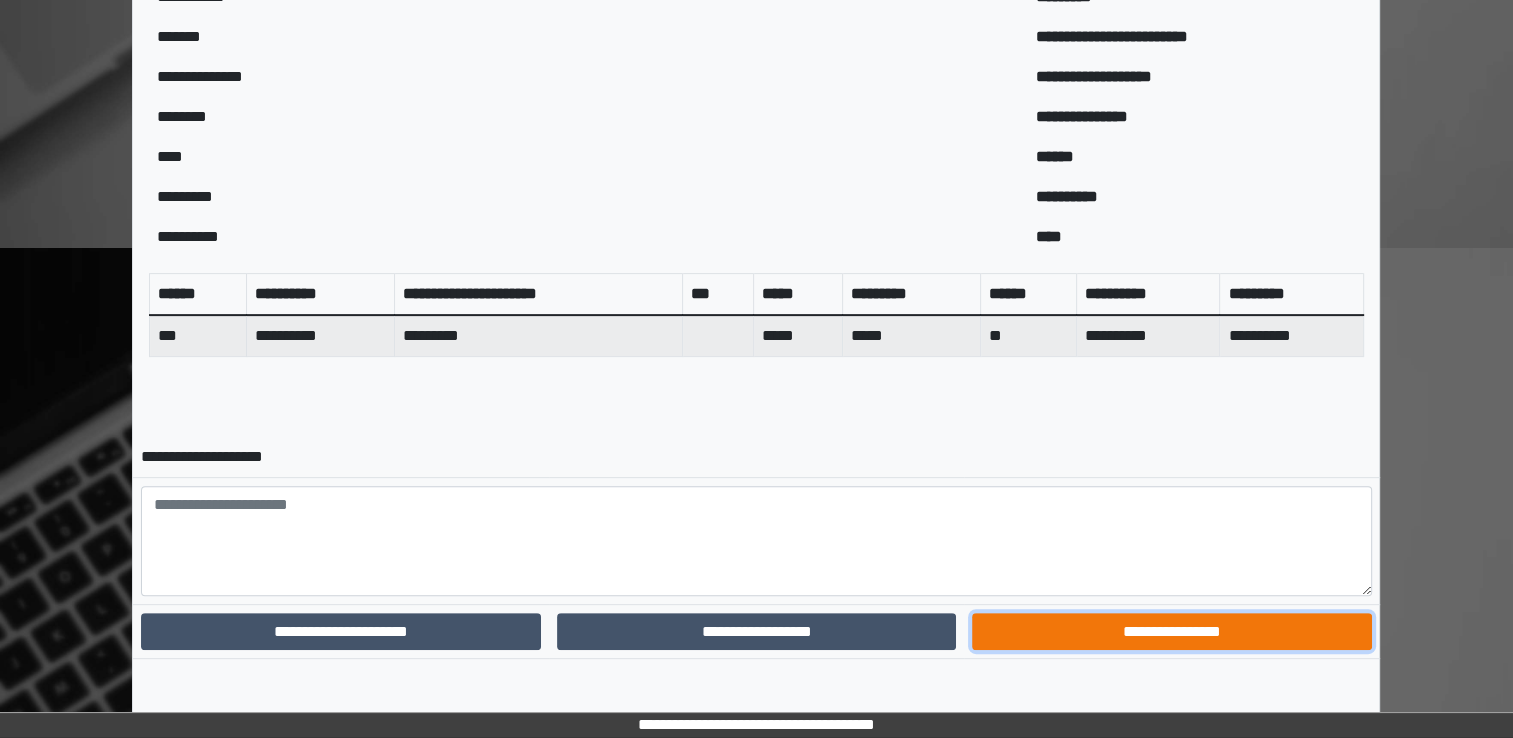 click on "**********" at bounding box center (1171, 632) 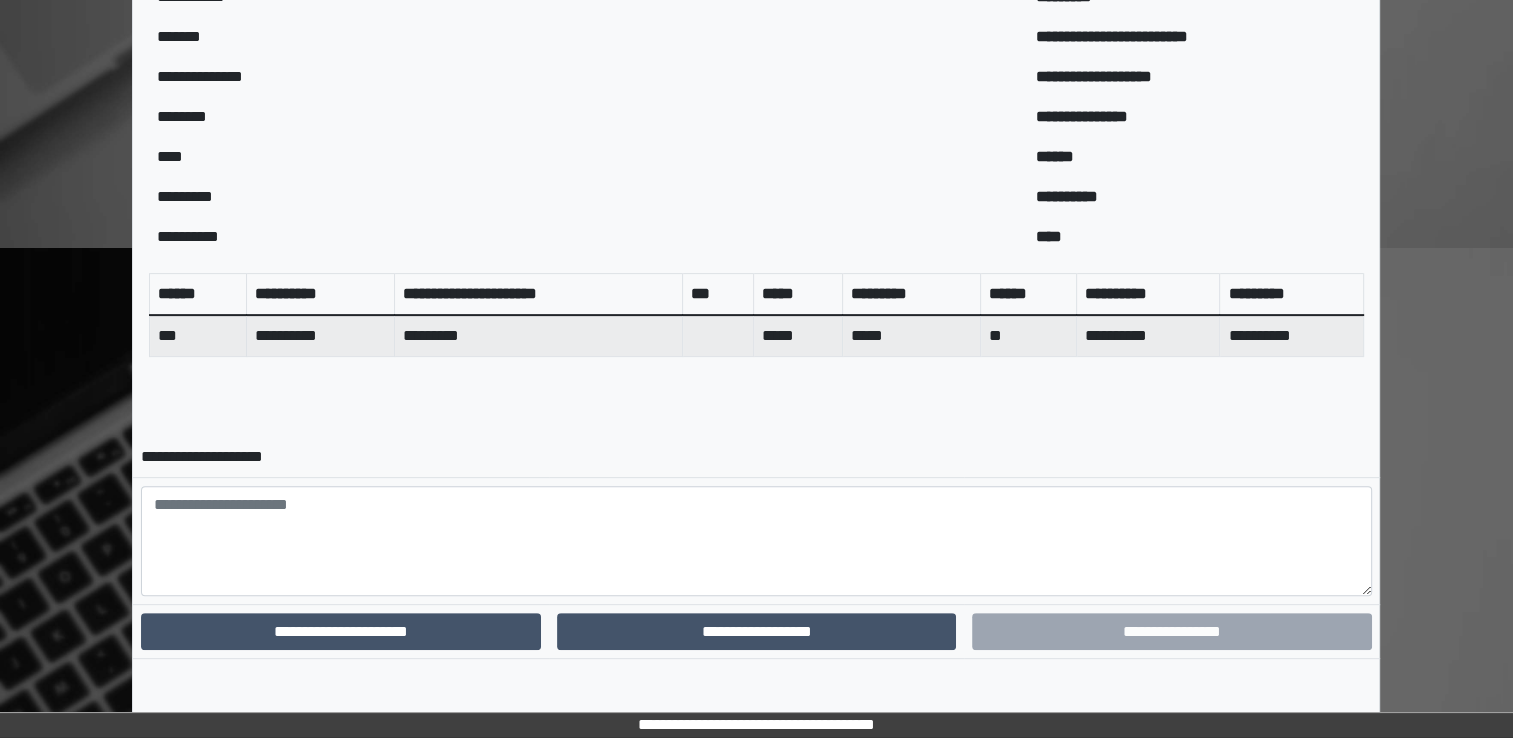 scroll, scrollTop: 519, scrollLeft: 0, axis: vertical 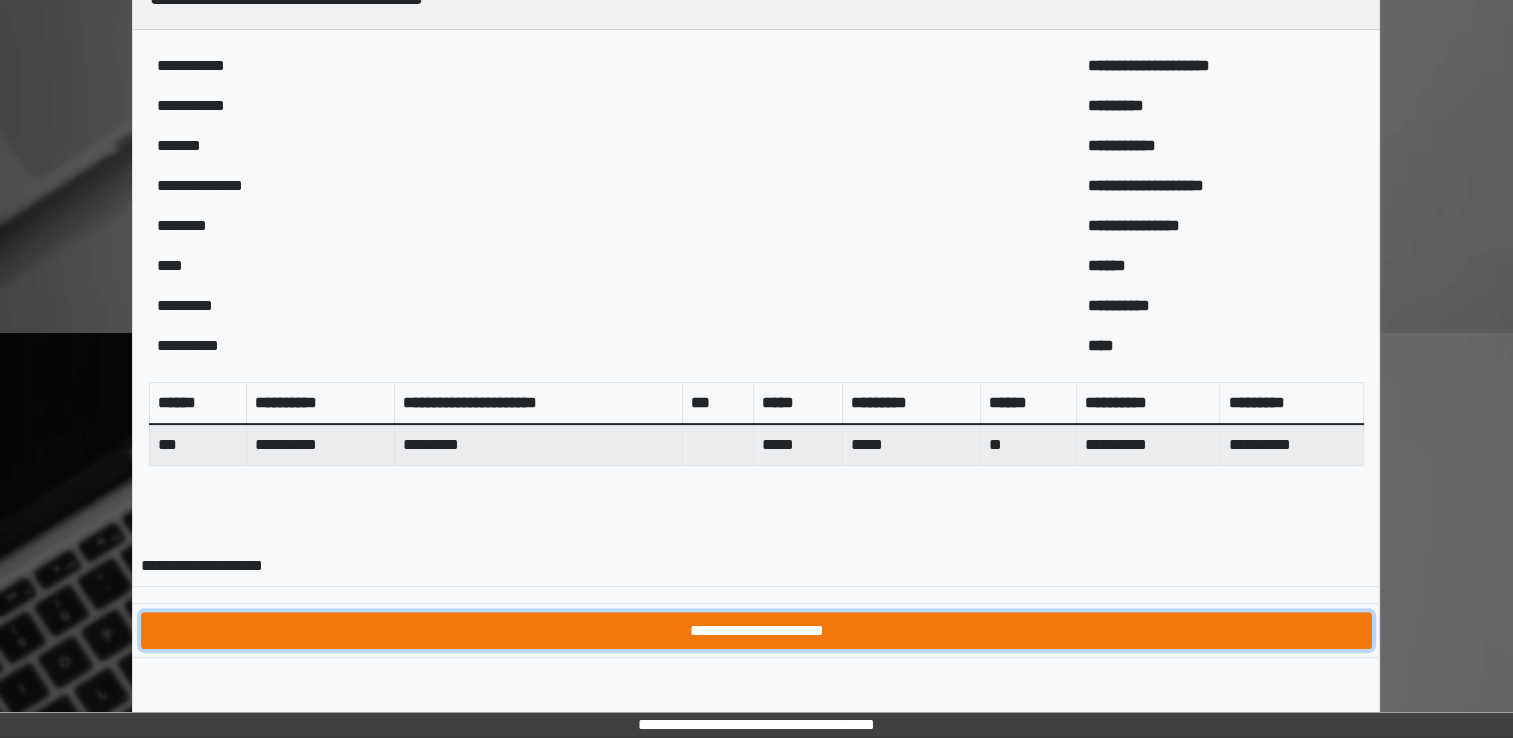 click on "**********" at bounding box center (756, 631) 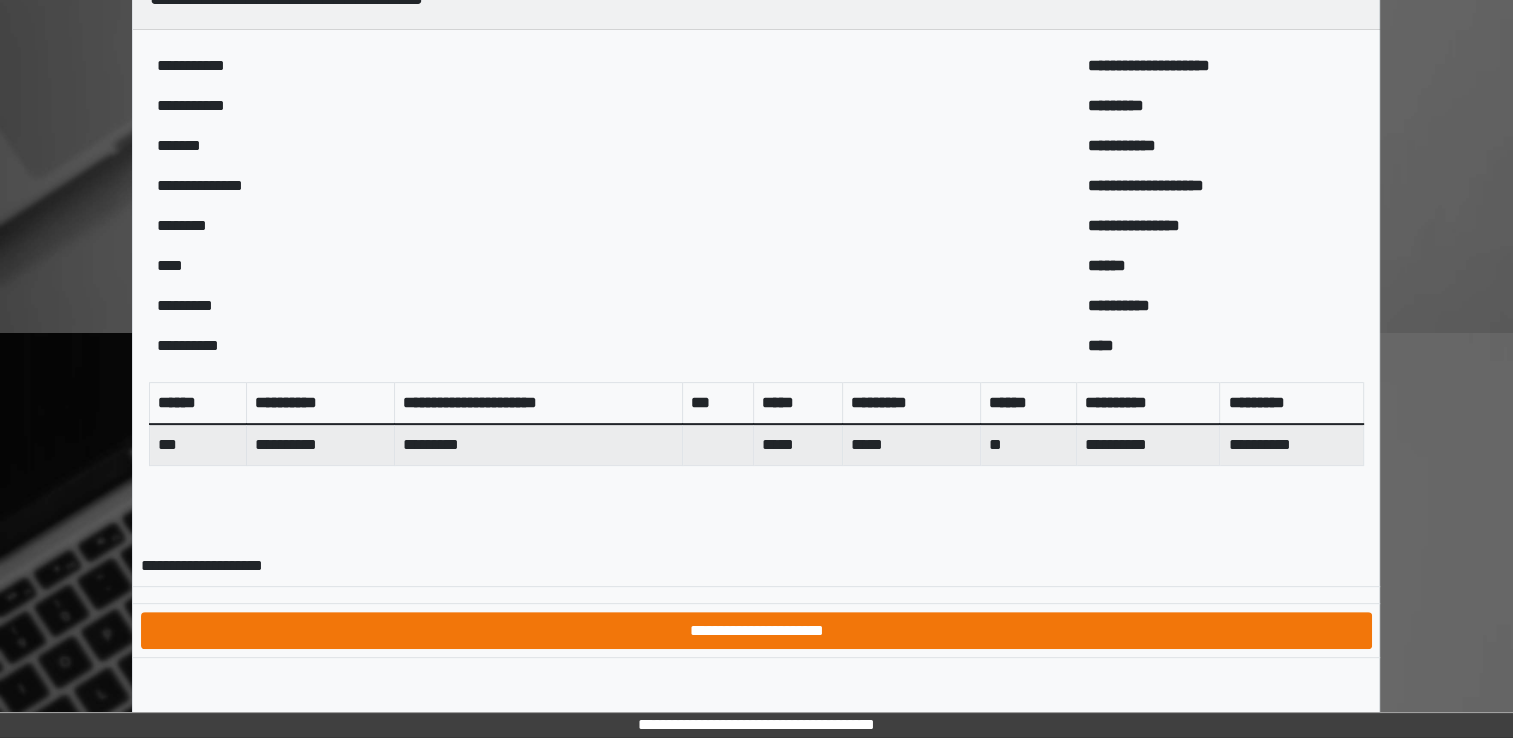 scroll, scrollTop: 0, scrollLeft: 0, axis: both 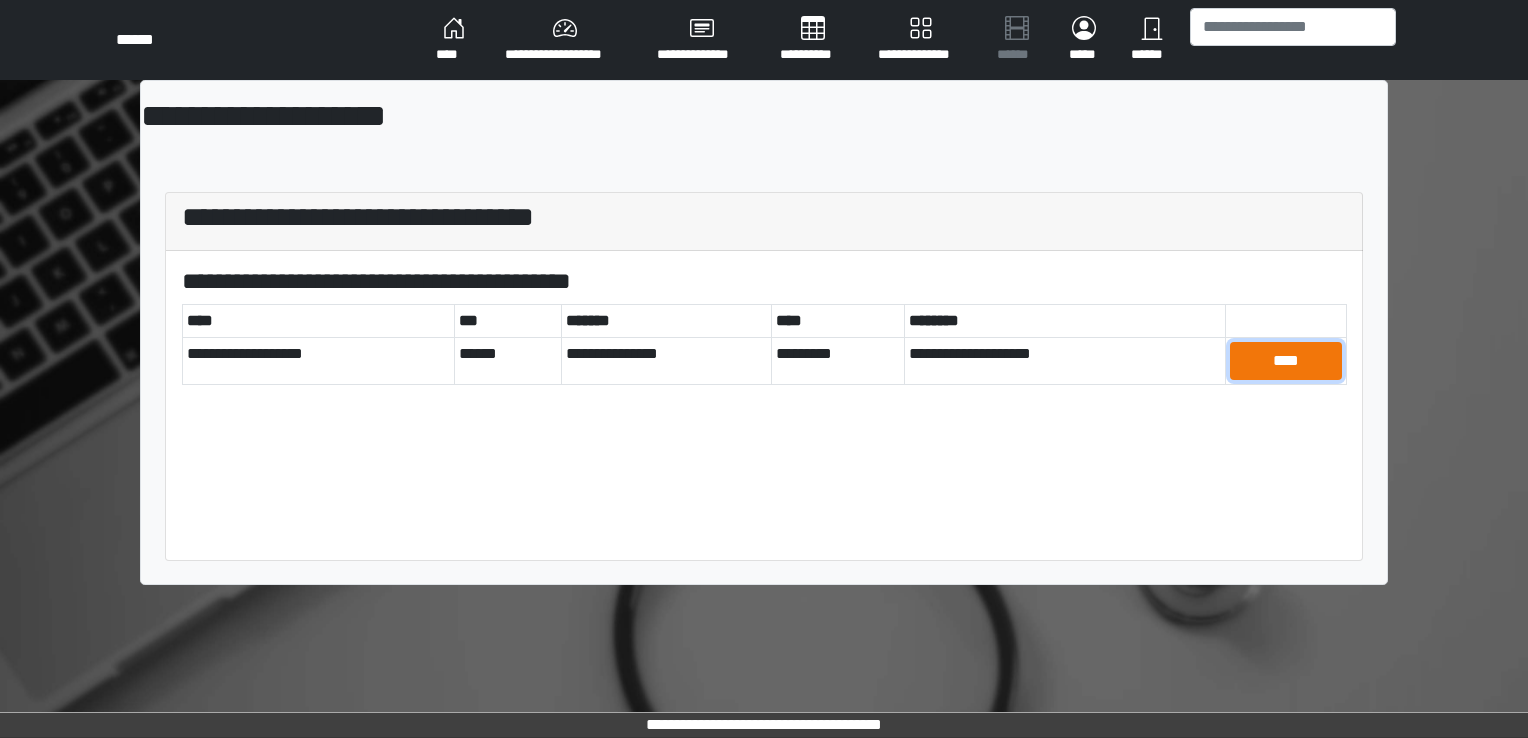 click on "****" at bounding box center [1286, 361] 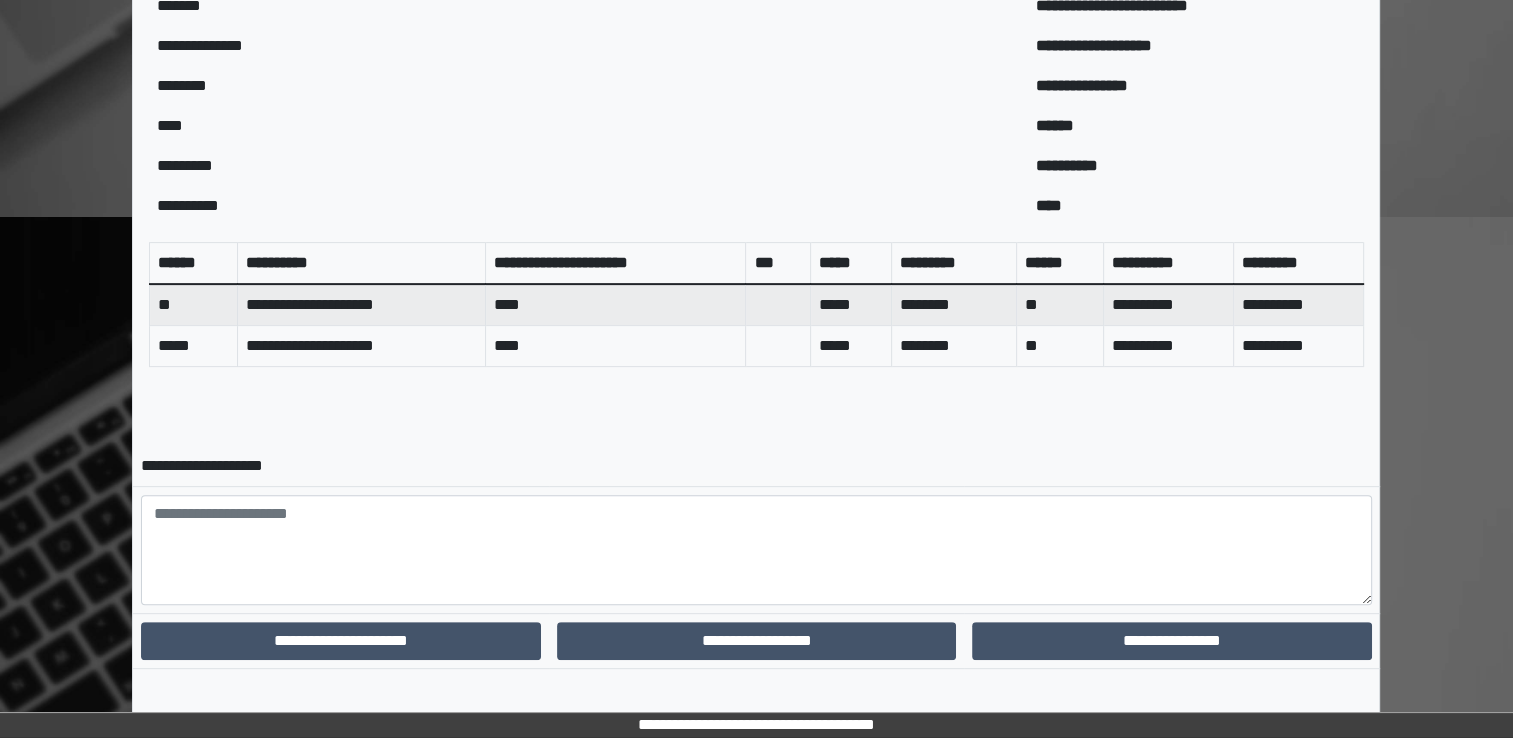 scroll, scrollTop: 645, scrollLeft: 0, axis: vertical 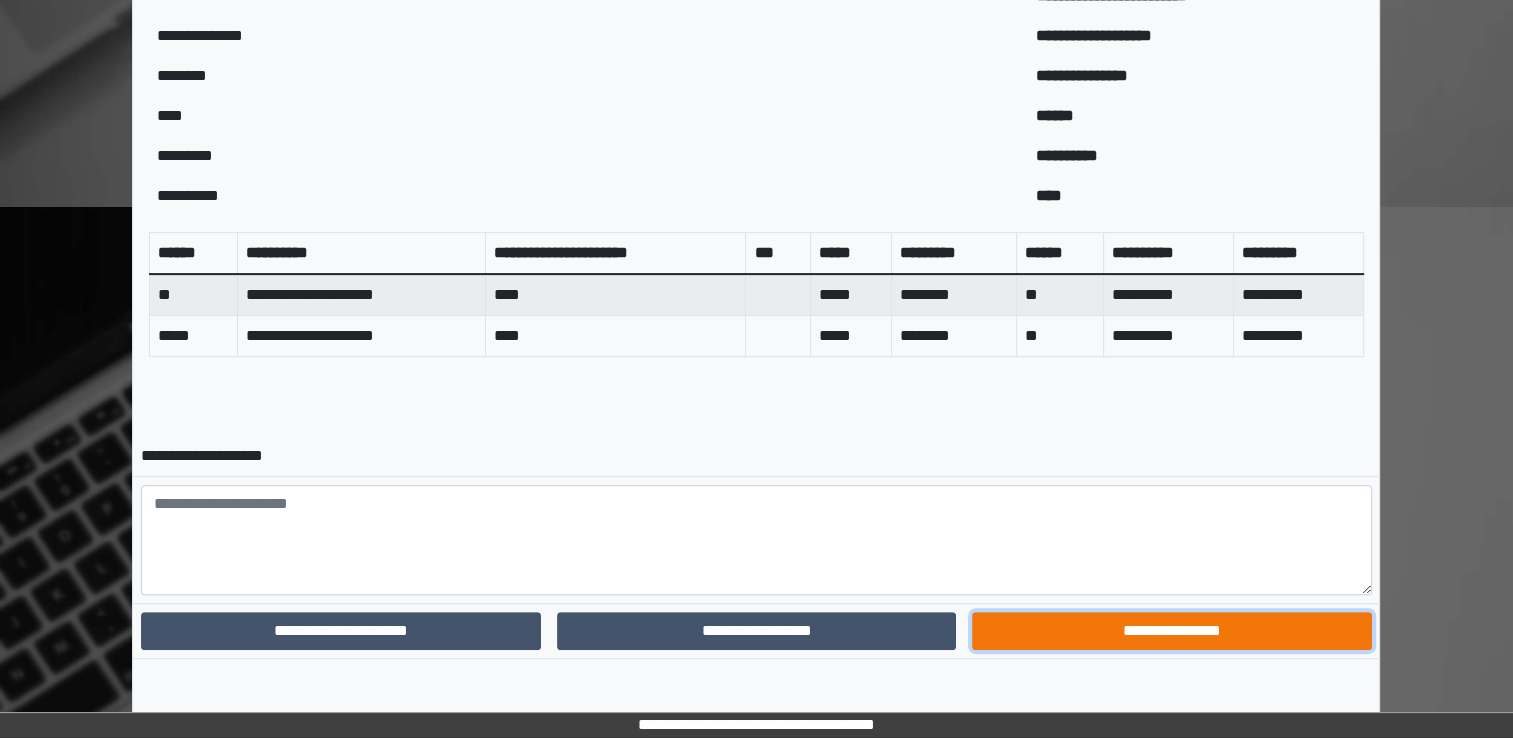 click on "**********" at bounding box center [1171, 631] 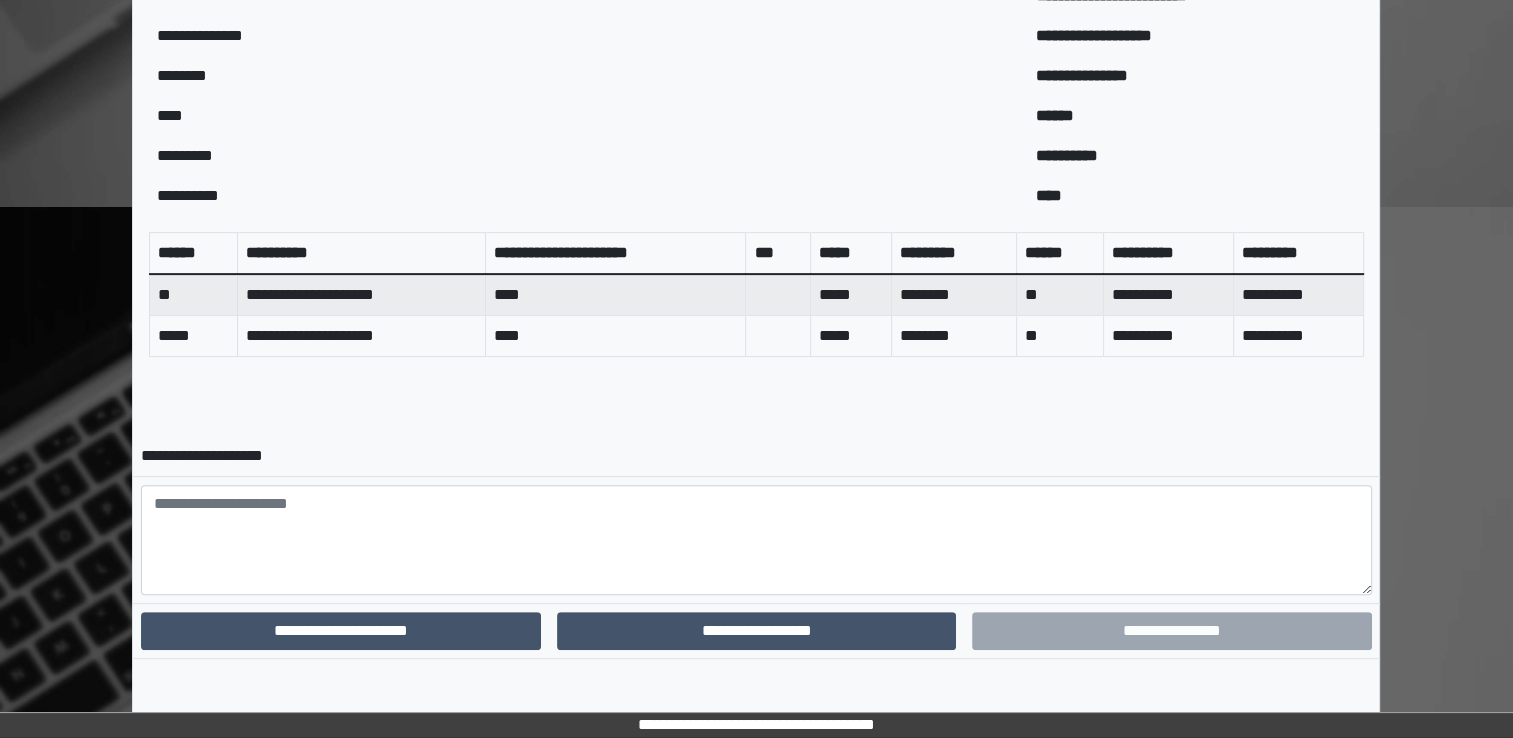 scroll, scrollTop: 560, scrollLeft: 0, axis: vertical 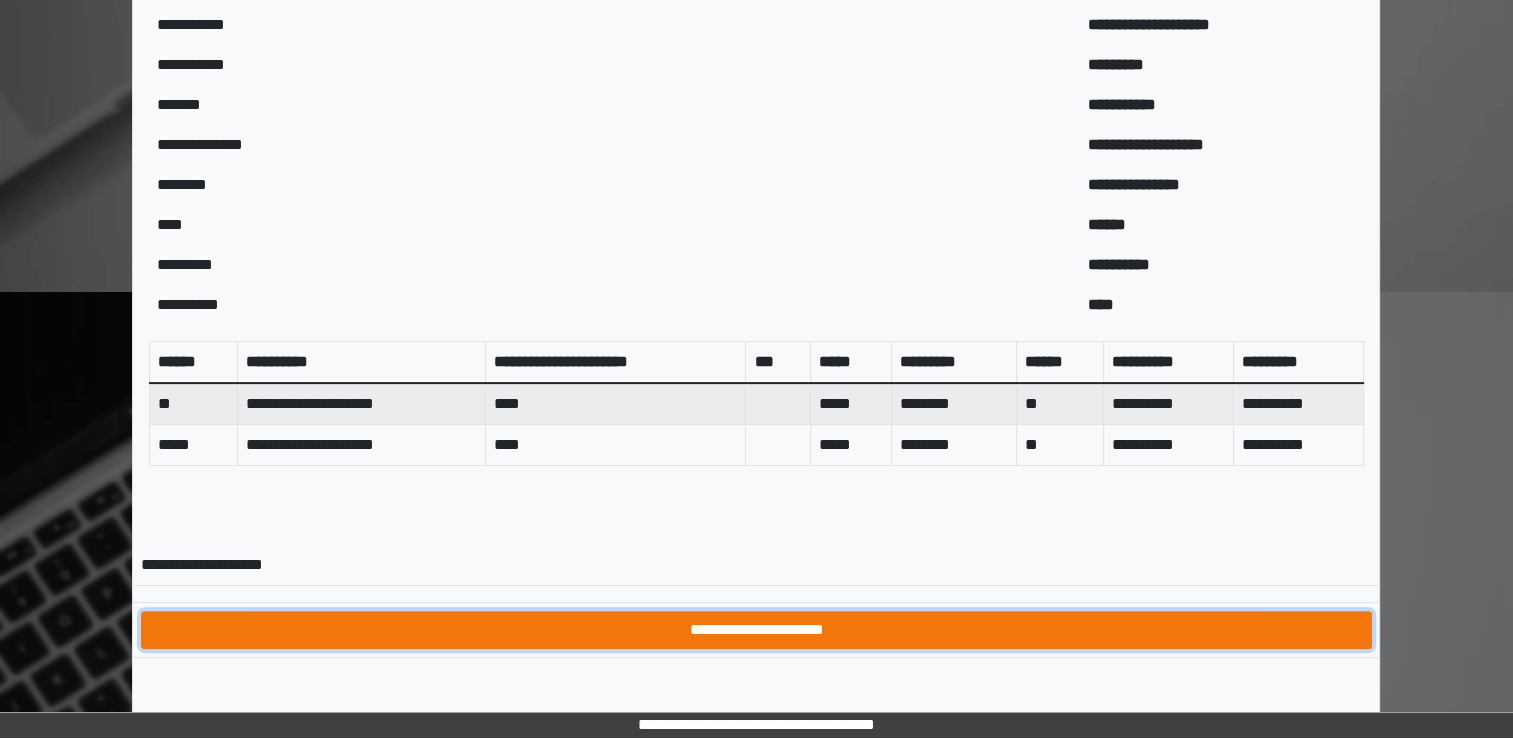 click on "**********" at bounding box center (756, 630) 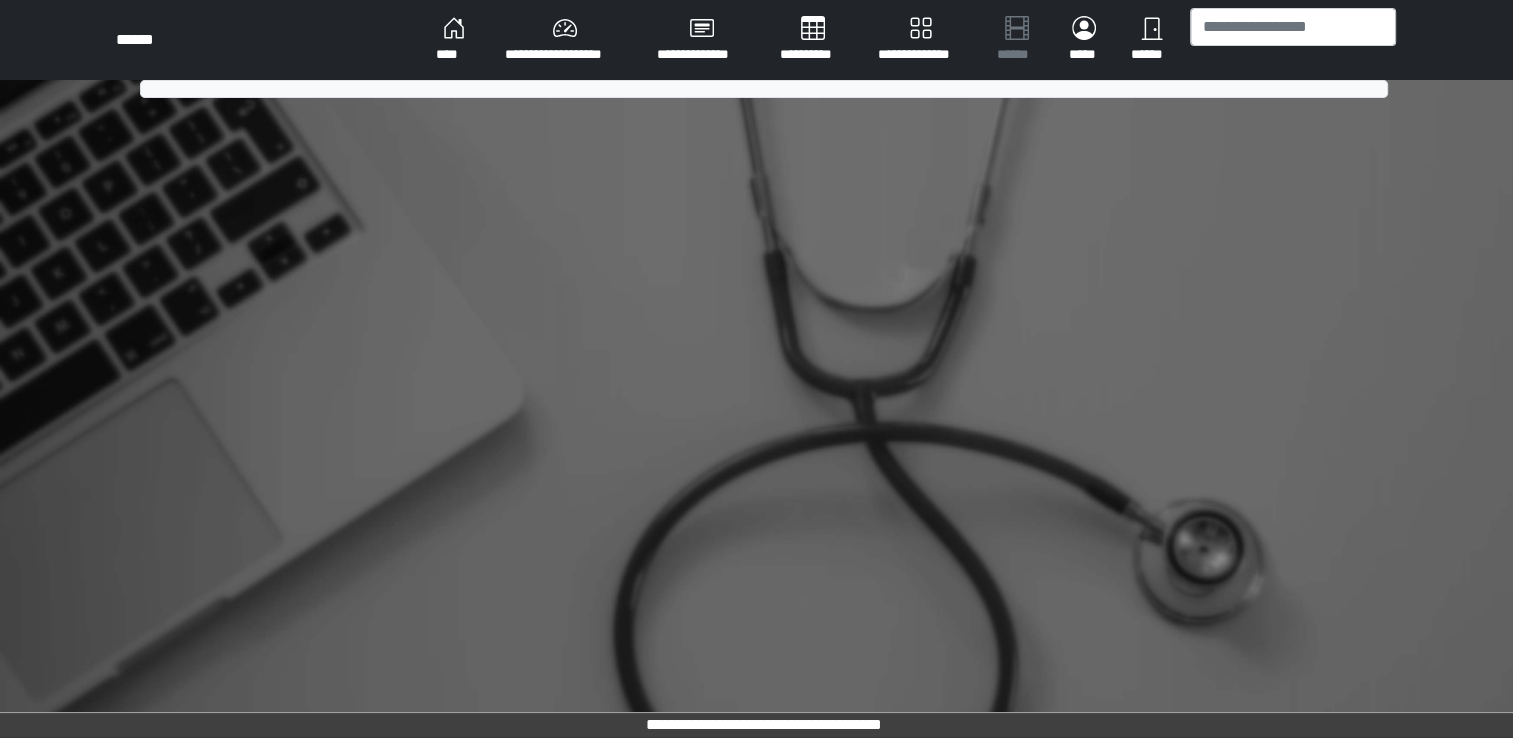 scroll, scrollTop: 0, scrollLeft: 0, axis: both 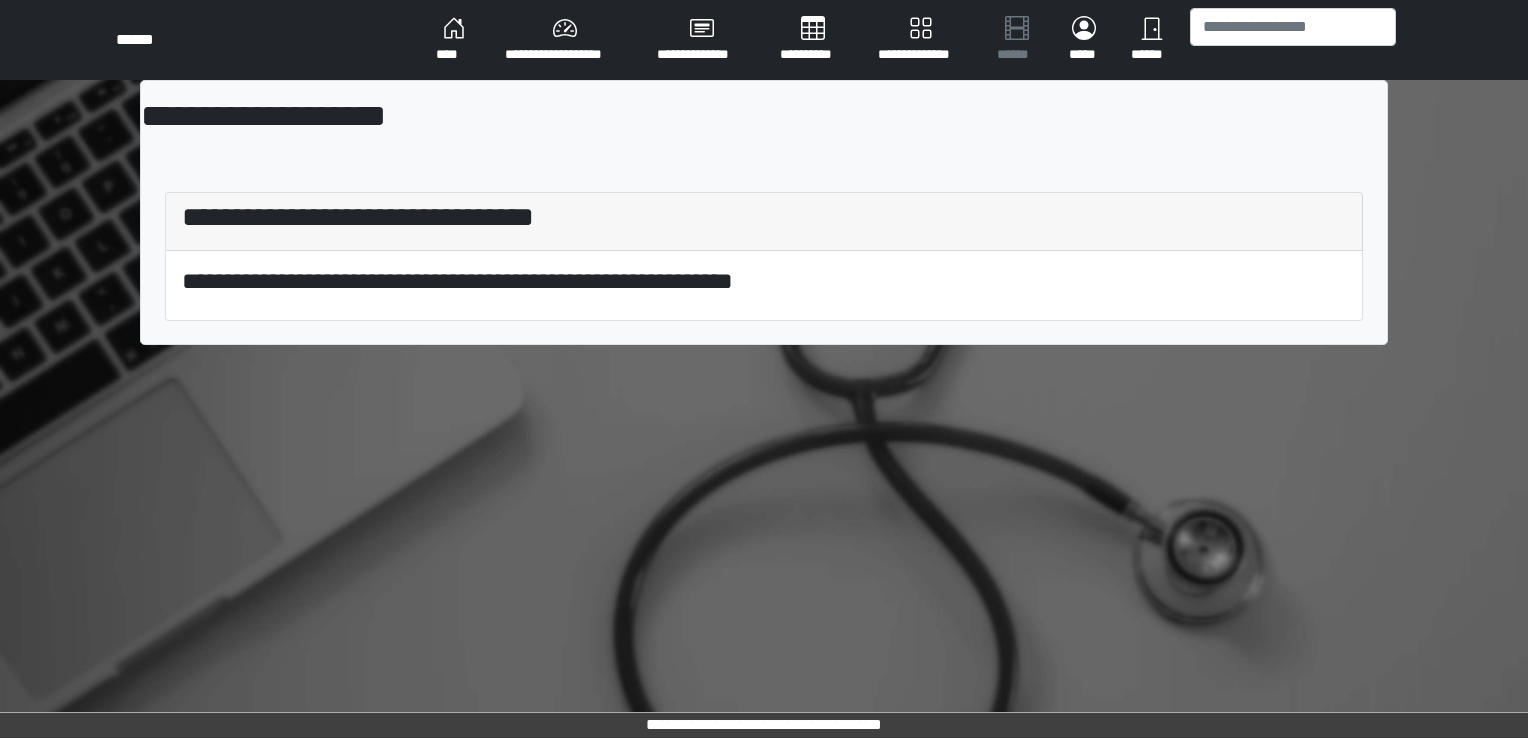 click on "****" at bounding box center [454, 40] 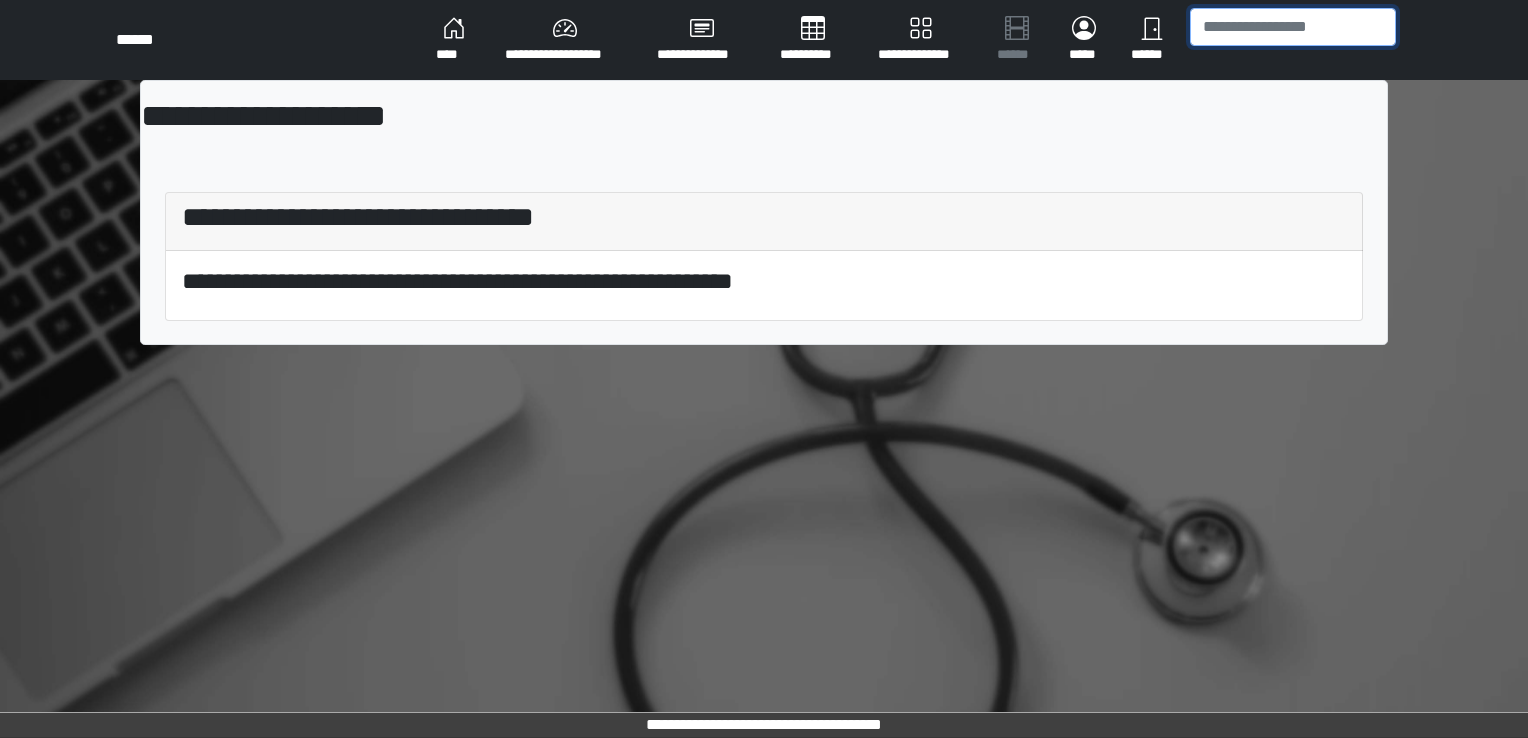 click at bounding box center [1293, 27] 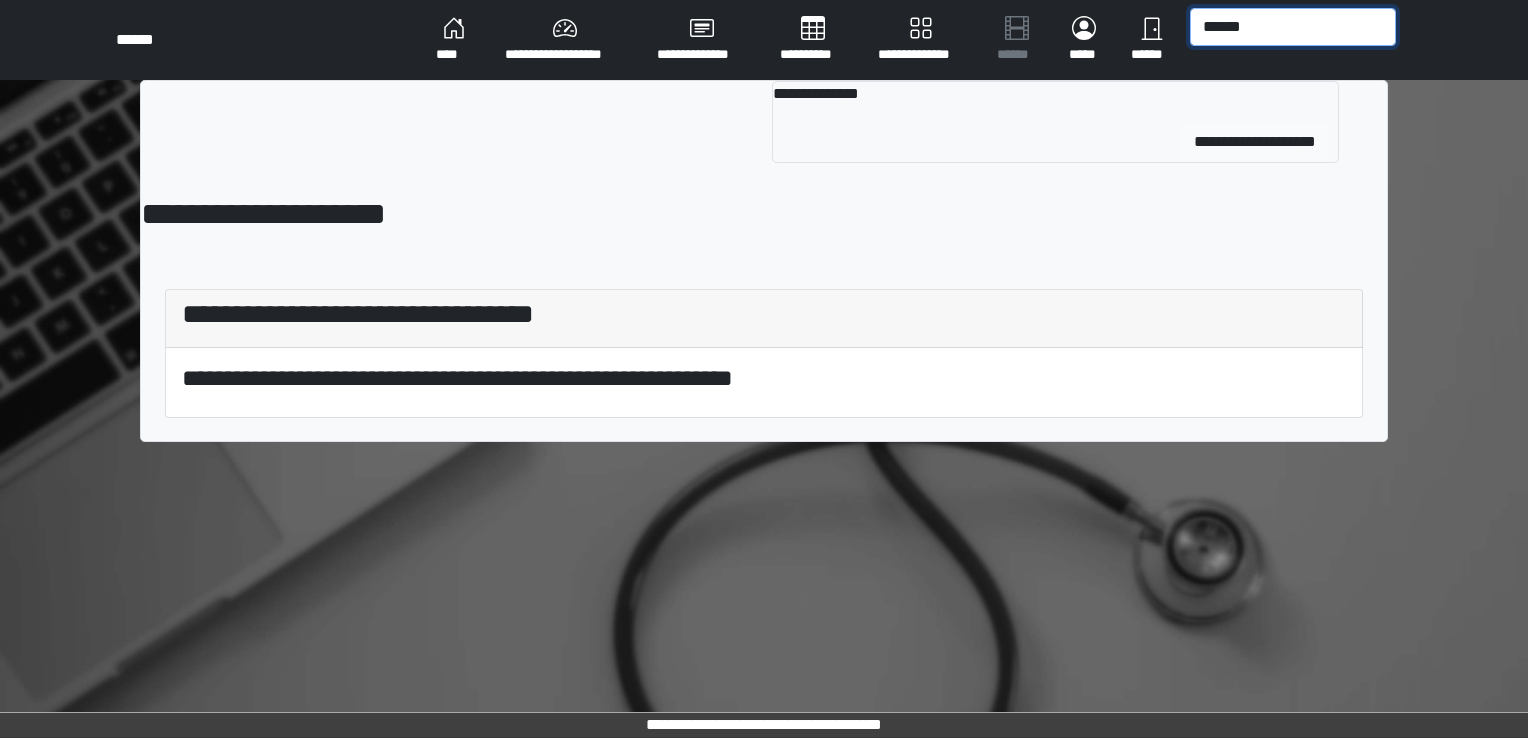 type on "******" 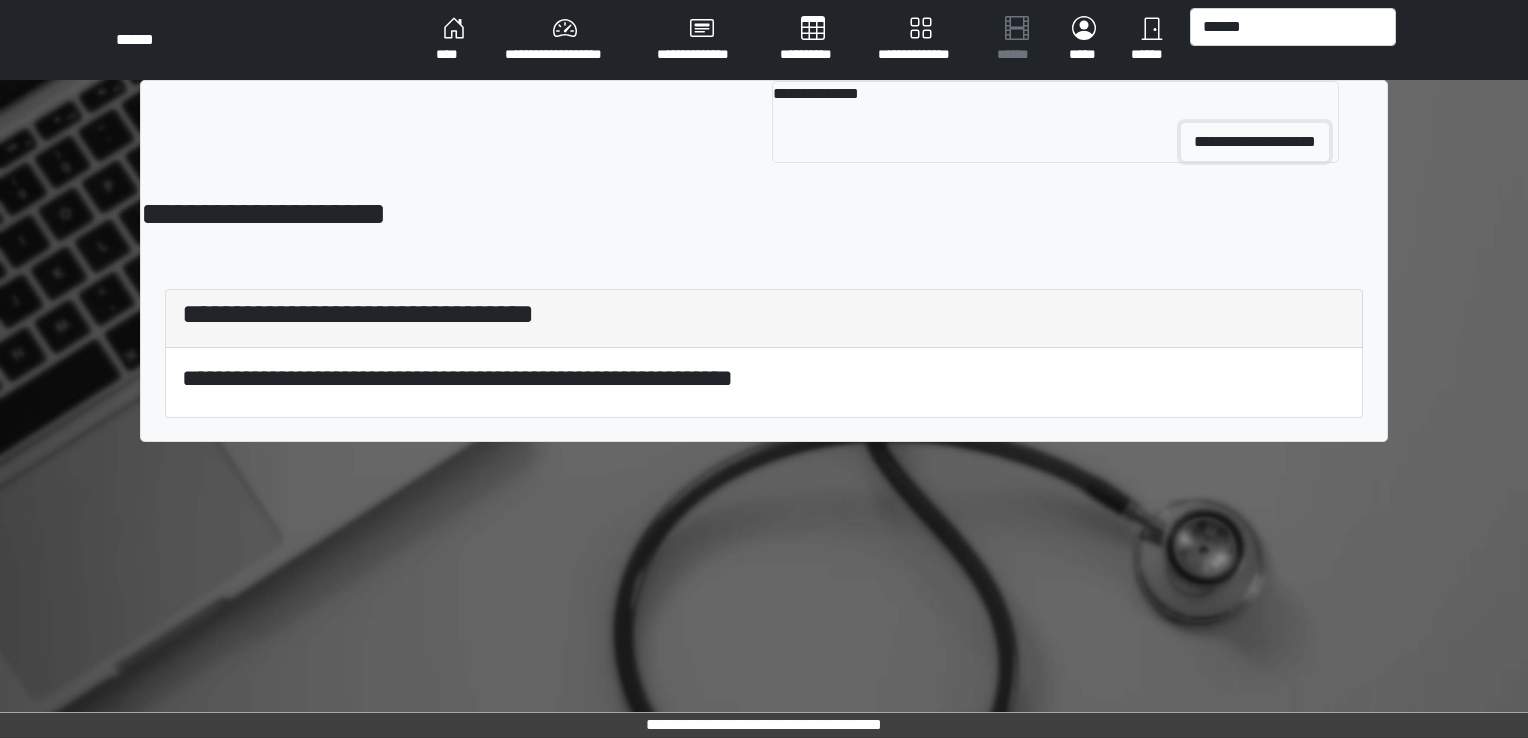 click on "**********" at bounding box center [1255, 142] 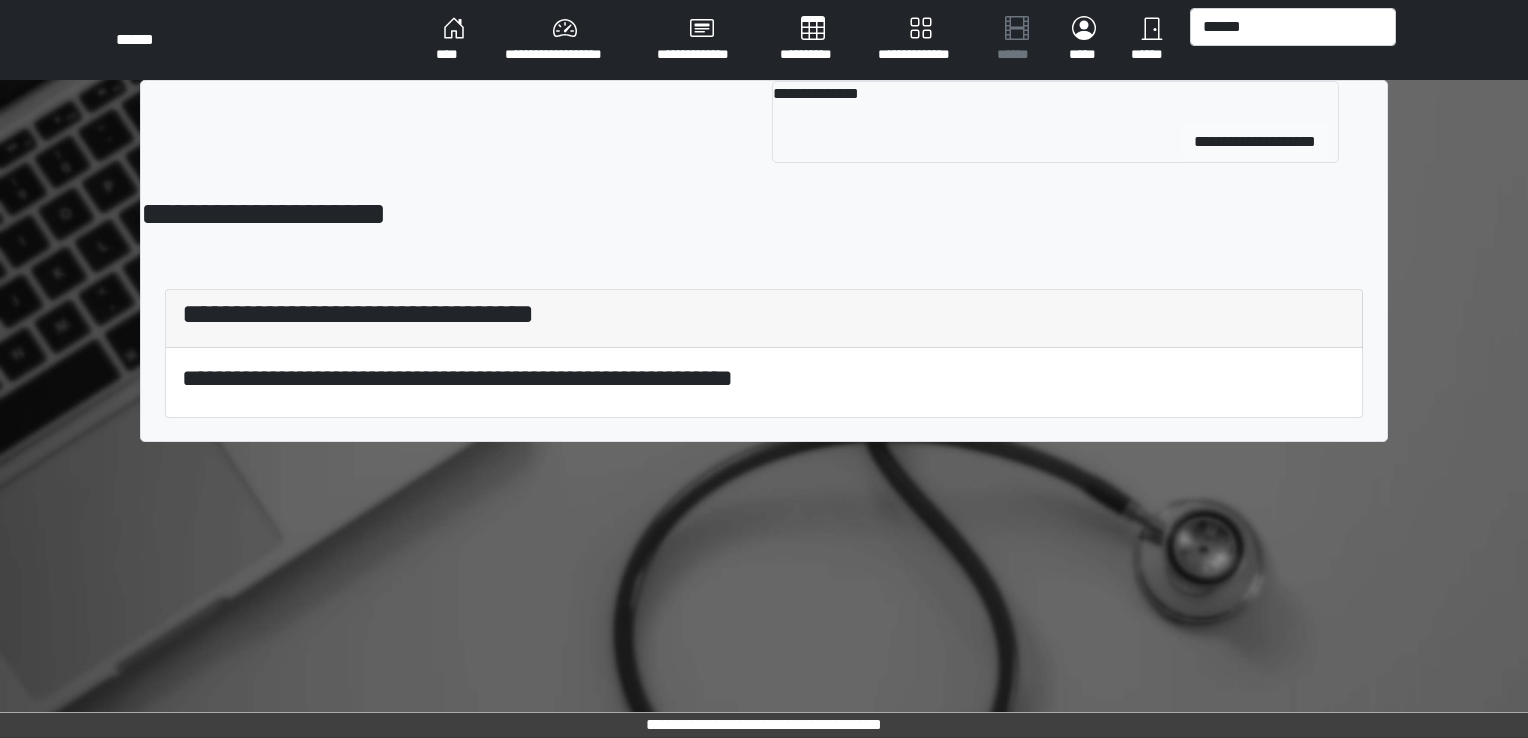 type 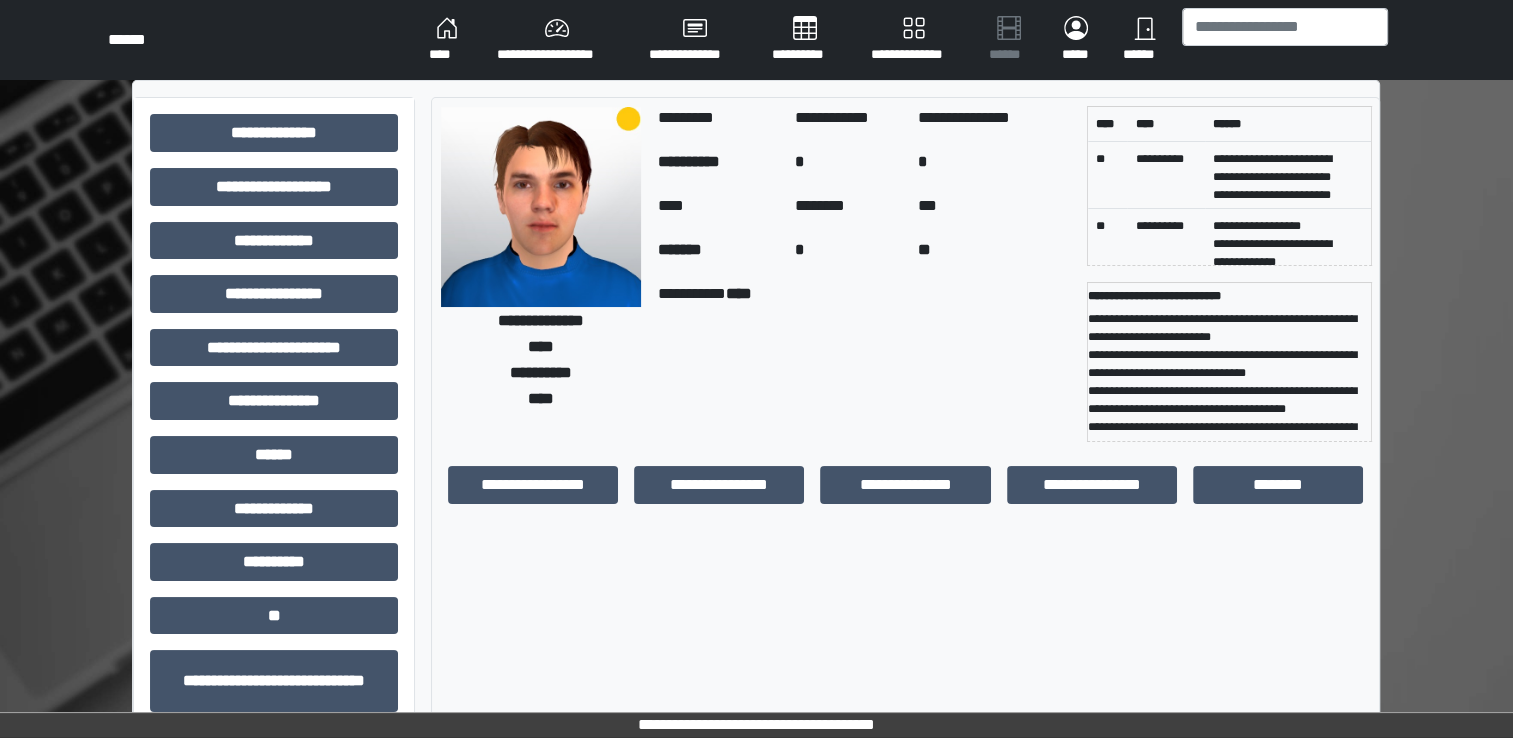 scroll, scrollTop: 91, scrollLeft: 0, axis: vertical 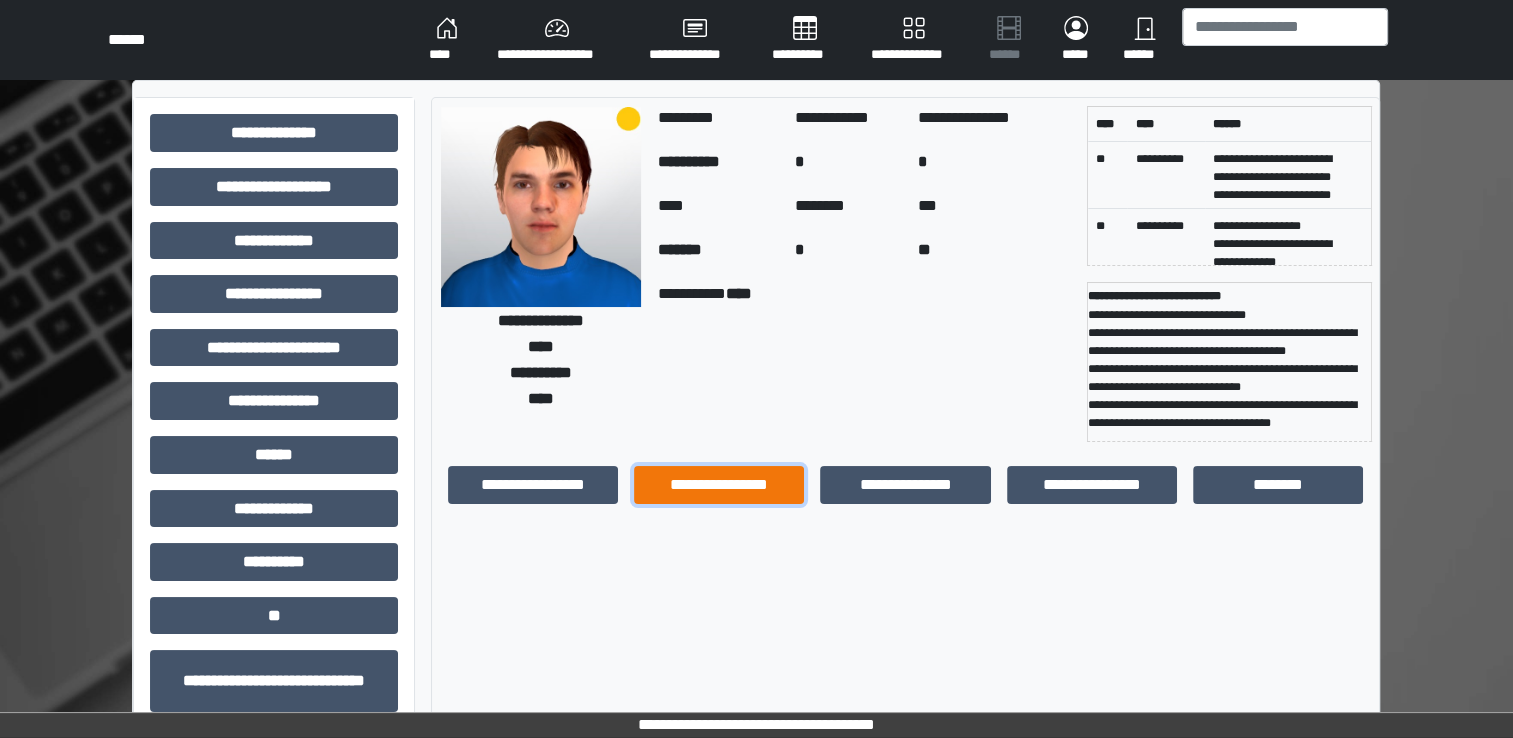 click on "**********" at bounding box center (719, 485) 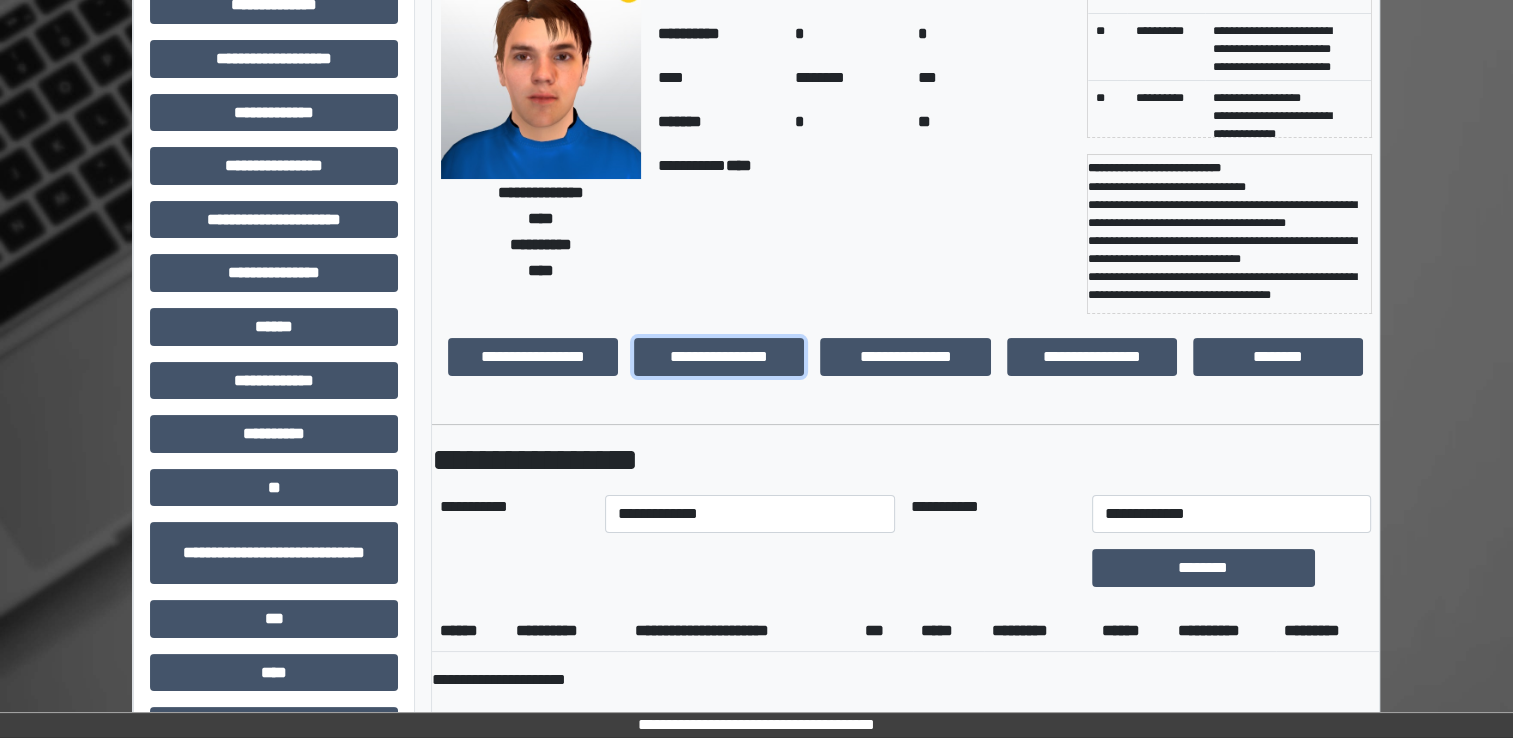 scroll, scrollTop: 400, scrollLeft: 0, axis: vertical 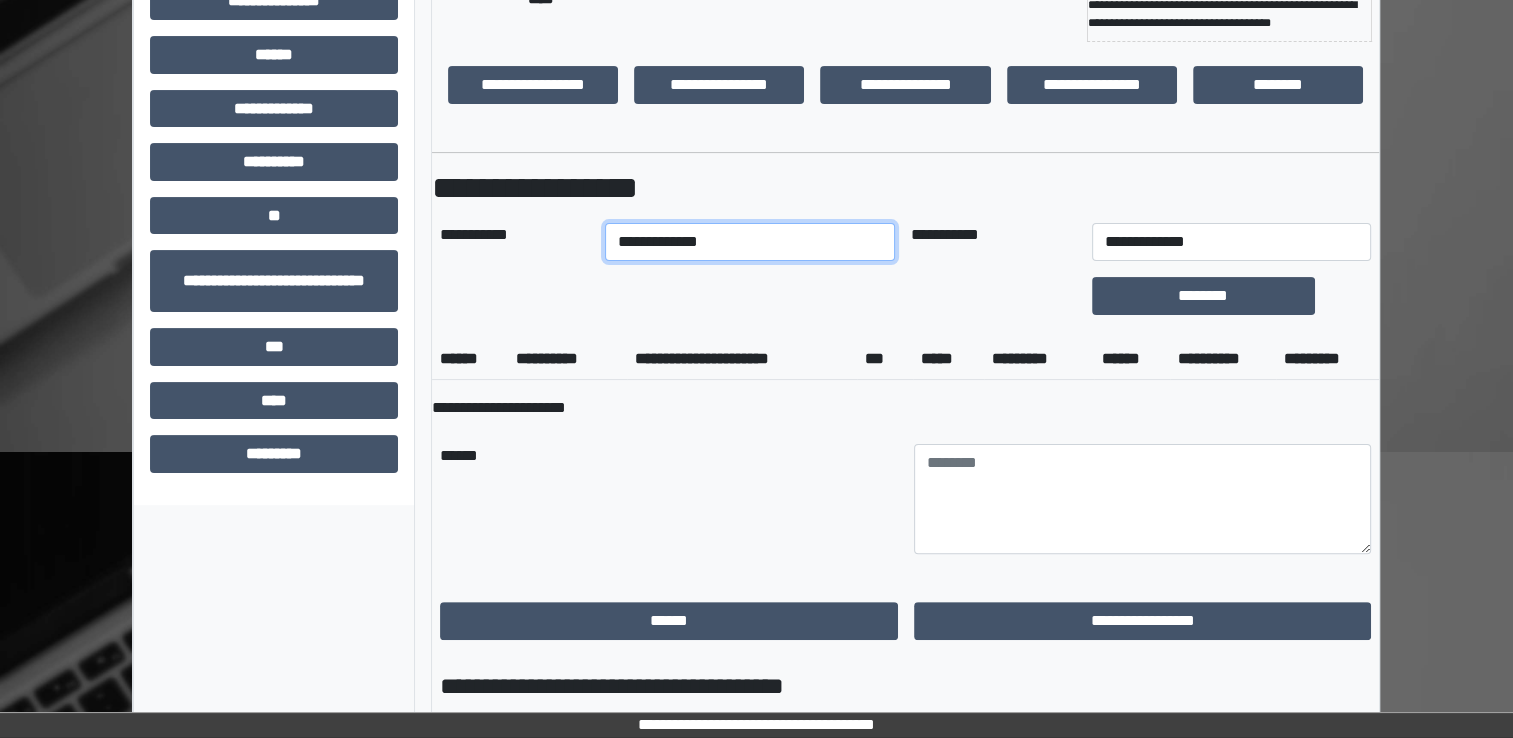 drag, startPoint x: 680, startPoint y: 230, endPoint x: 662, endPoint y: 221, distance: 20.12461 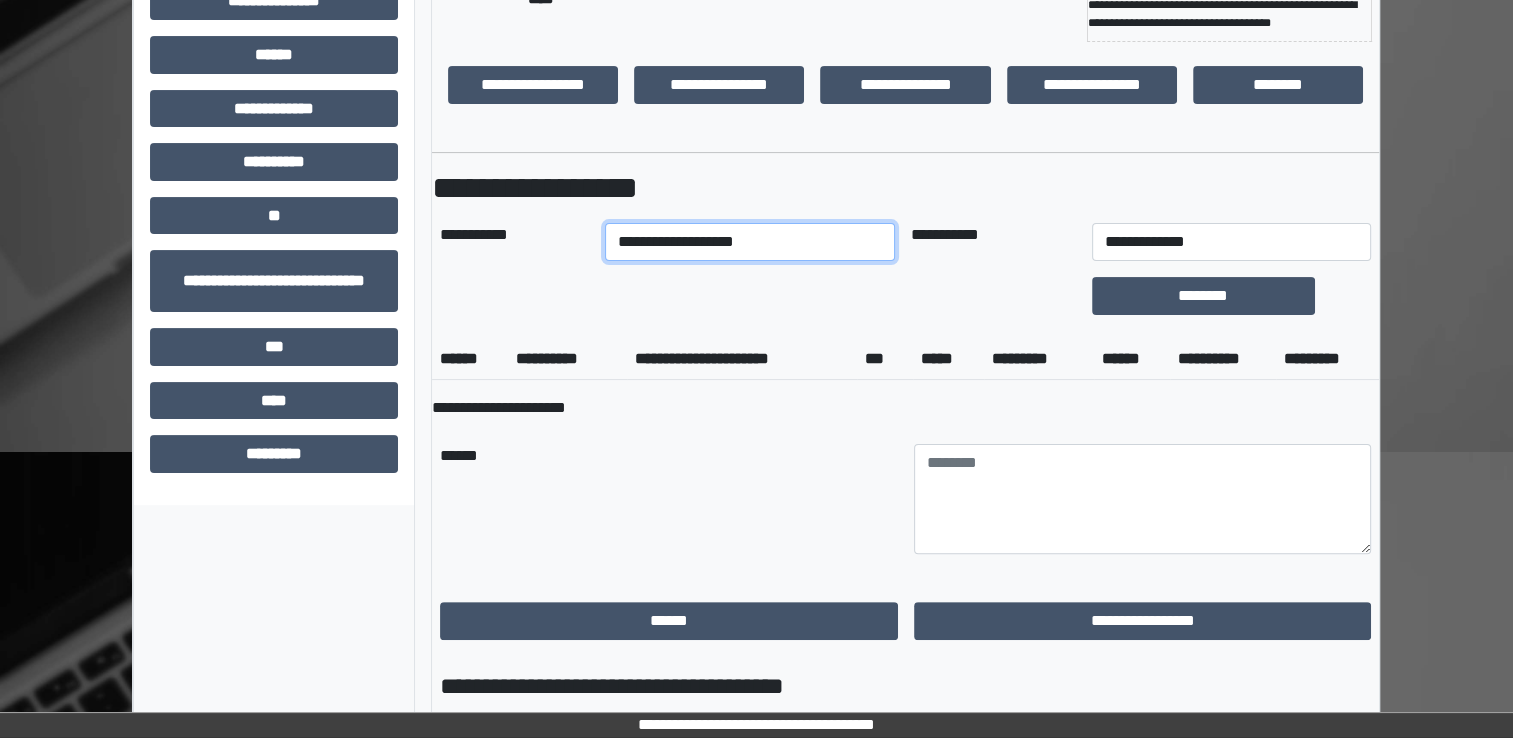 click on "**********" at bounding box center (750, 242) 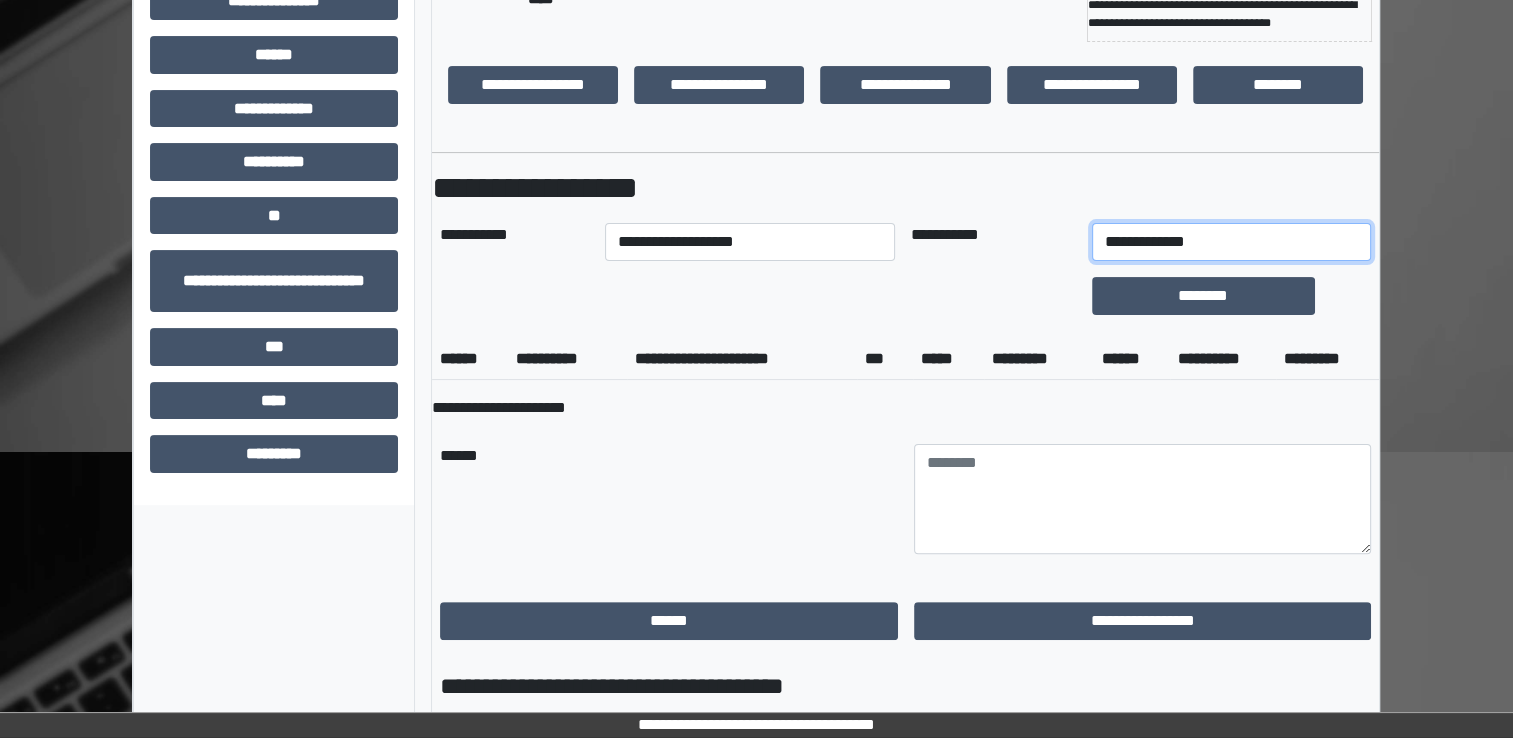 click on "**********" at bounding box center [1231, 242] 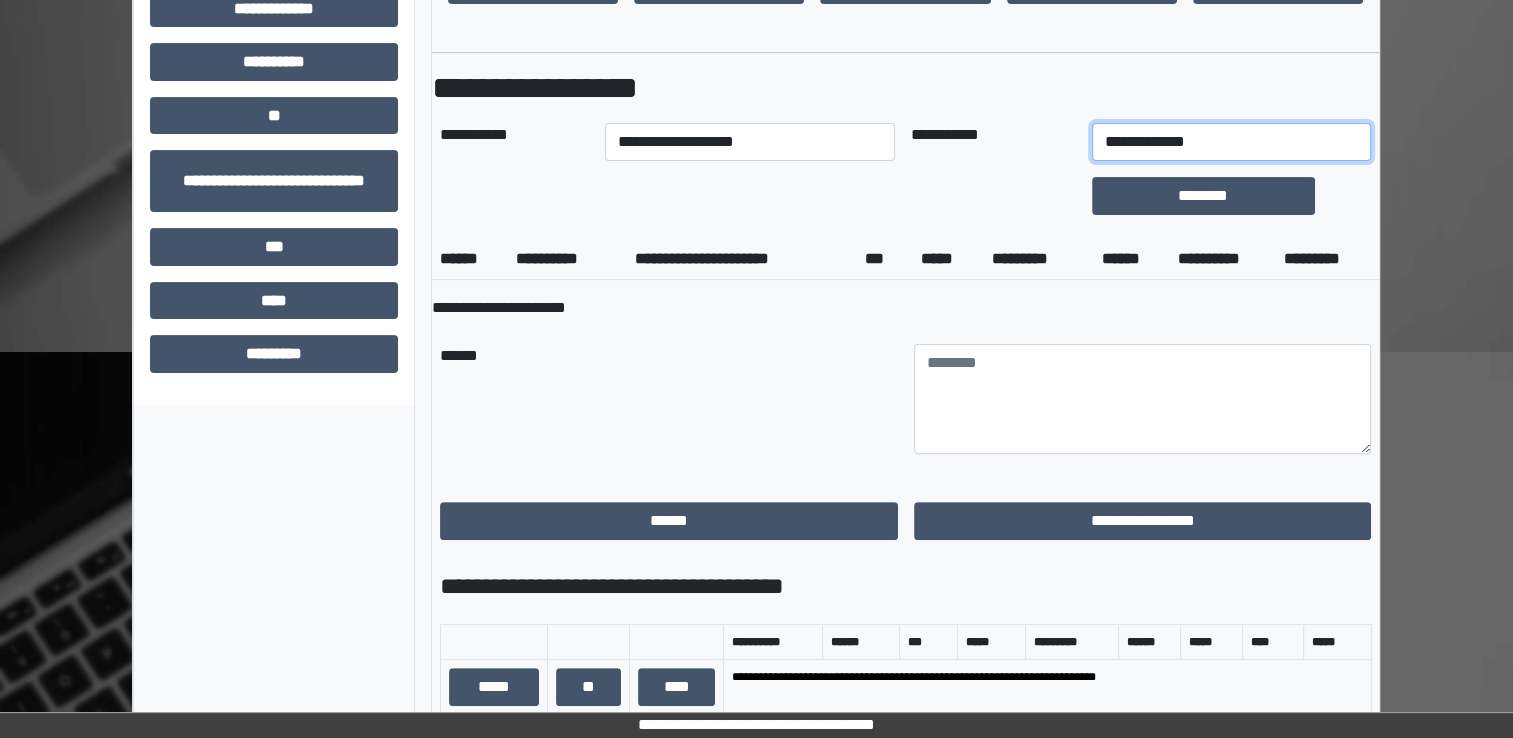 scroll, scrollTop: 400, scrollLeft: 0, axis: vertical 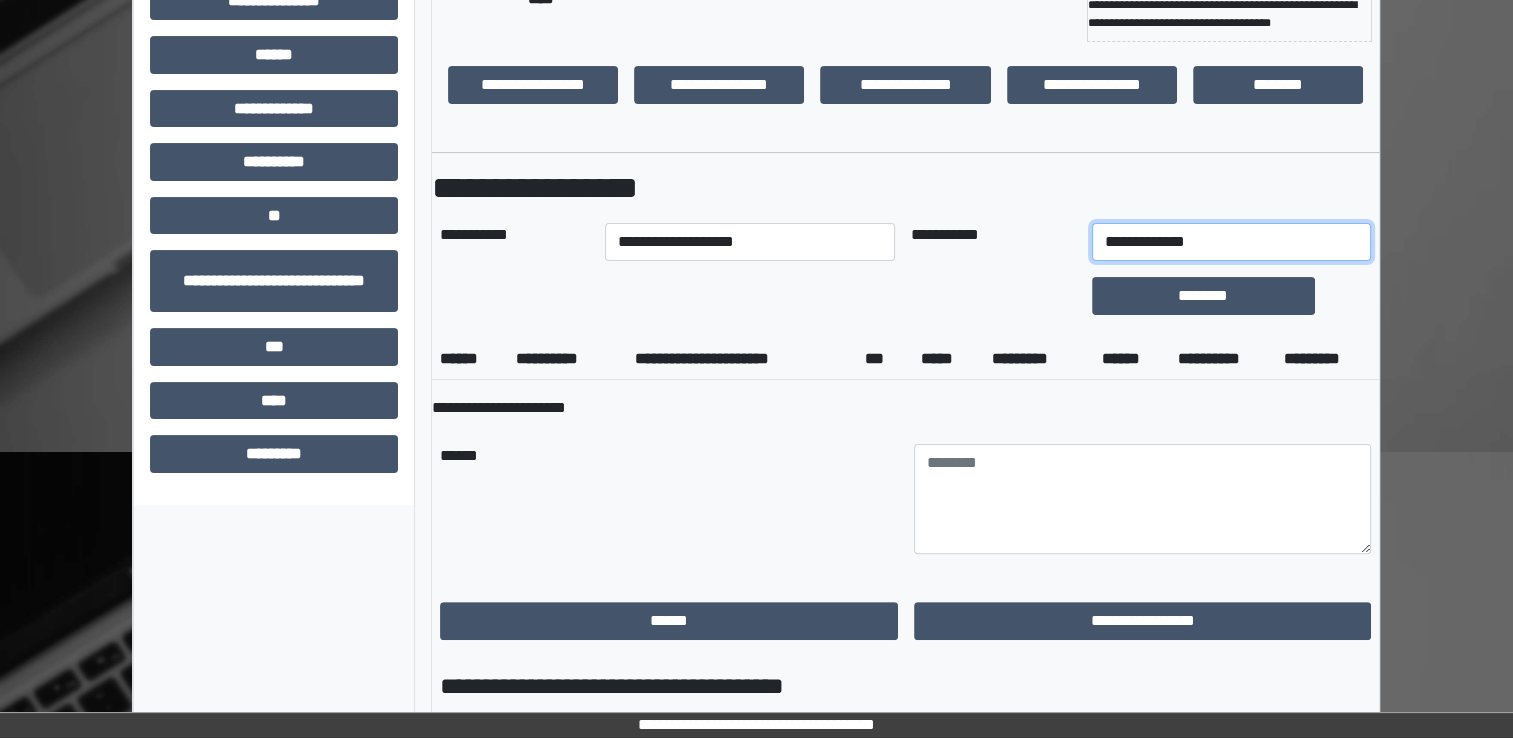 click on "**********" at bounding box center [1231, 242] 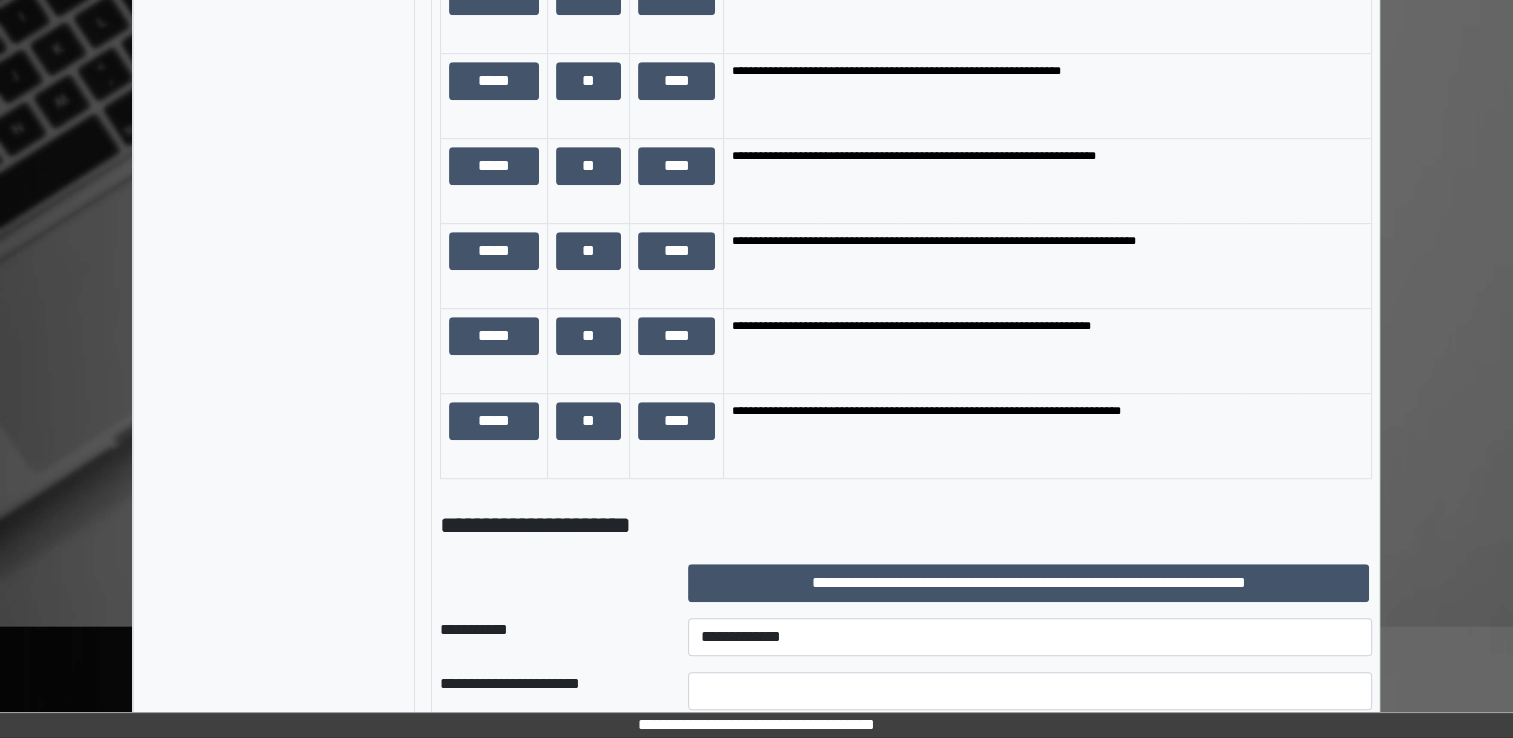 scroll, scrollTop: 1575, scrollLeft: 0, axis: vertical 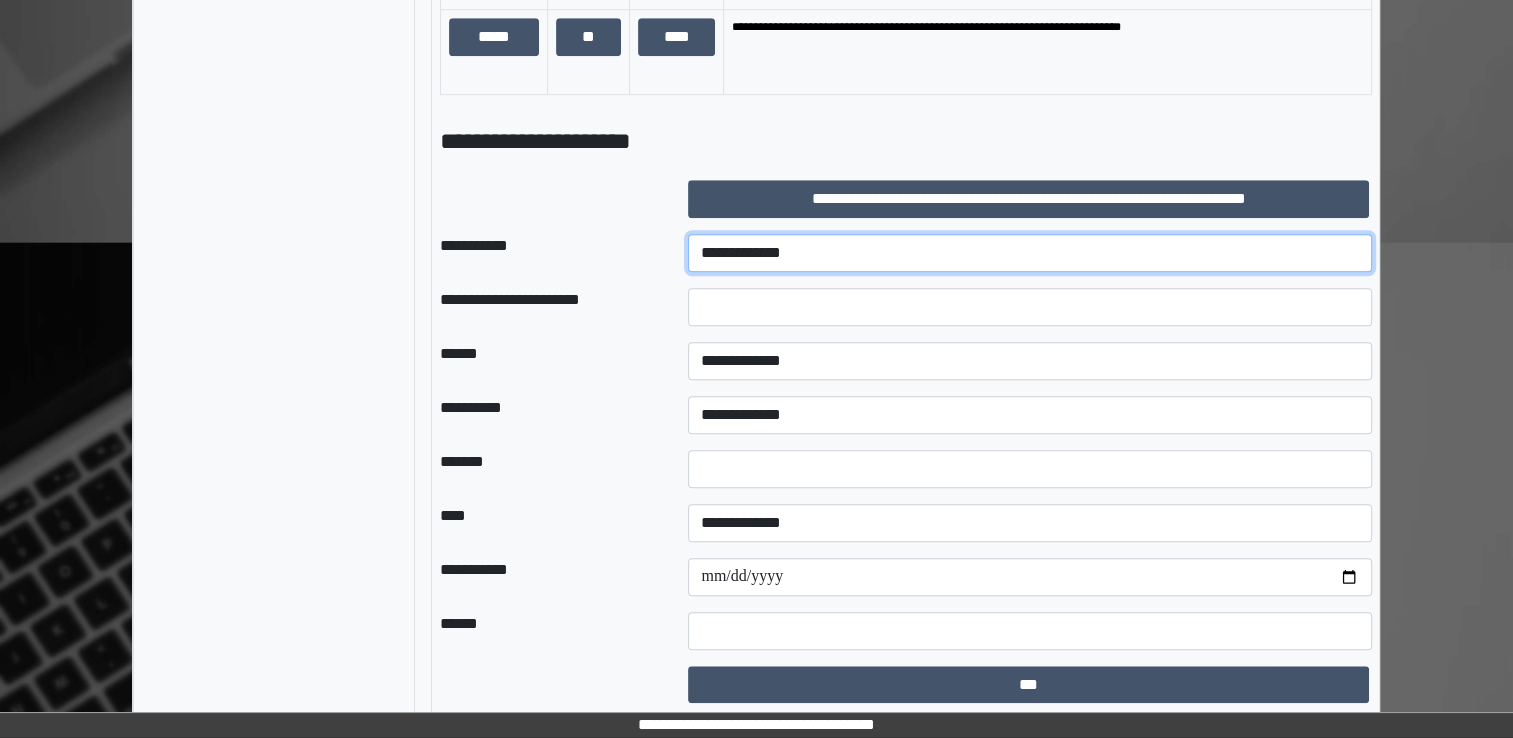 click on "**********" at bounding box center [1030, 253] 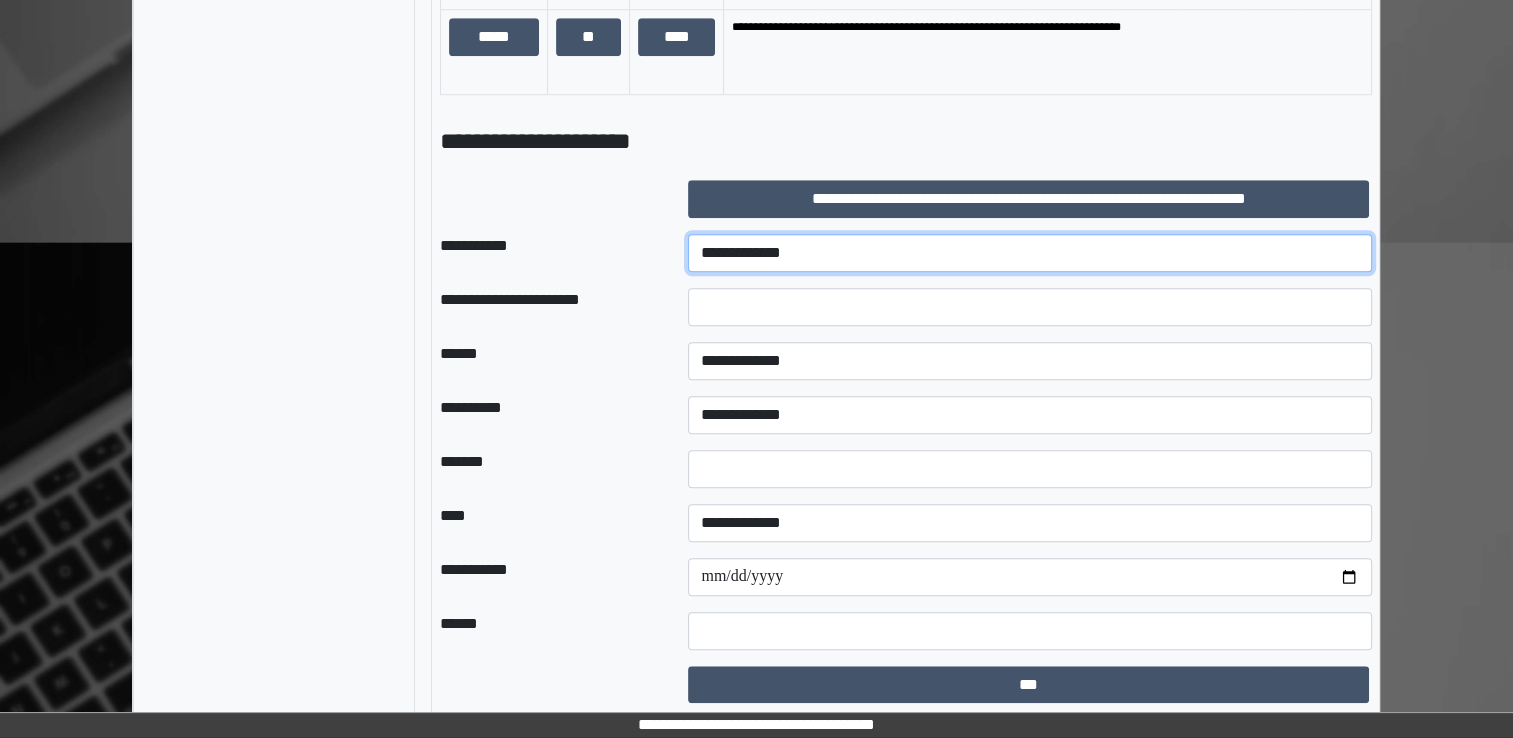 select on "***" 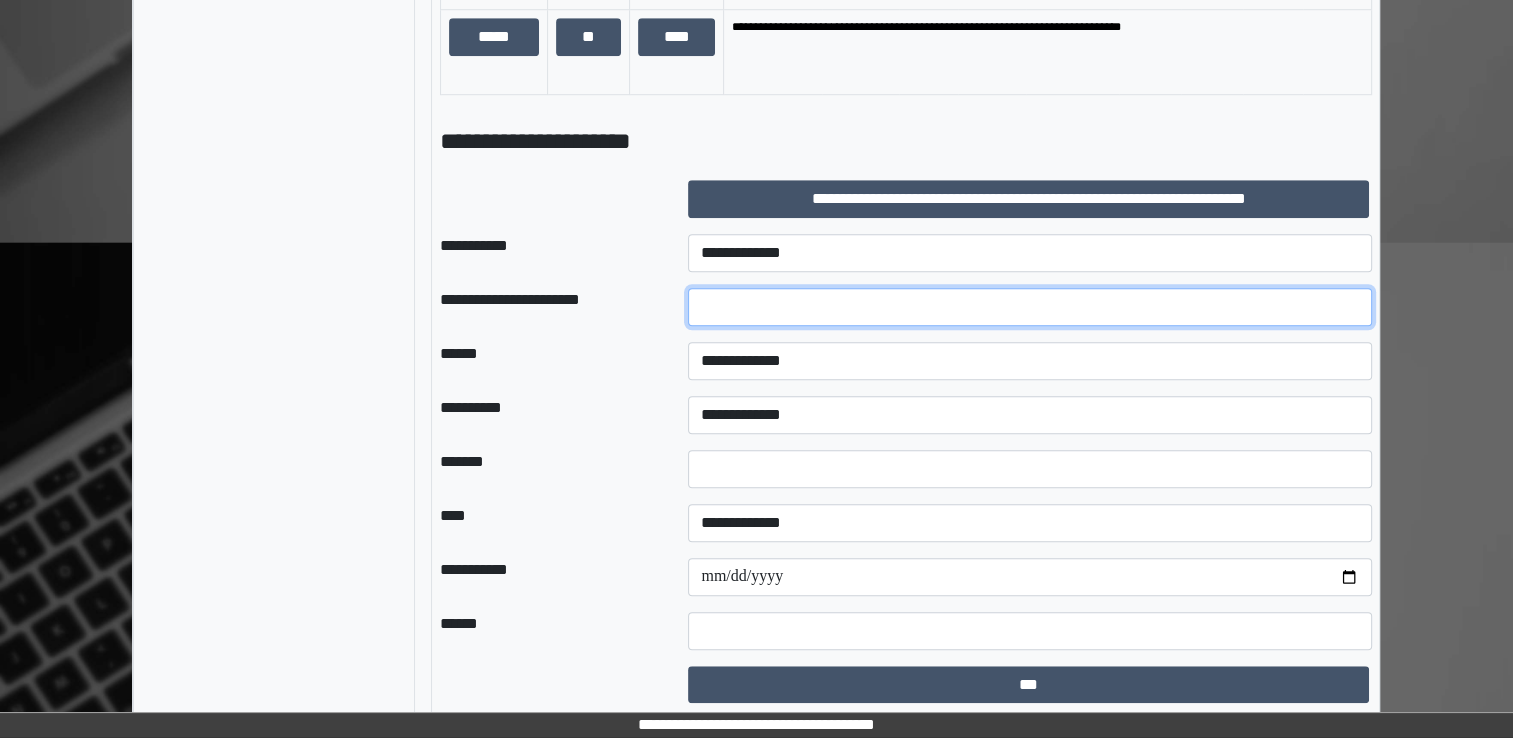 click at bounding box center [1030, 307] 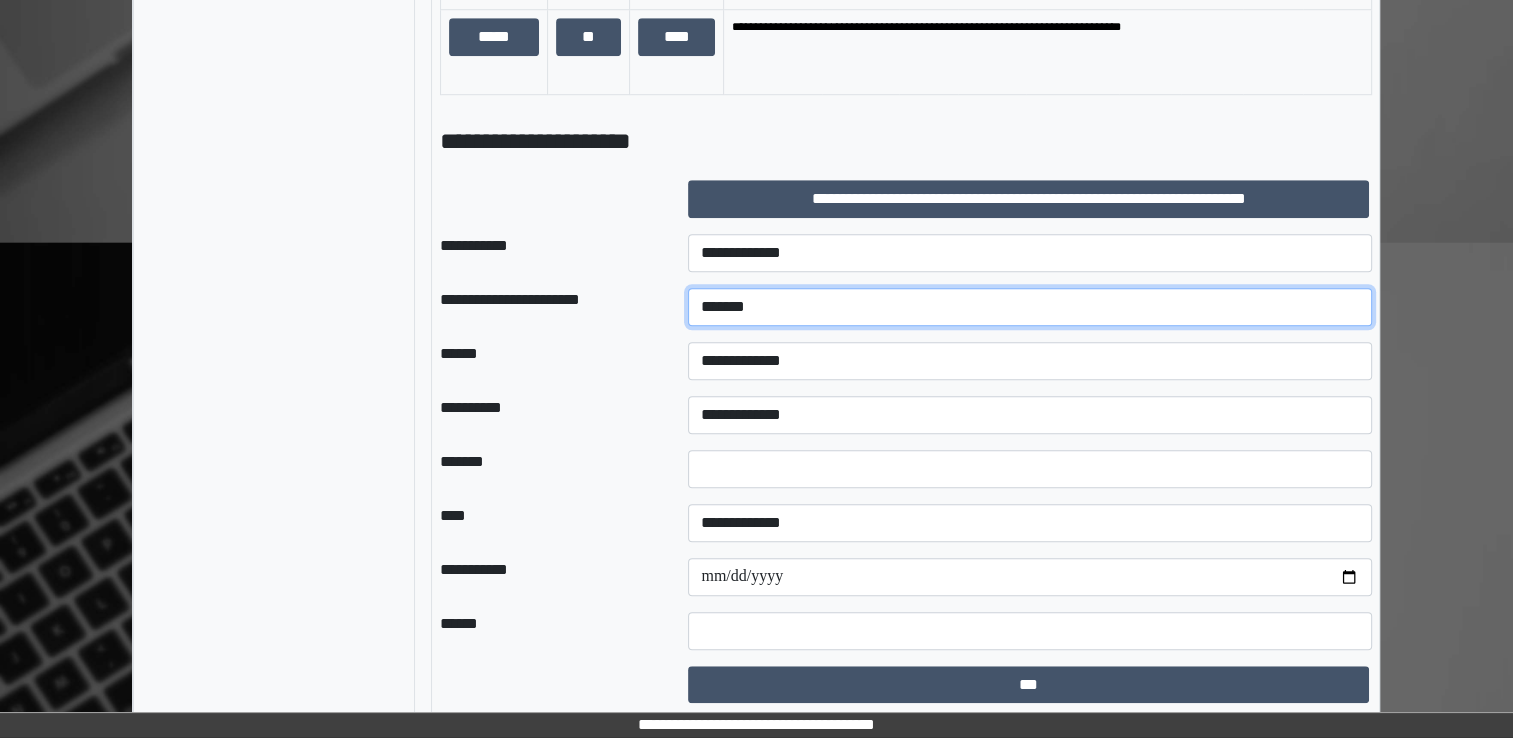 type on "*******" 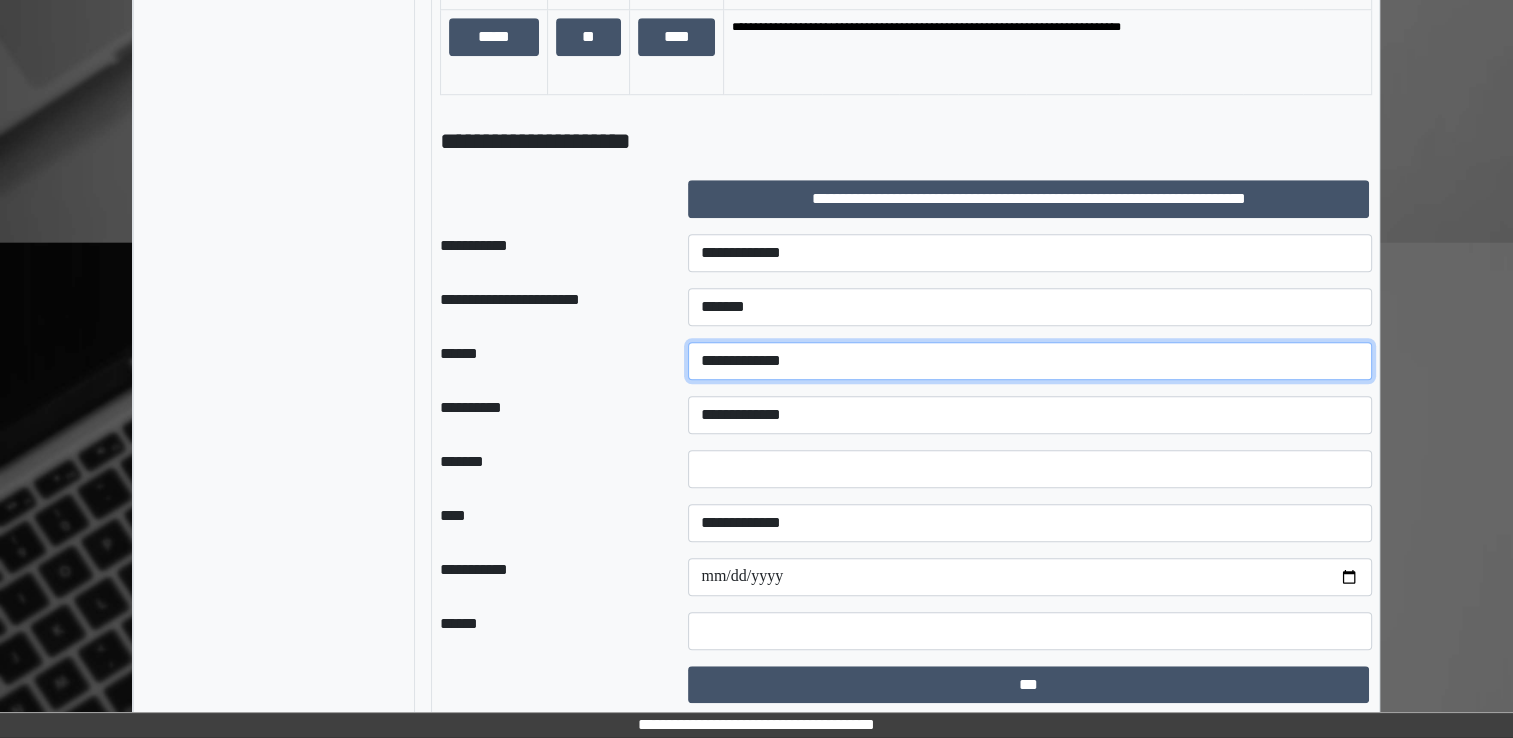 click on "**********" at bounding box center (1030, 361) 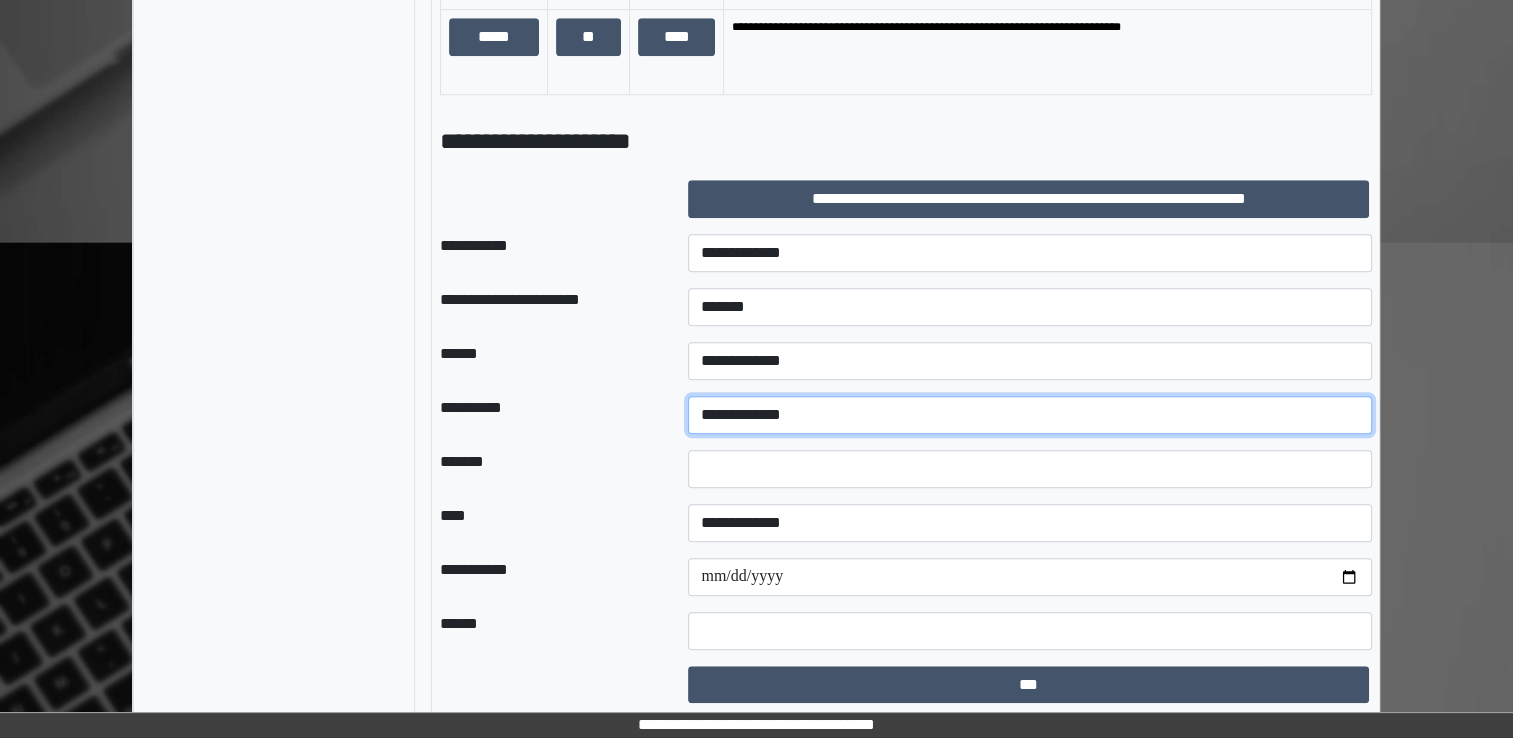 click on "**********" at bounding box center [1030, 415] 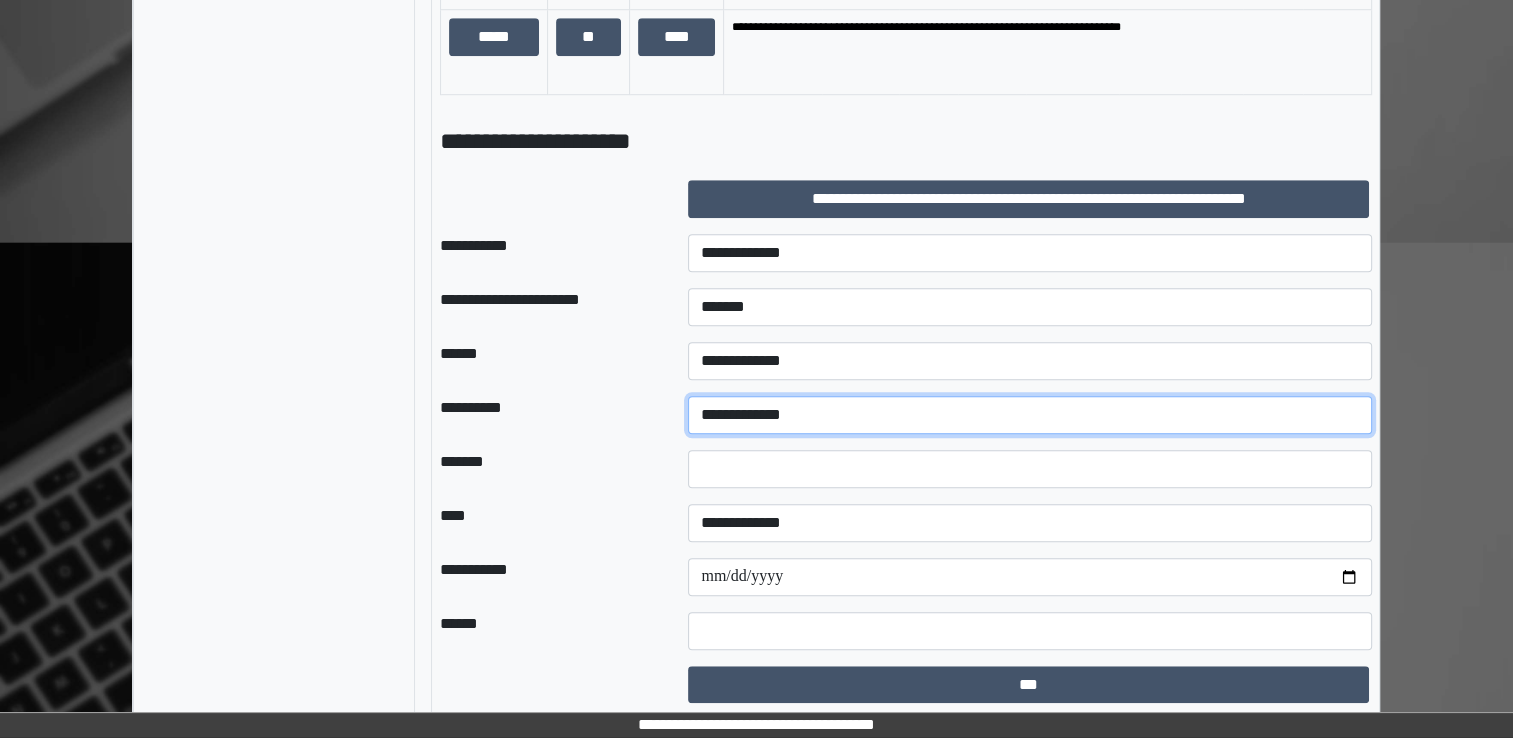 select on "**" 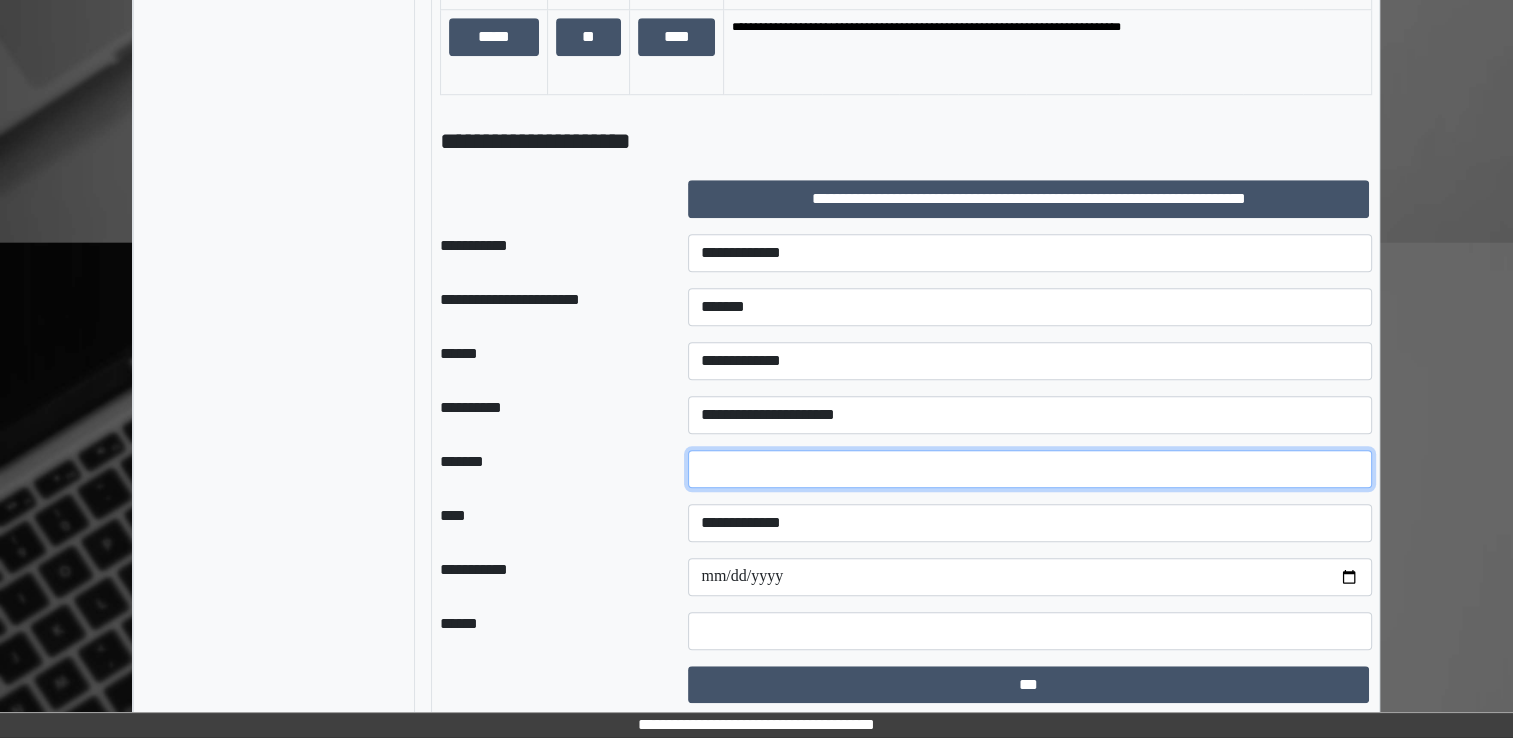 click at bounding box center (1030, 469) 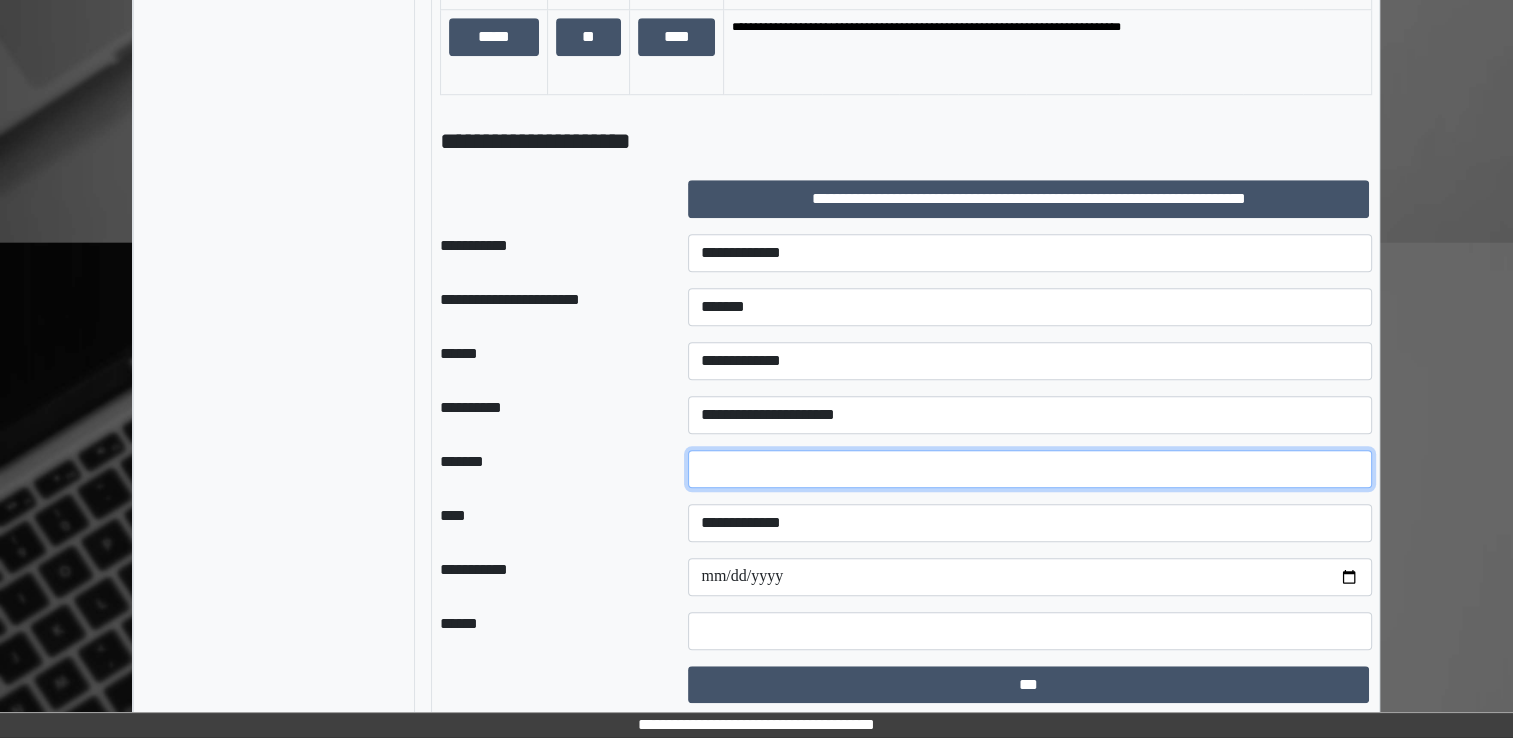 type on "**" 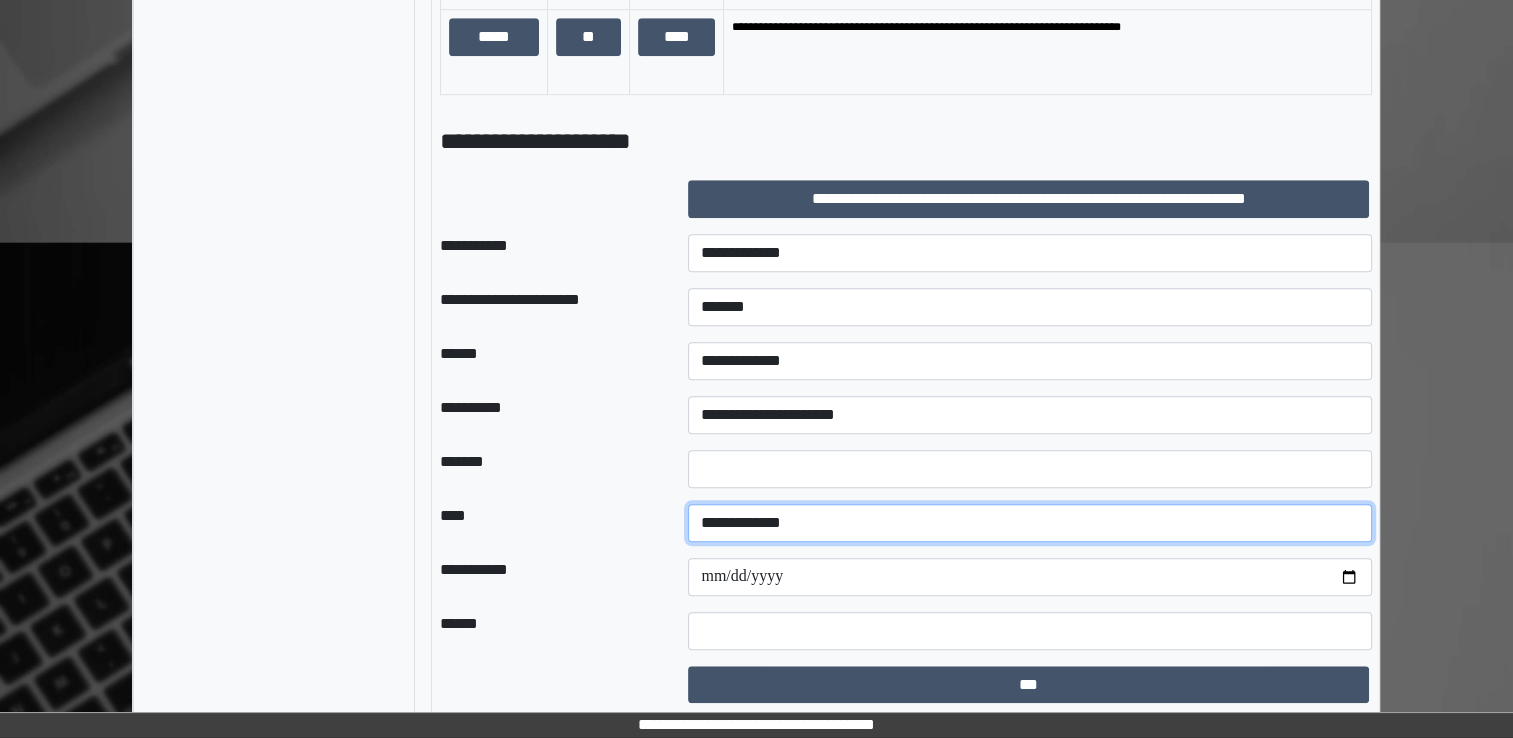 click on "**********" at bounding box center [1030, 523] 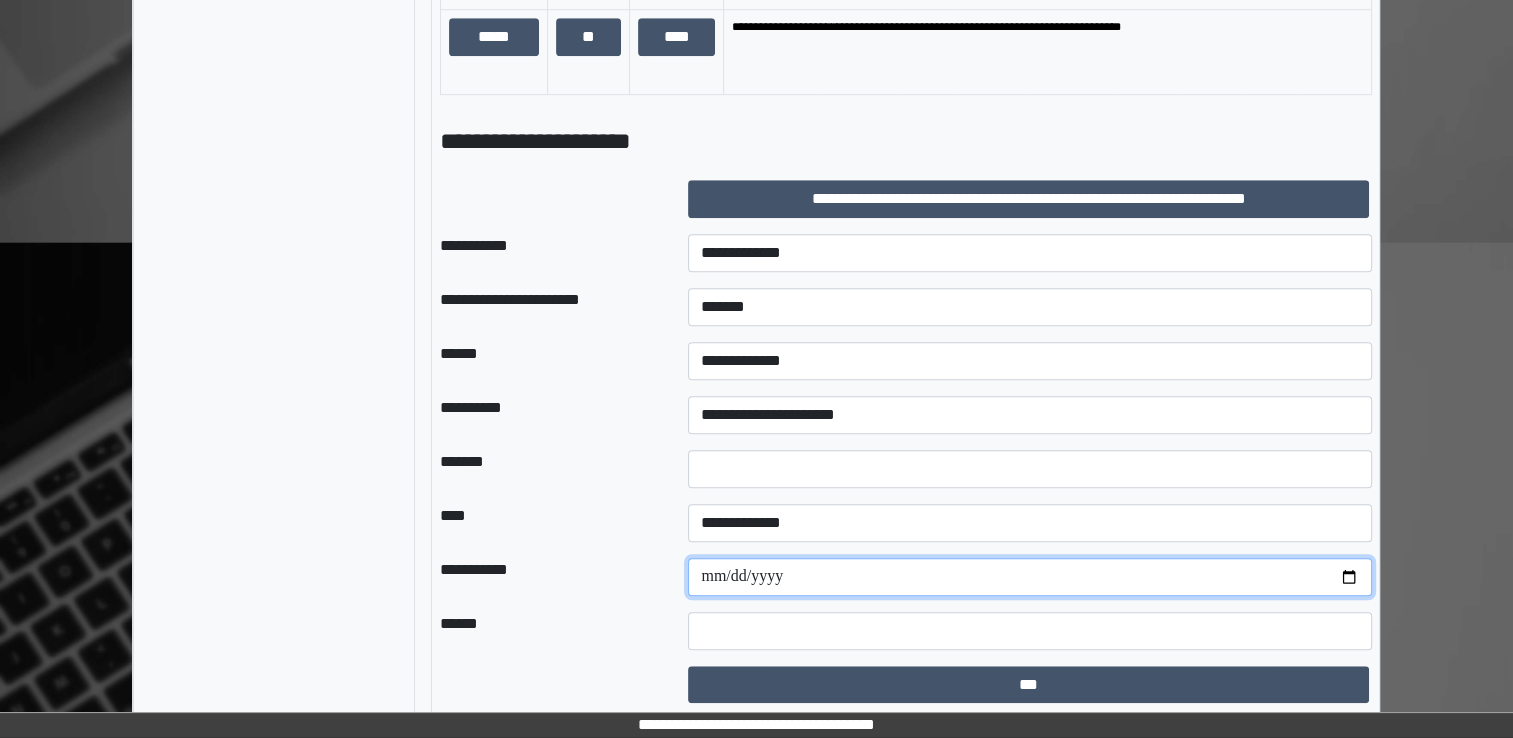 click at bounding box center [1030, 577] 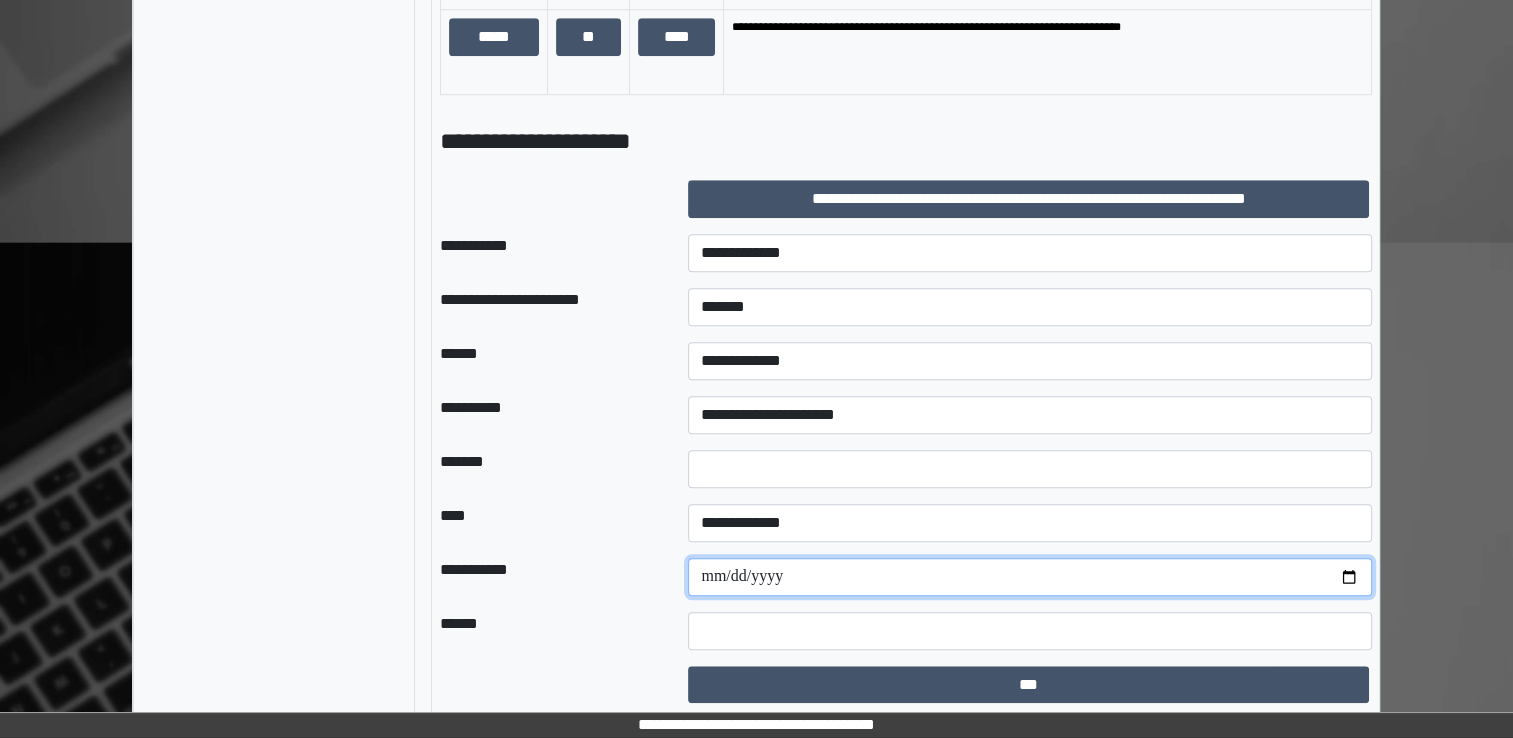 type on "**********" 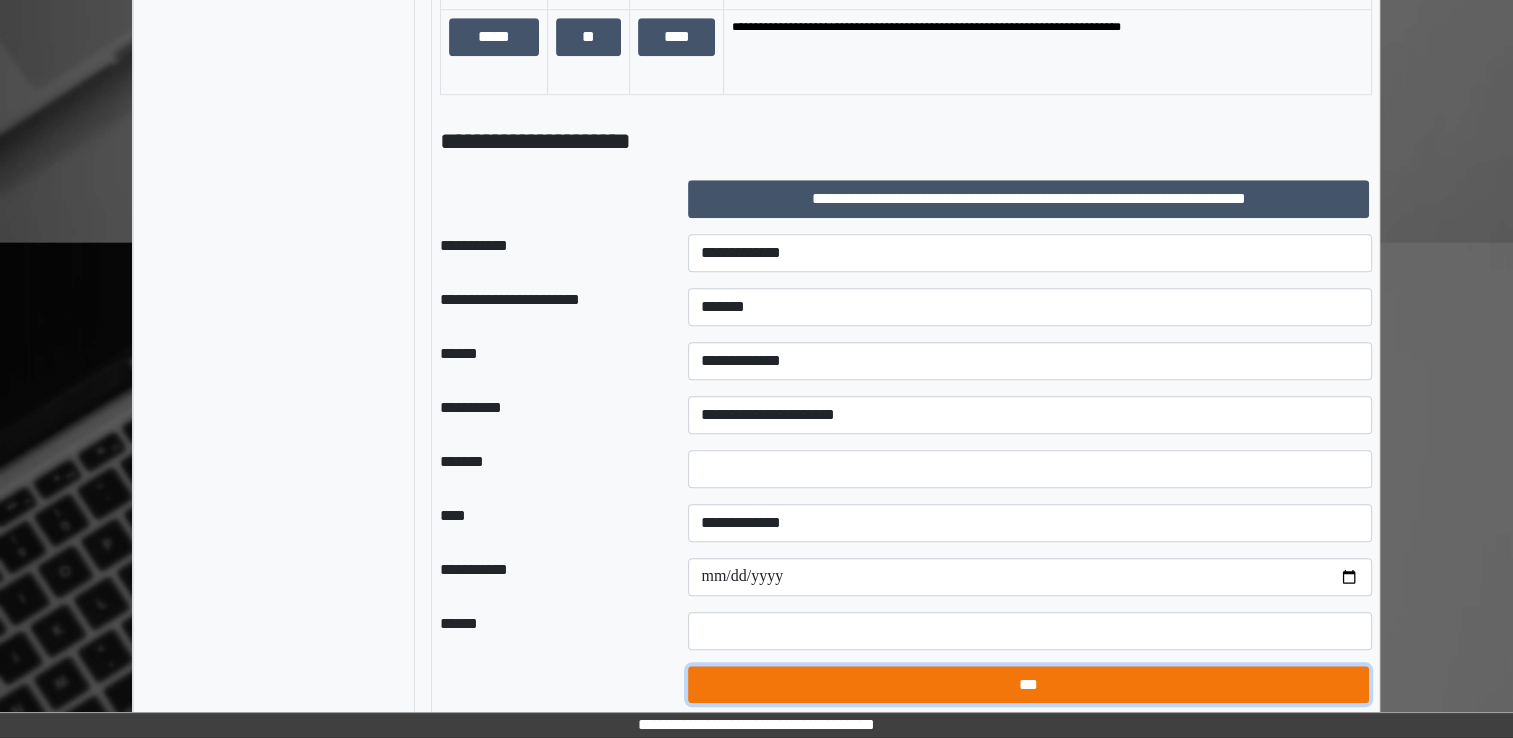 click on "***" at bounding box center [1028, 685] 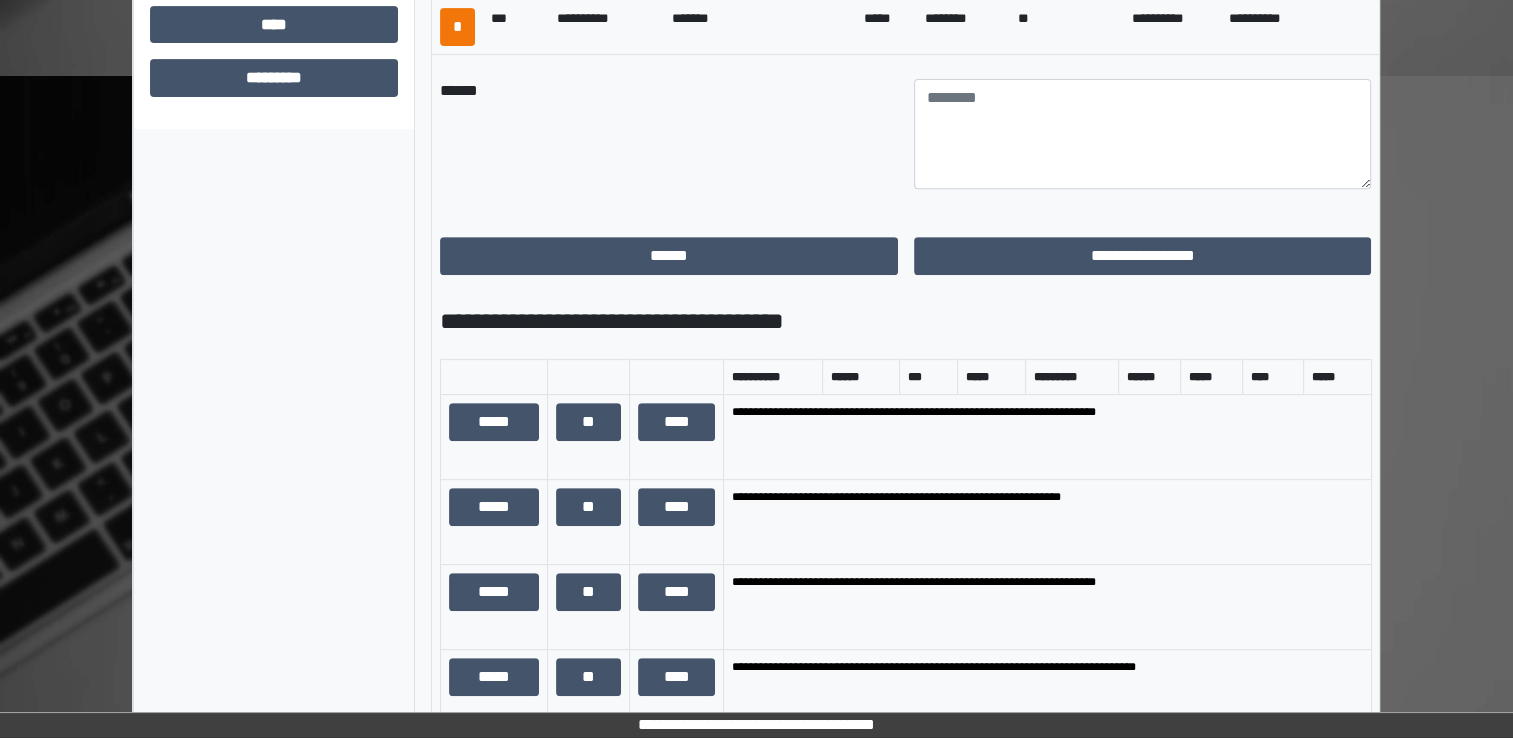 scroll, scrollTop: 586, scrollLeft: 0, axis: vertical 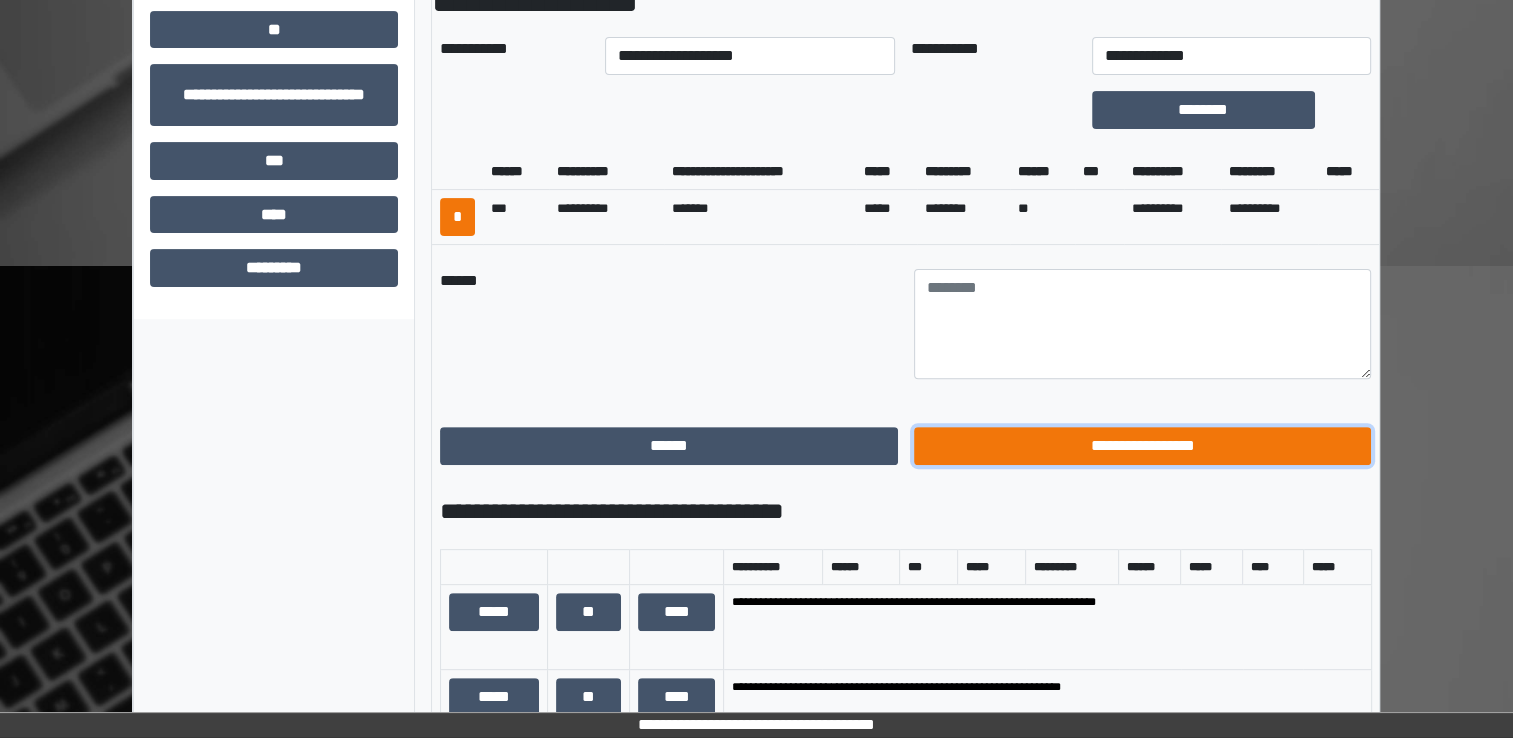 click on "**********" at bounding box center (1143, 446) 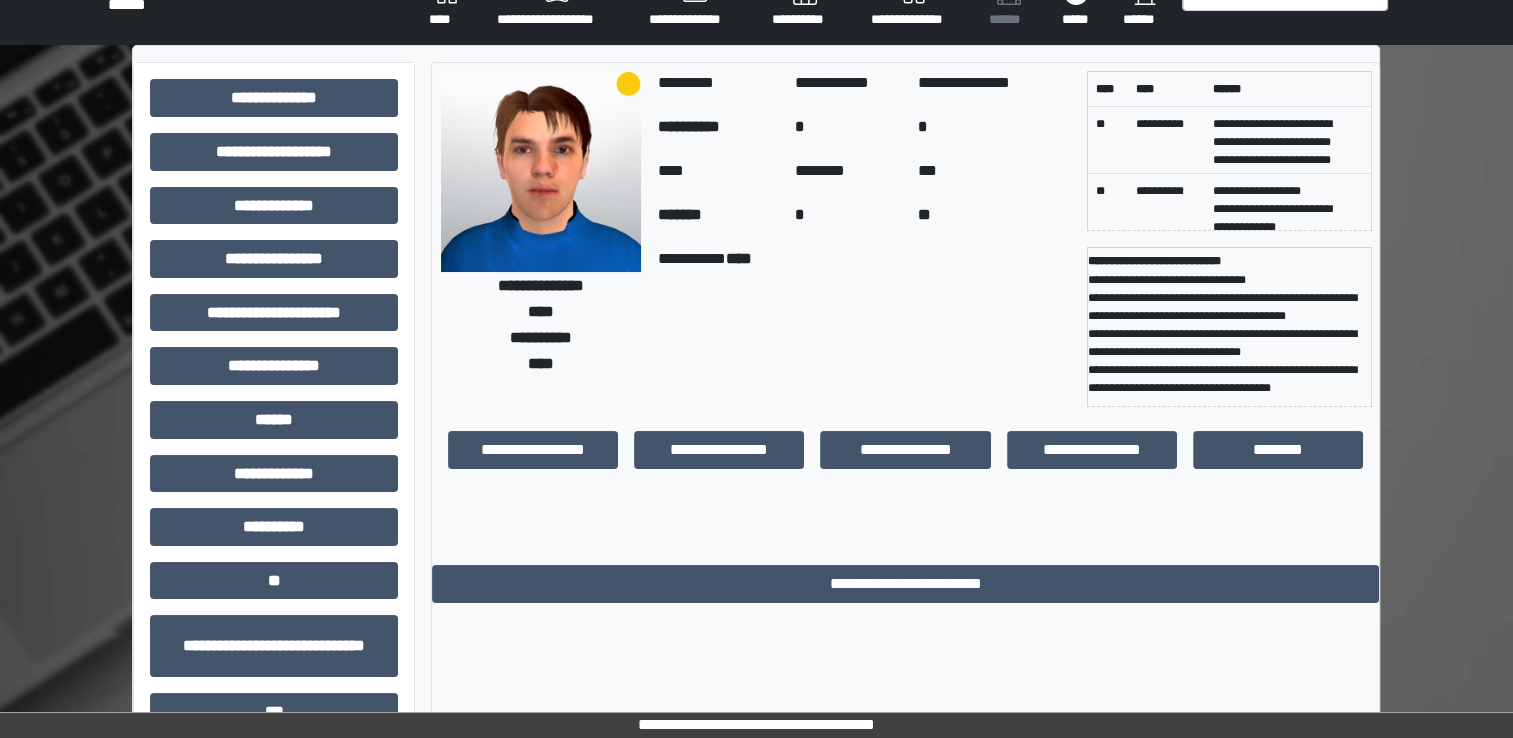 scroll, scrollTop: 0, scrollLeft: 0, axis: both 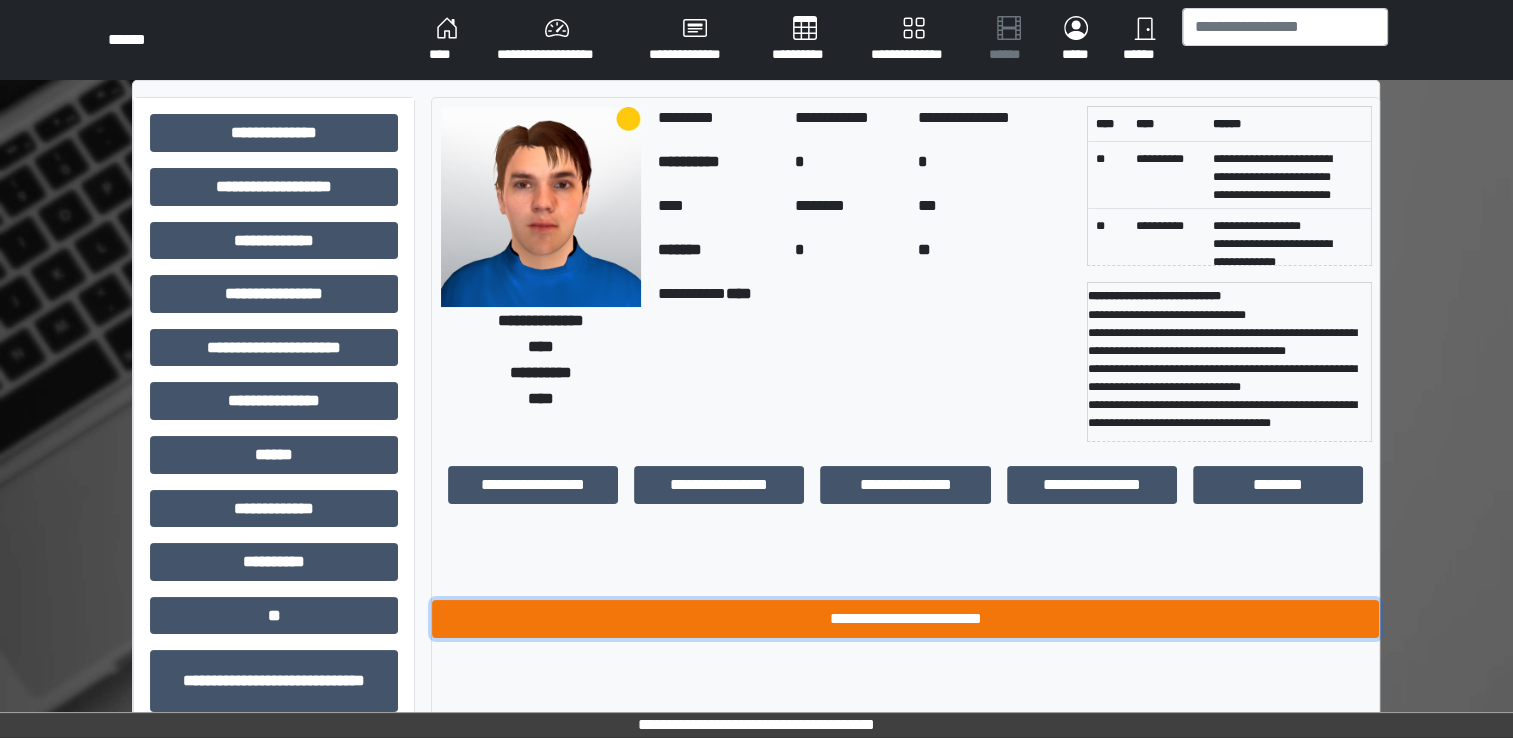 click on "**********" at bounding box center [905, 619] 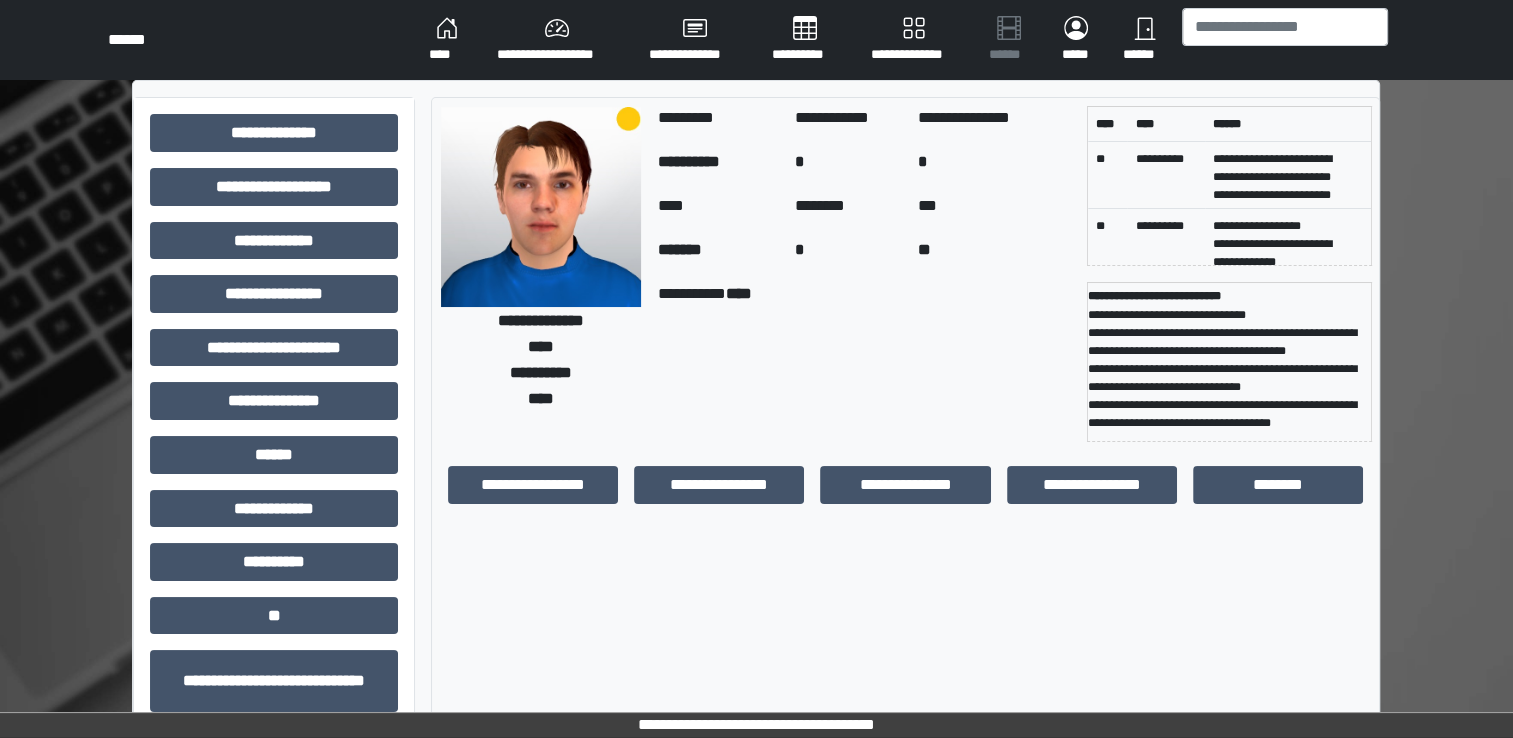 scroll, scrollTop: 184, scrollLeft: 0, axis: vertical 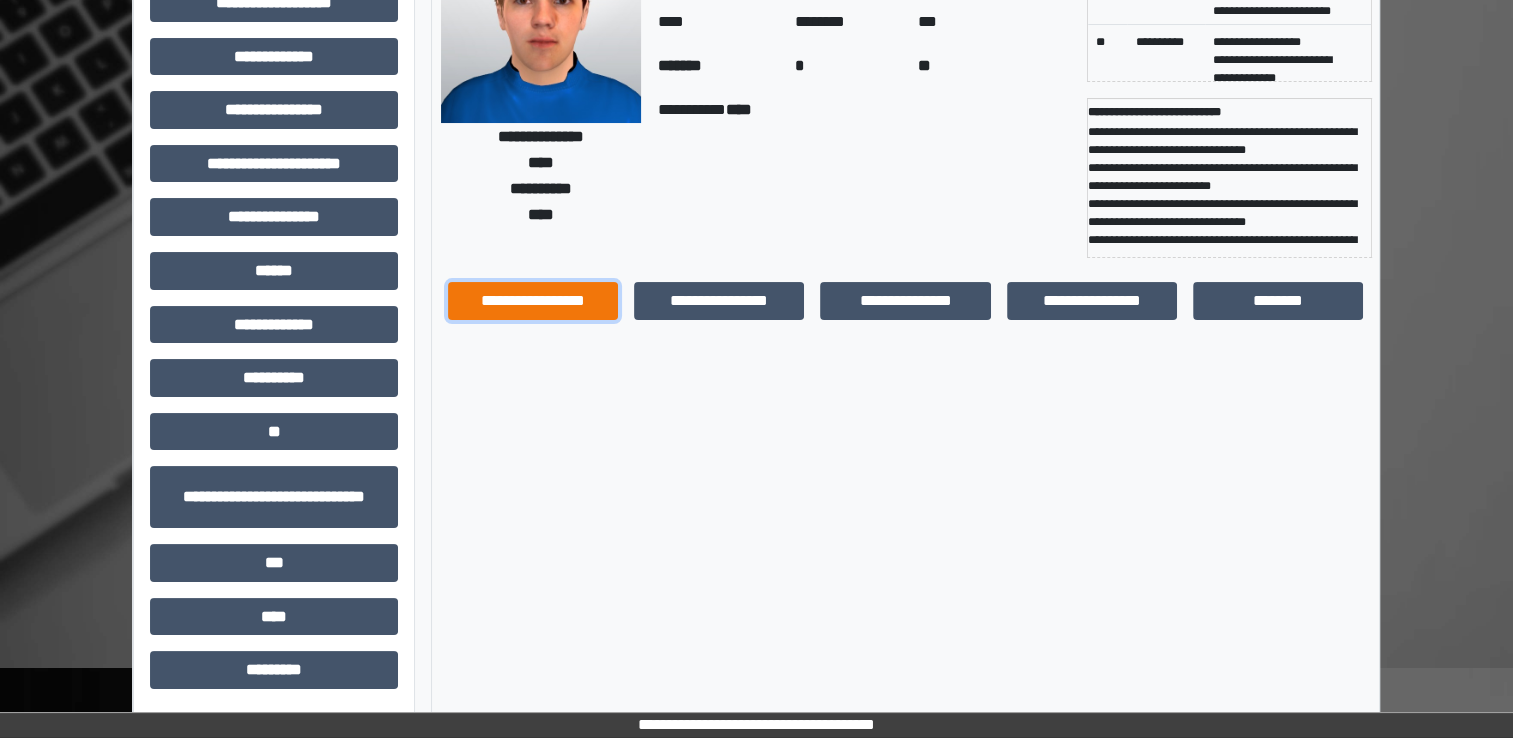 click on "**********" at bounding box center (533, 301) 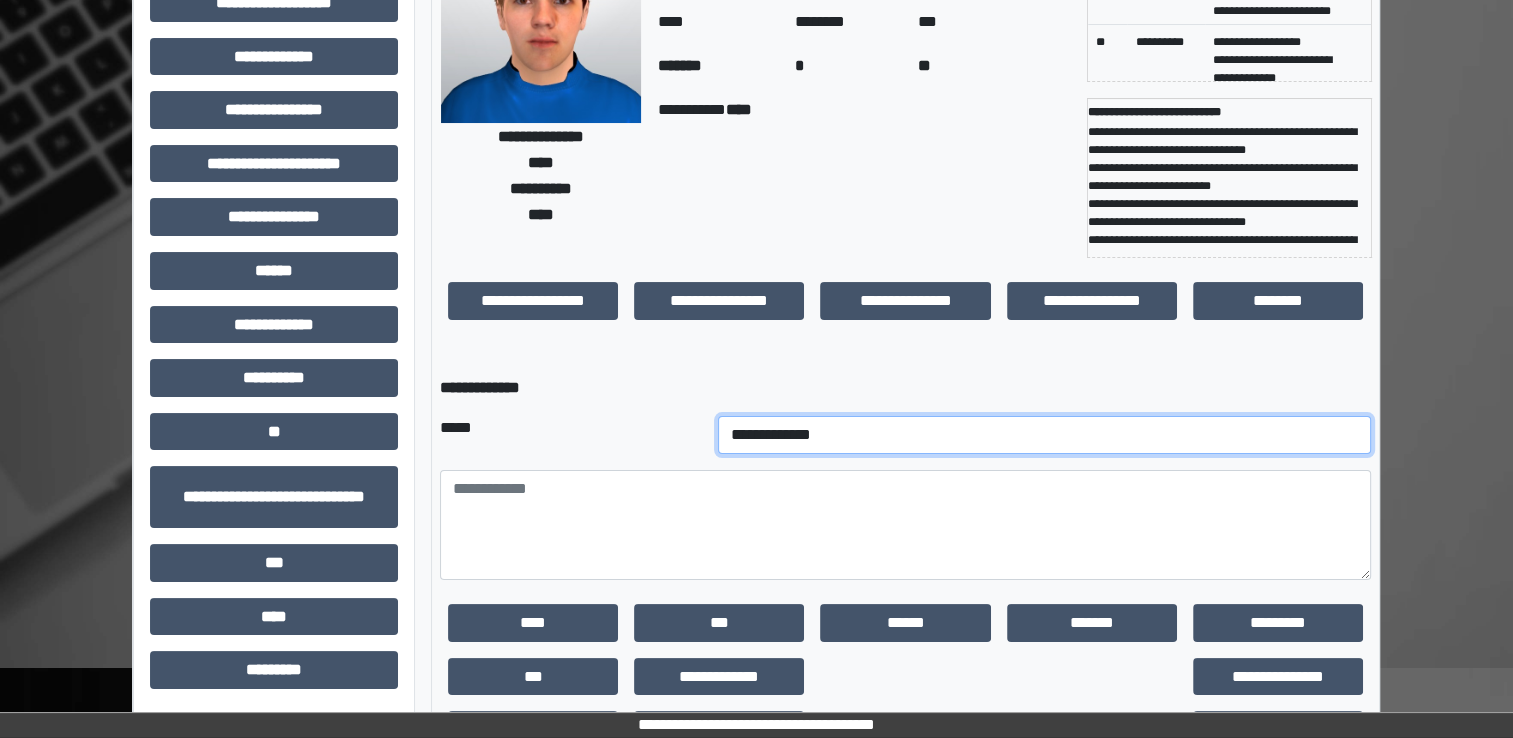 click on "**********" at bounding box center (1045, 435) 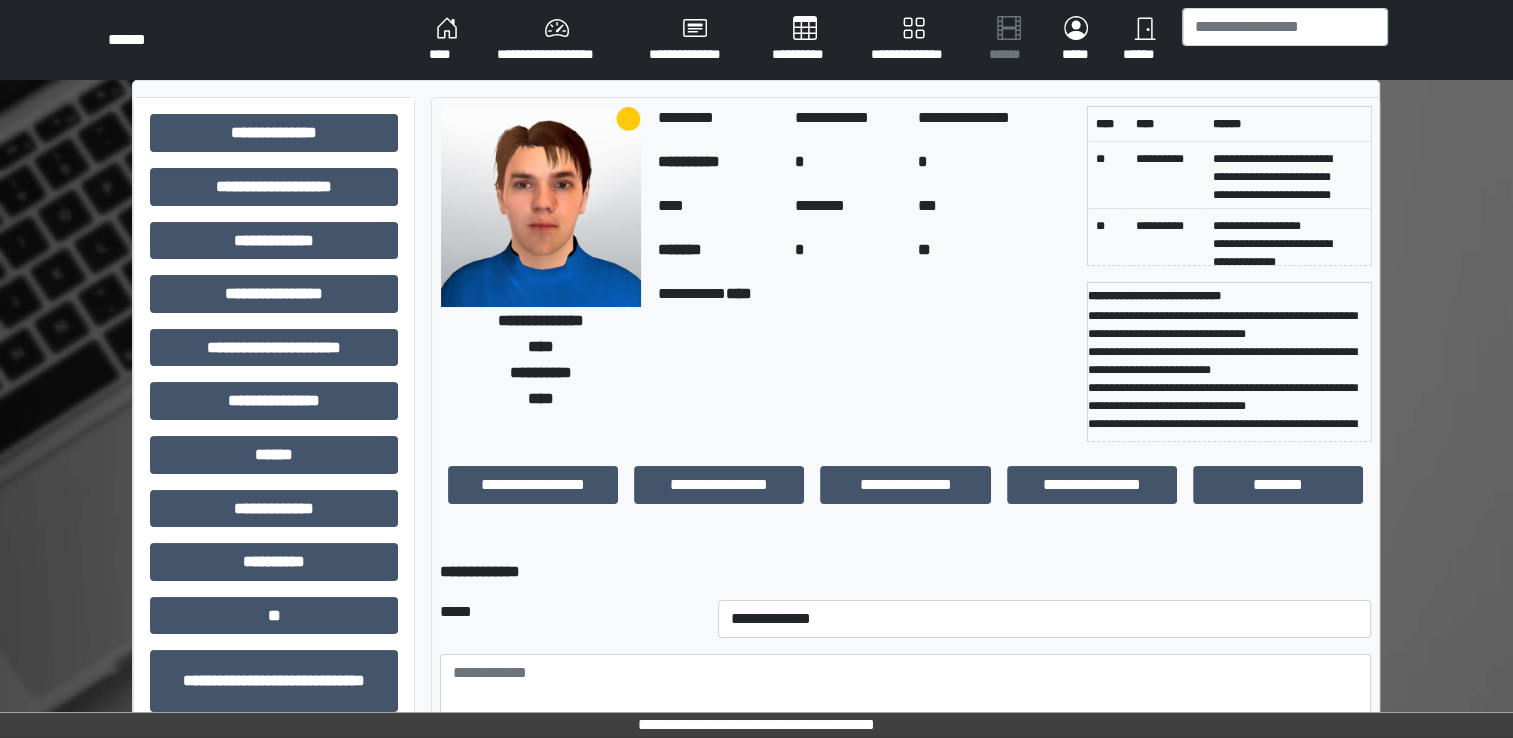 click on "****" at bounding box center (447, 40) 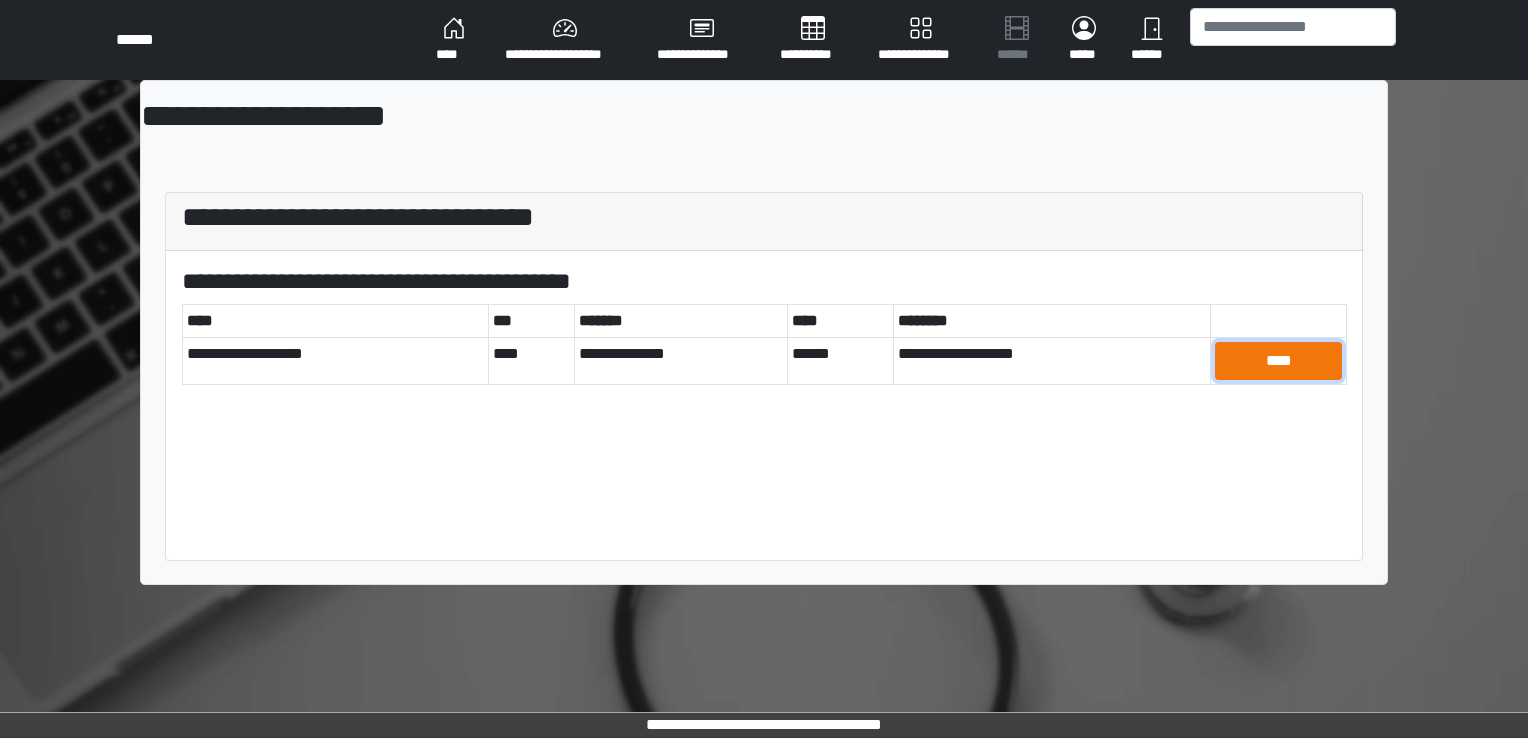 click on "****" at bounding box center (1278, 361) 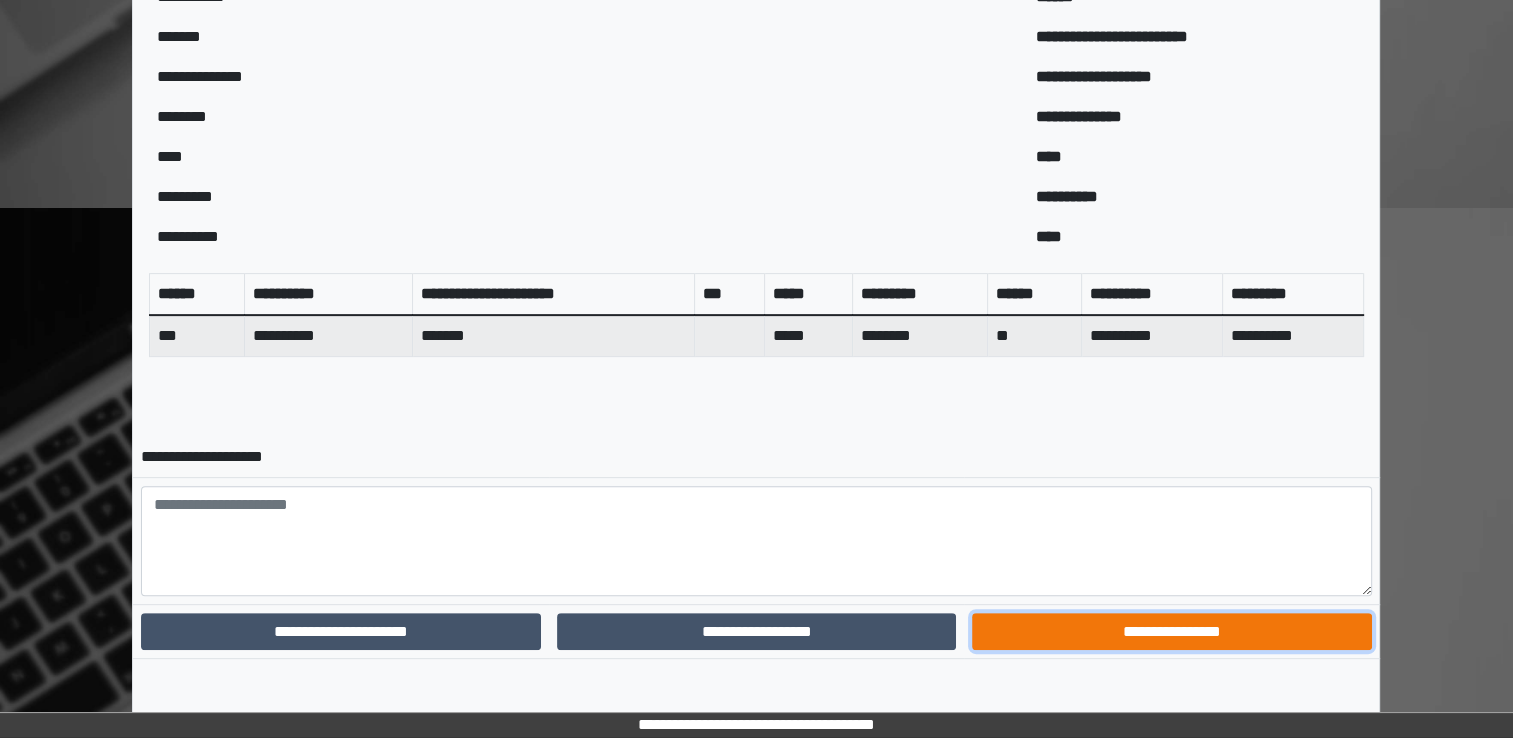 click on "**********" at bounding box center (1171, 632) 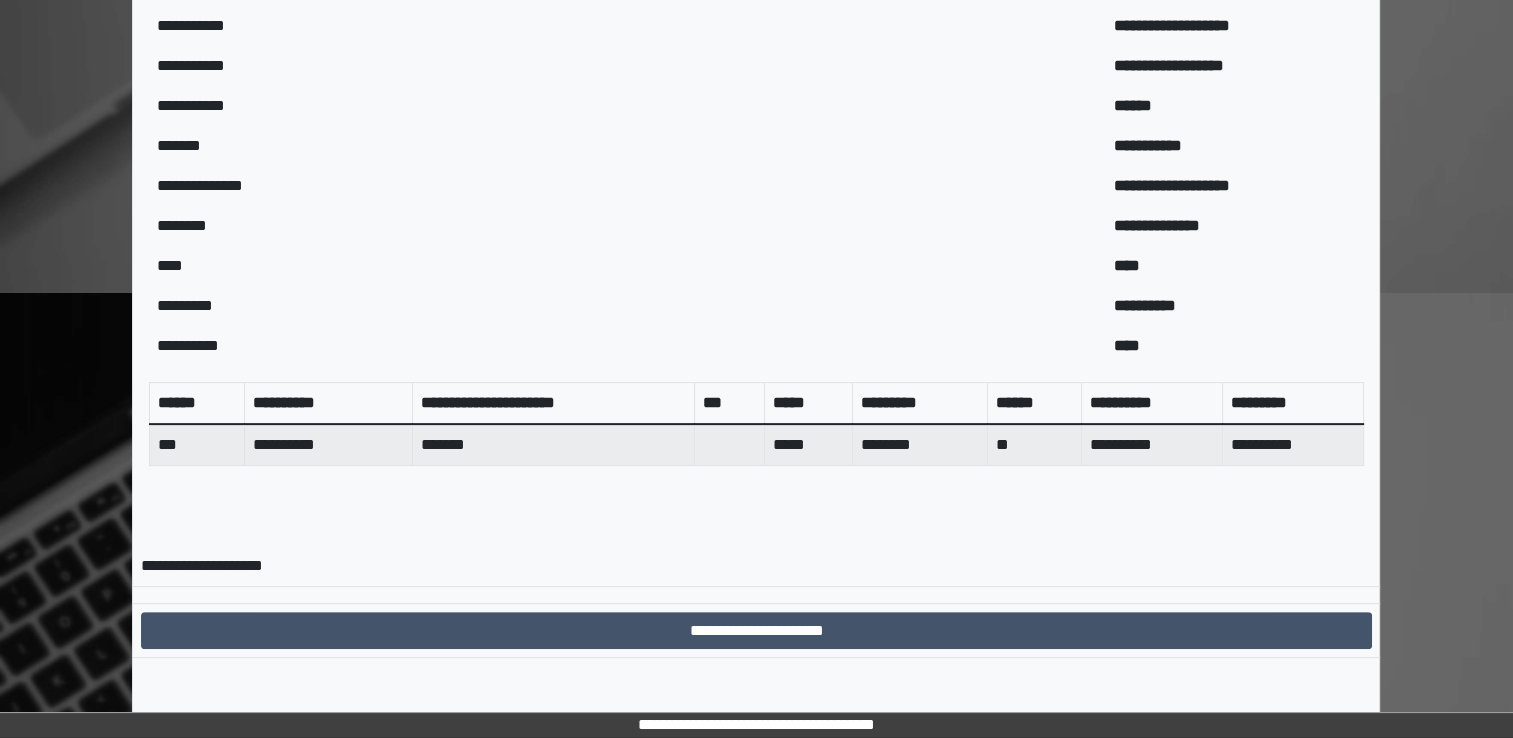 scroll, scrollTop: 559, scrollLeft: 0, axis: vertical 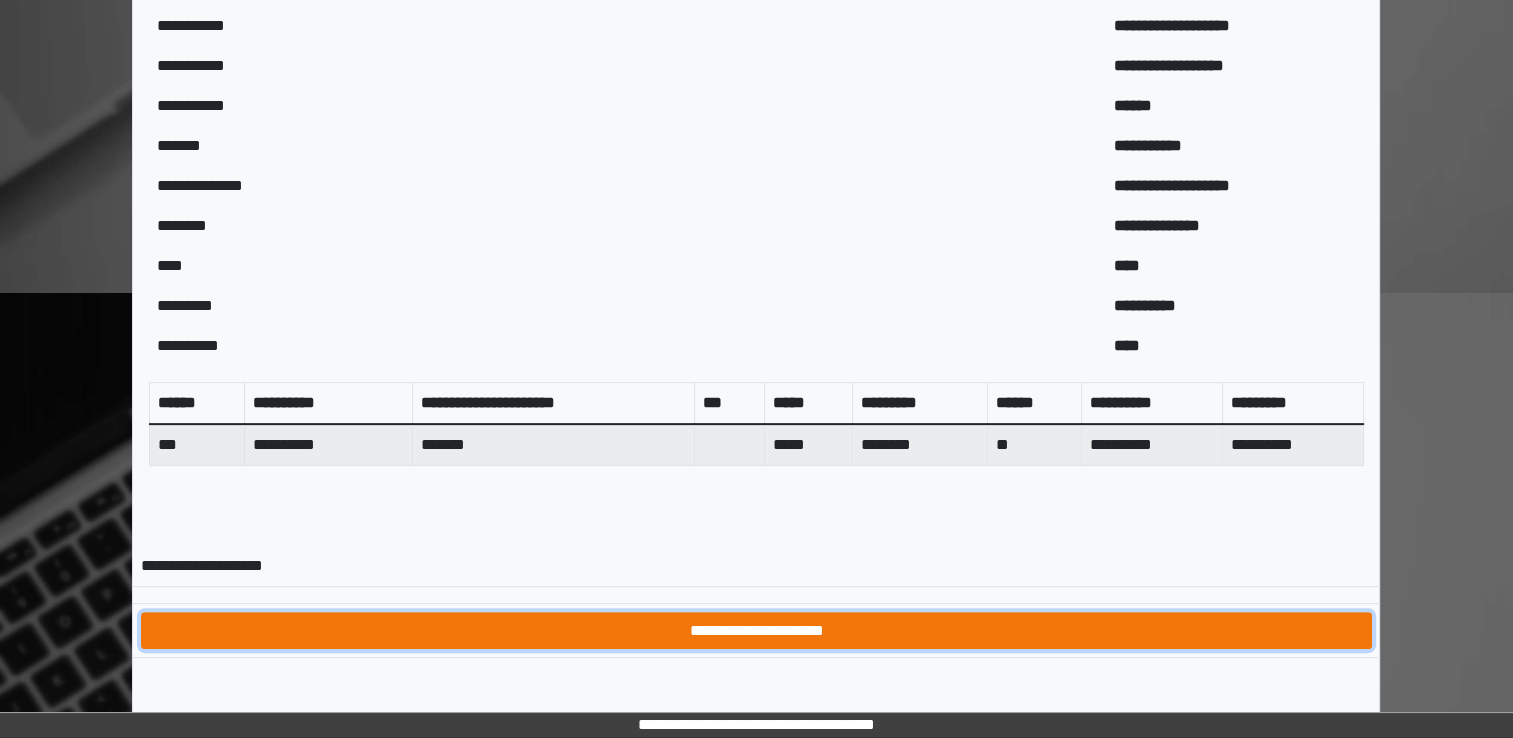 click on "**********" at bounding box center [756, 631] 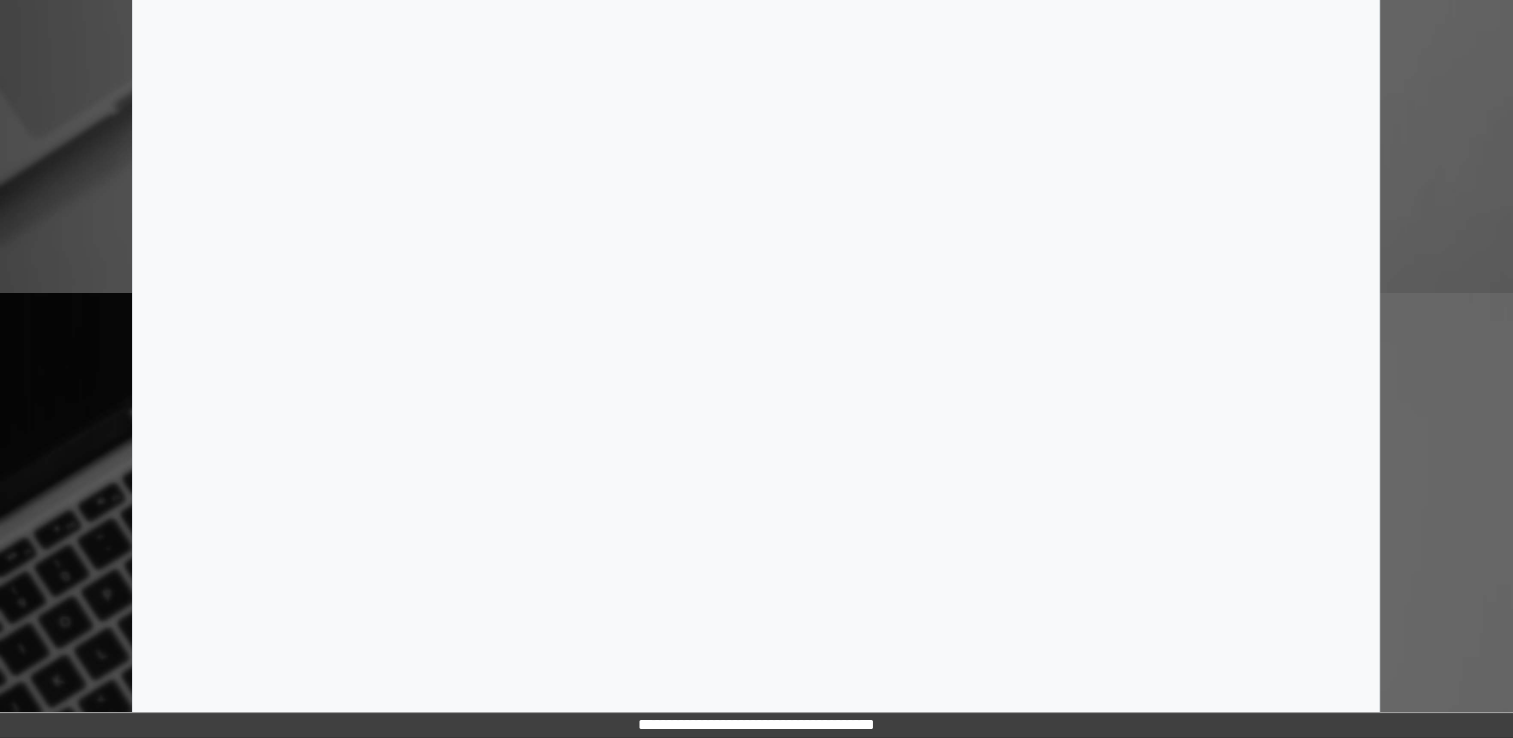 scroll, scrollTop: 0, scrollLeft: 0, axis: both 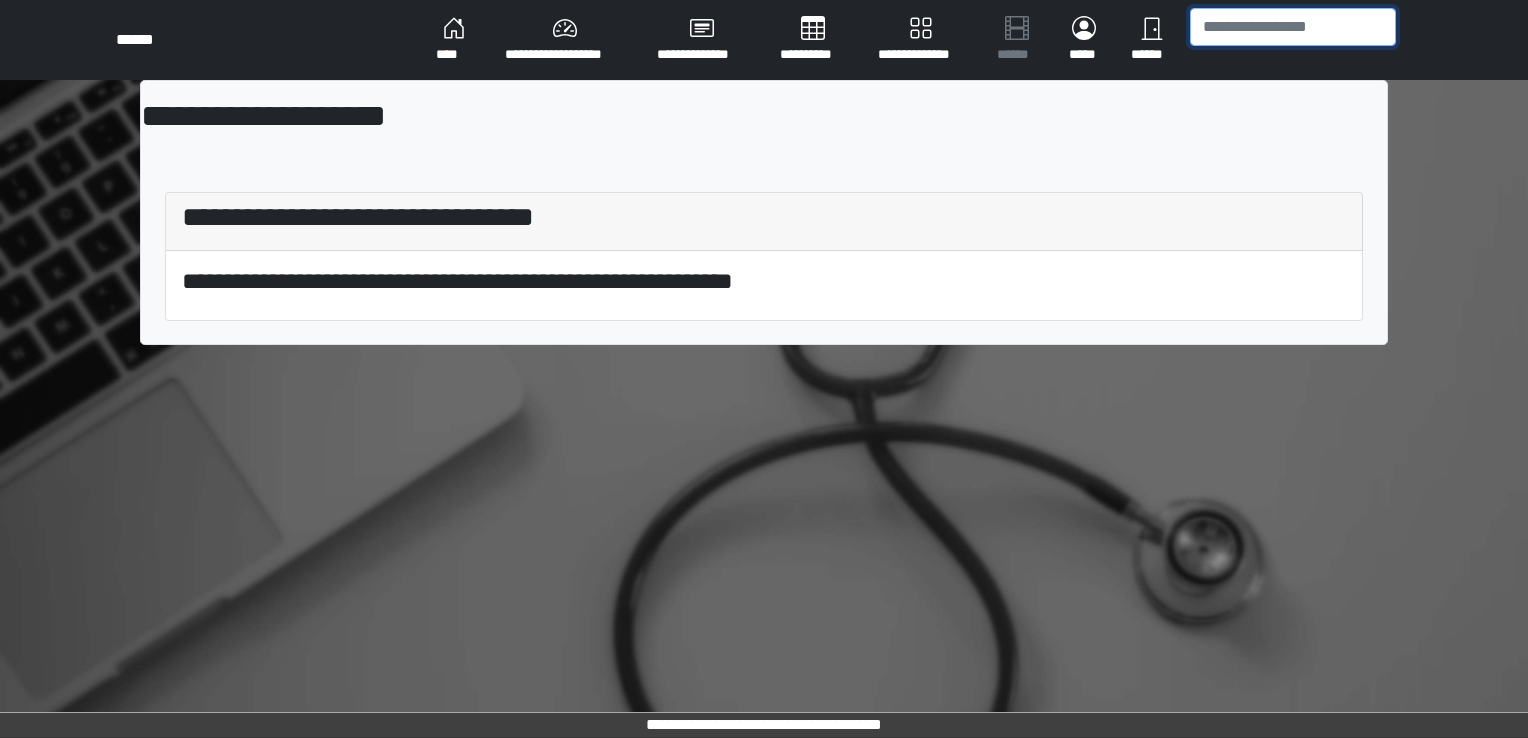 click at bounding box center [1293, 27] 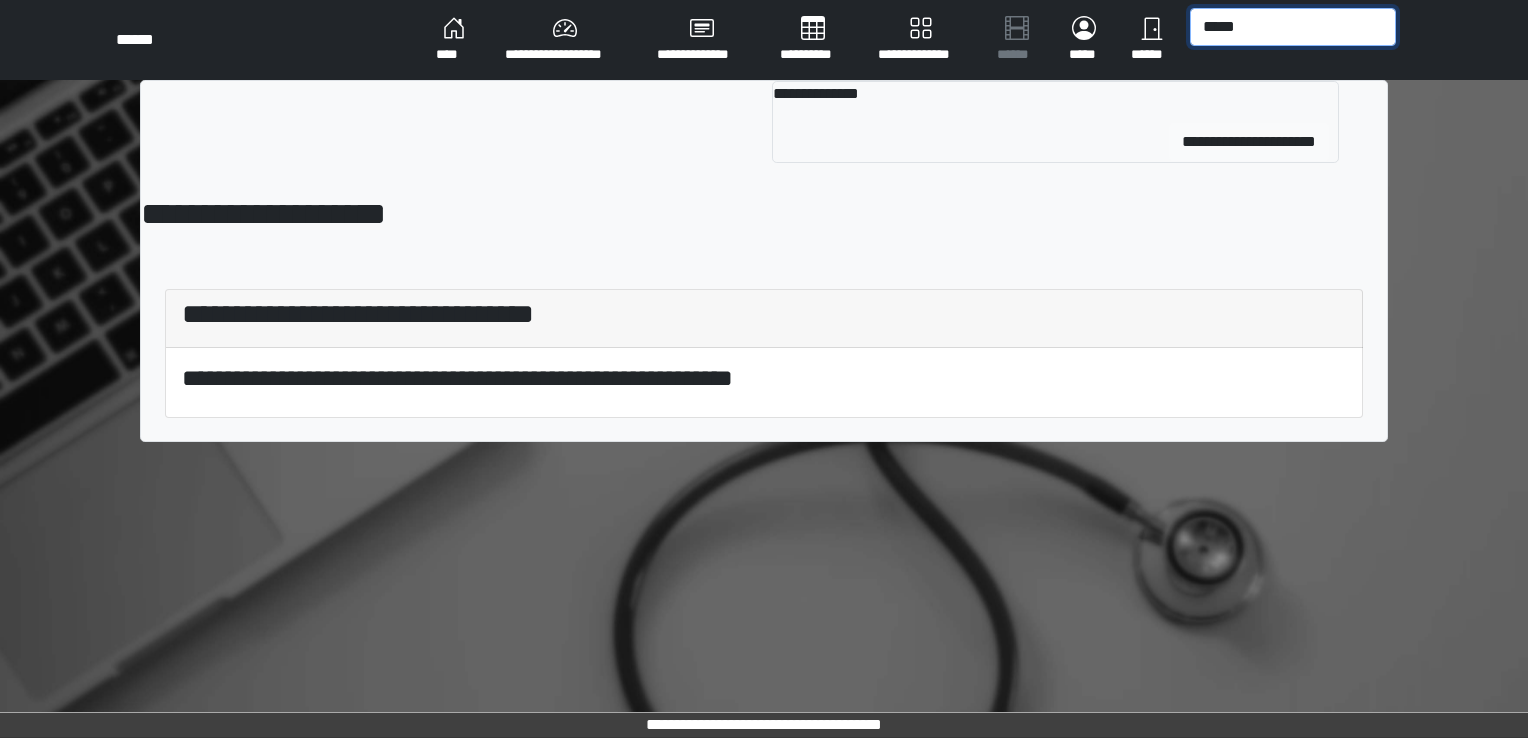 type on "*****" 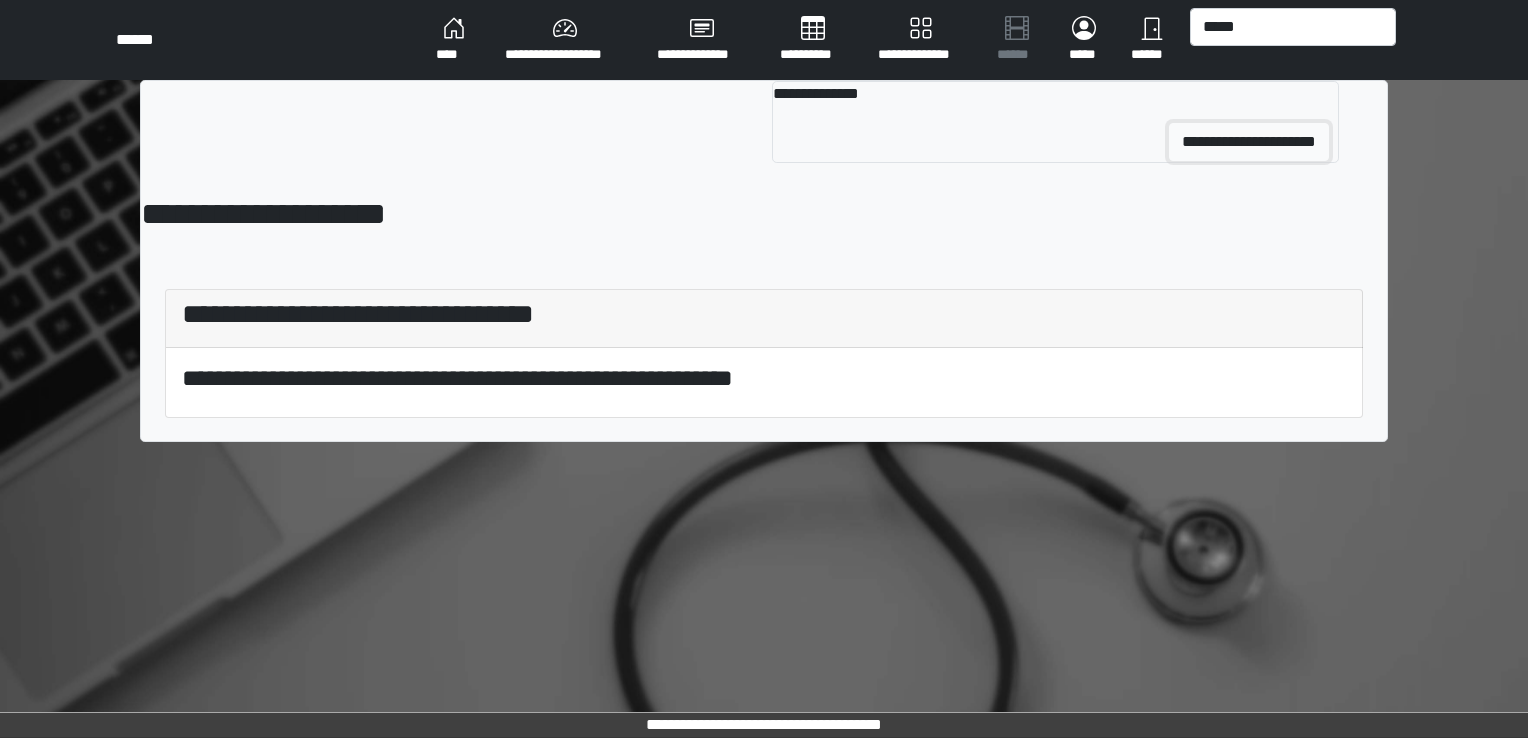 click on "**********" at bounding box center [1249, 142] 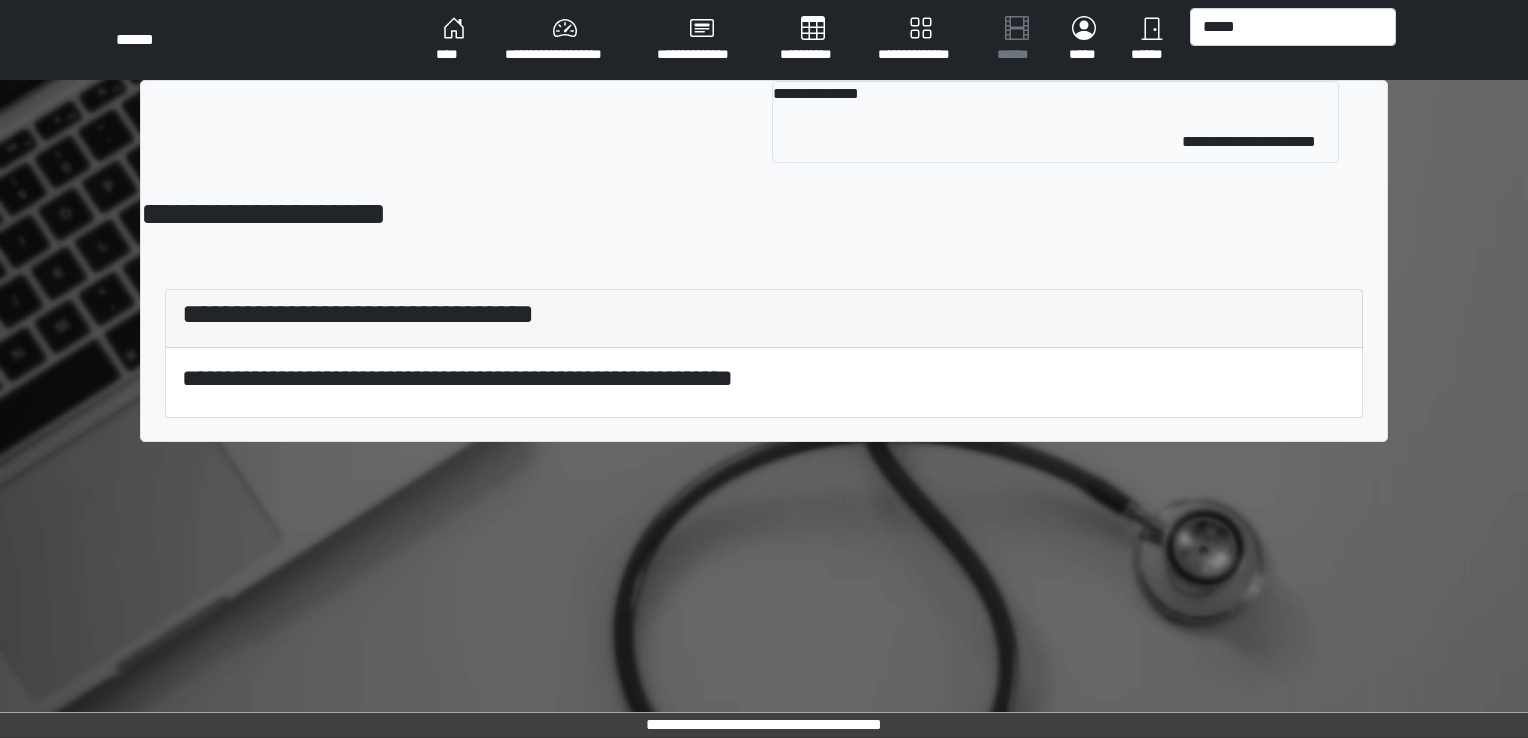type 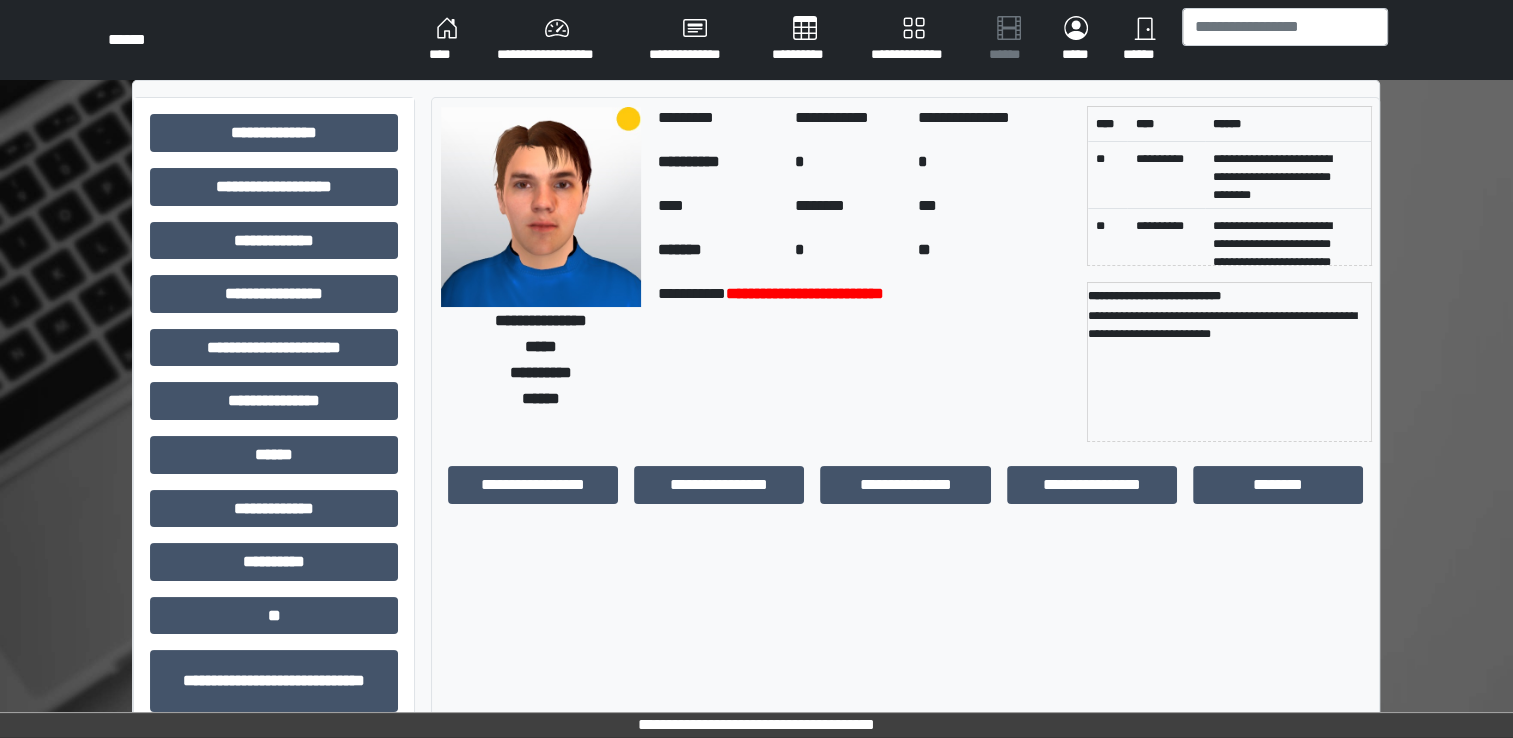 scroll, scrollTop: 184, scrollLeft: 0, axis: vertical 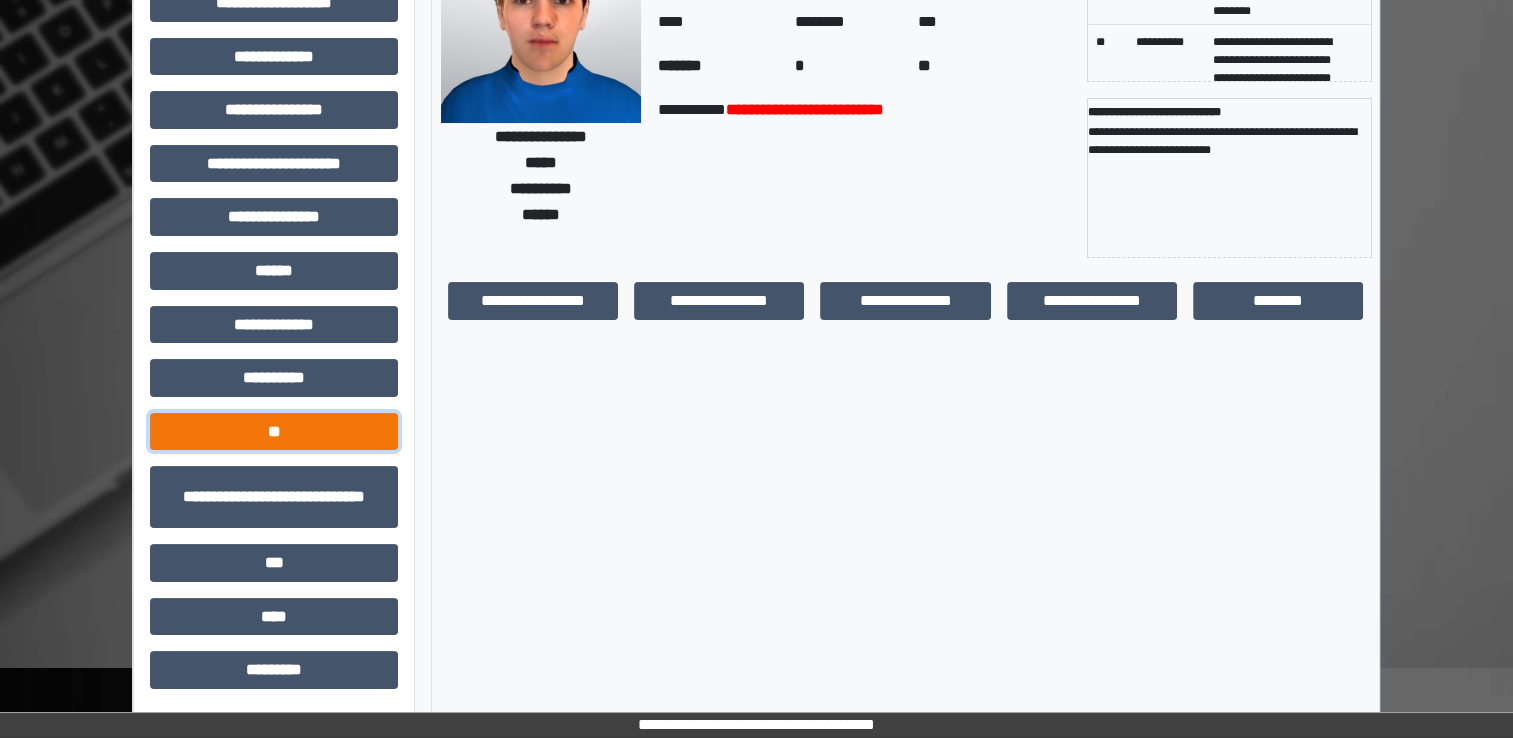 click on "**" at bounding box center (274, 432) 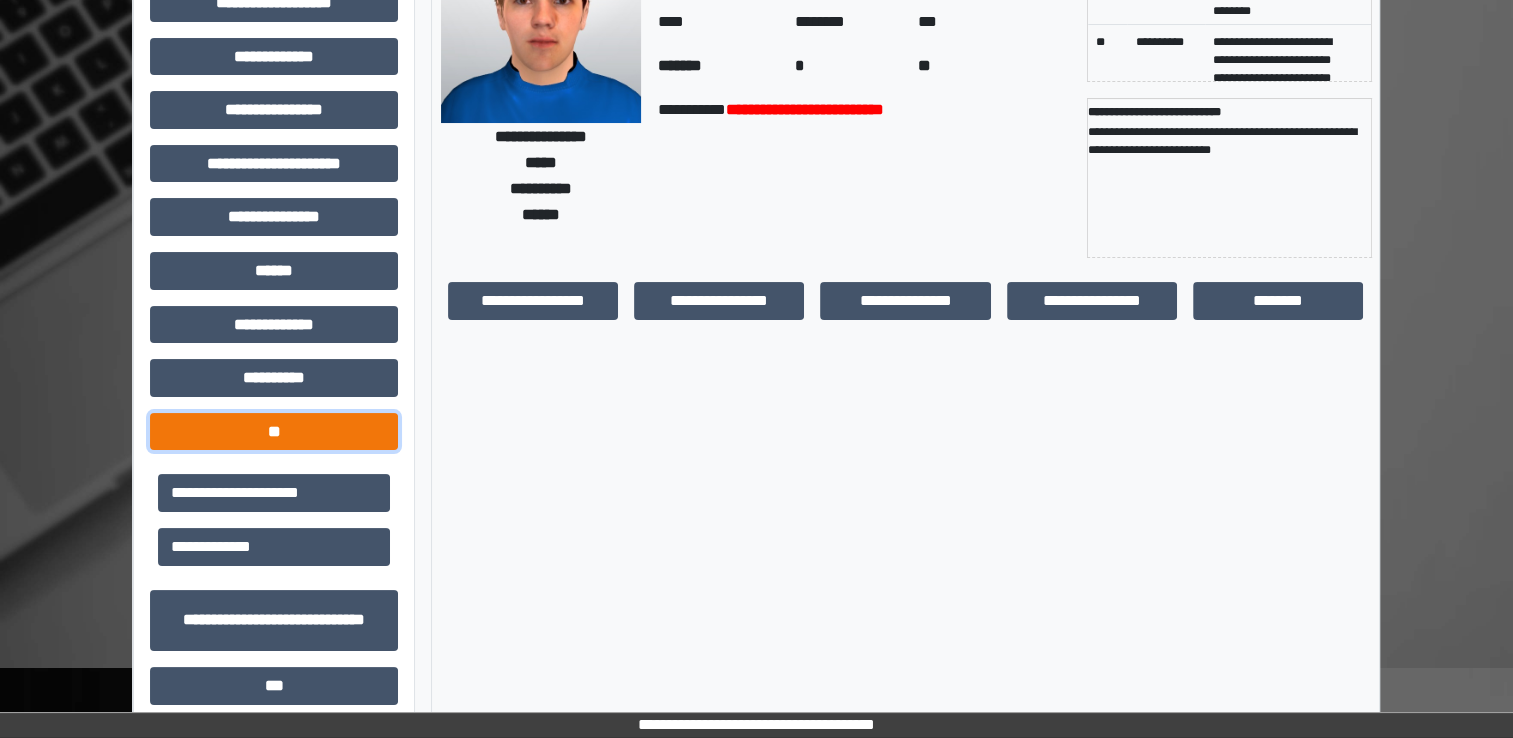 click on "**" at bounding box center (274, 432) 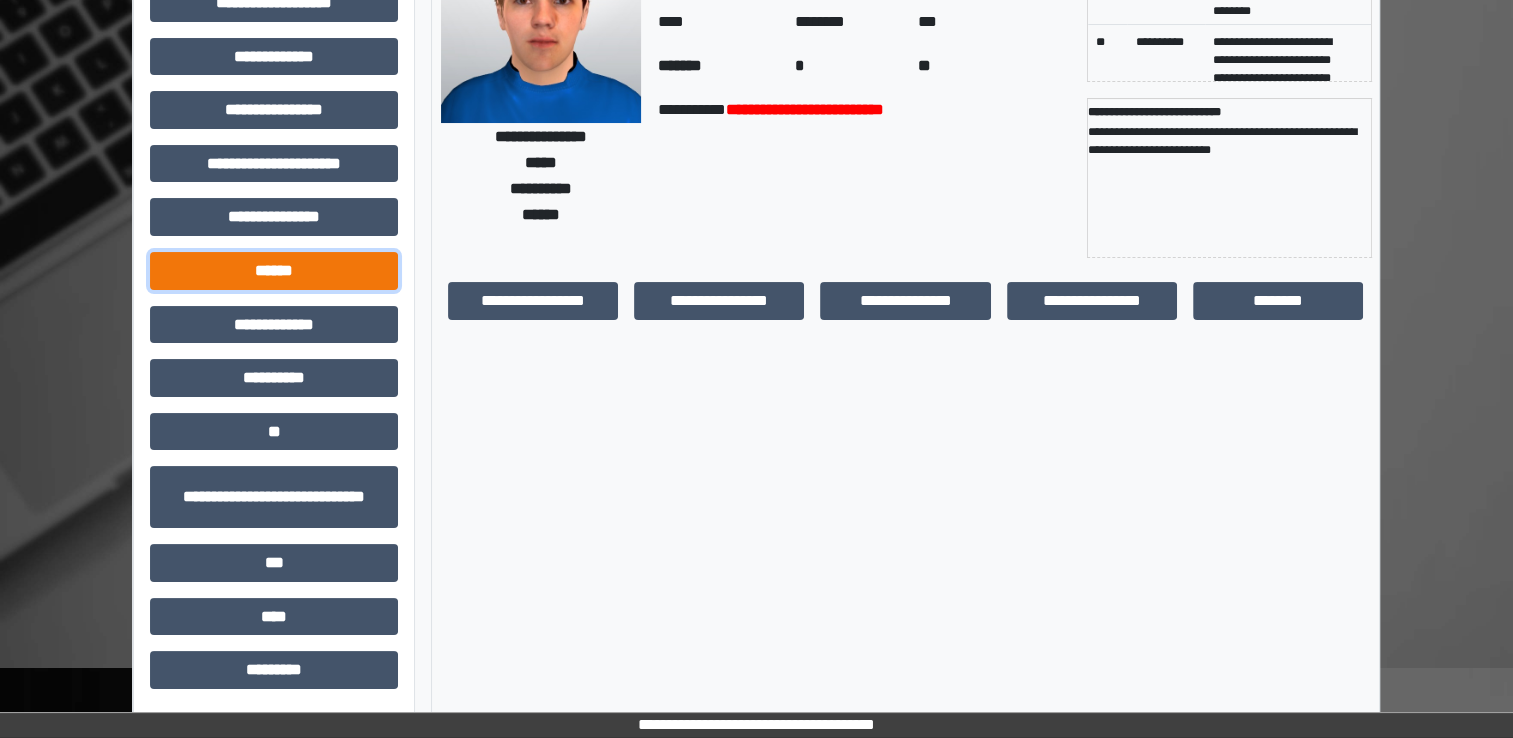 click on "******" at bounding box center [274, 271] 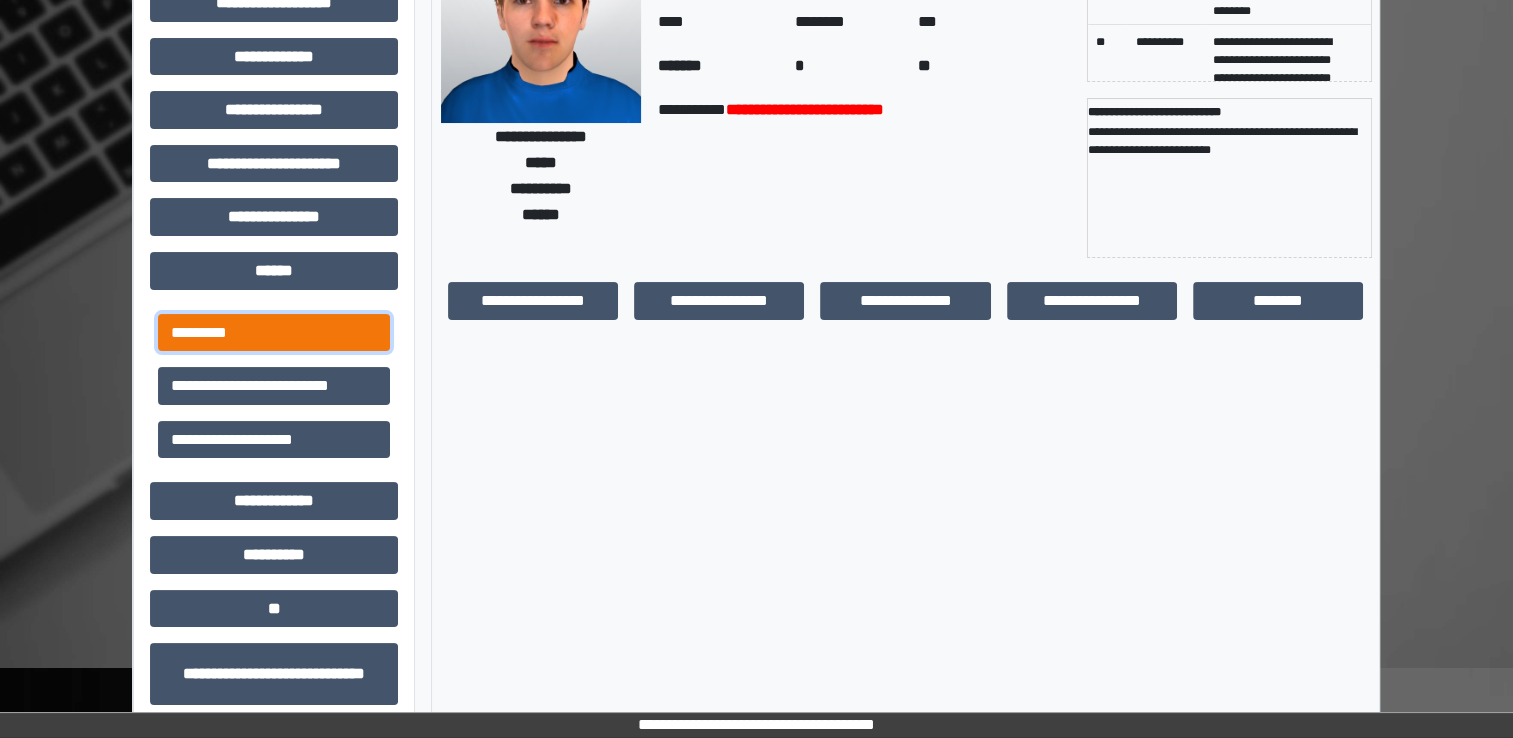 click on "*********" at bounding box center (274, 333) 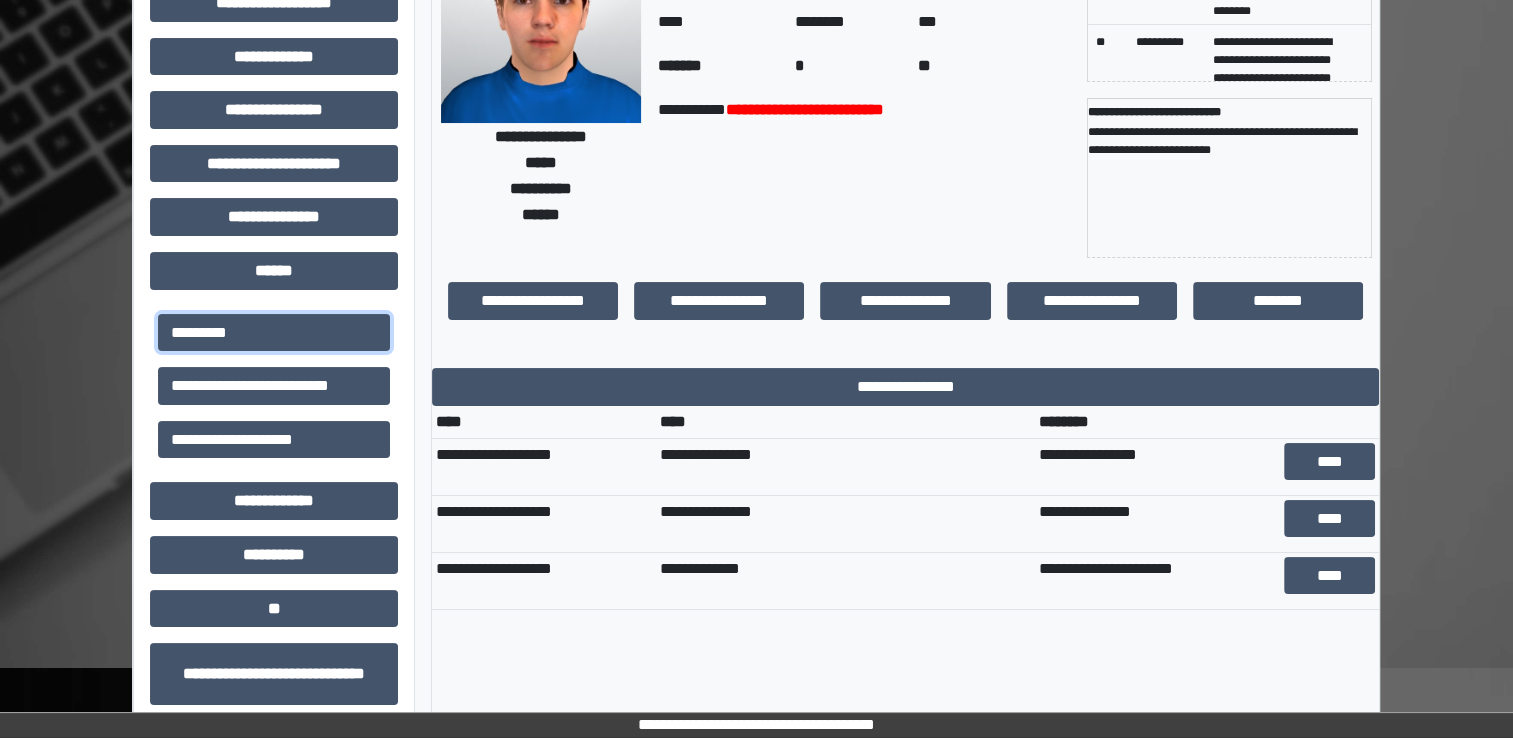 scroll, scrollTop: 84, scrollLeft: 0, axis: vertical 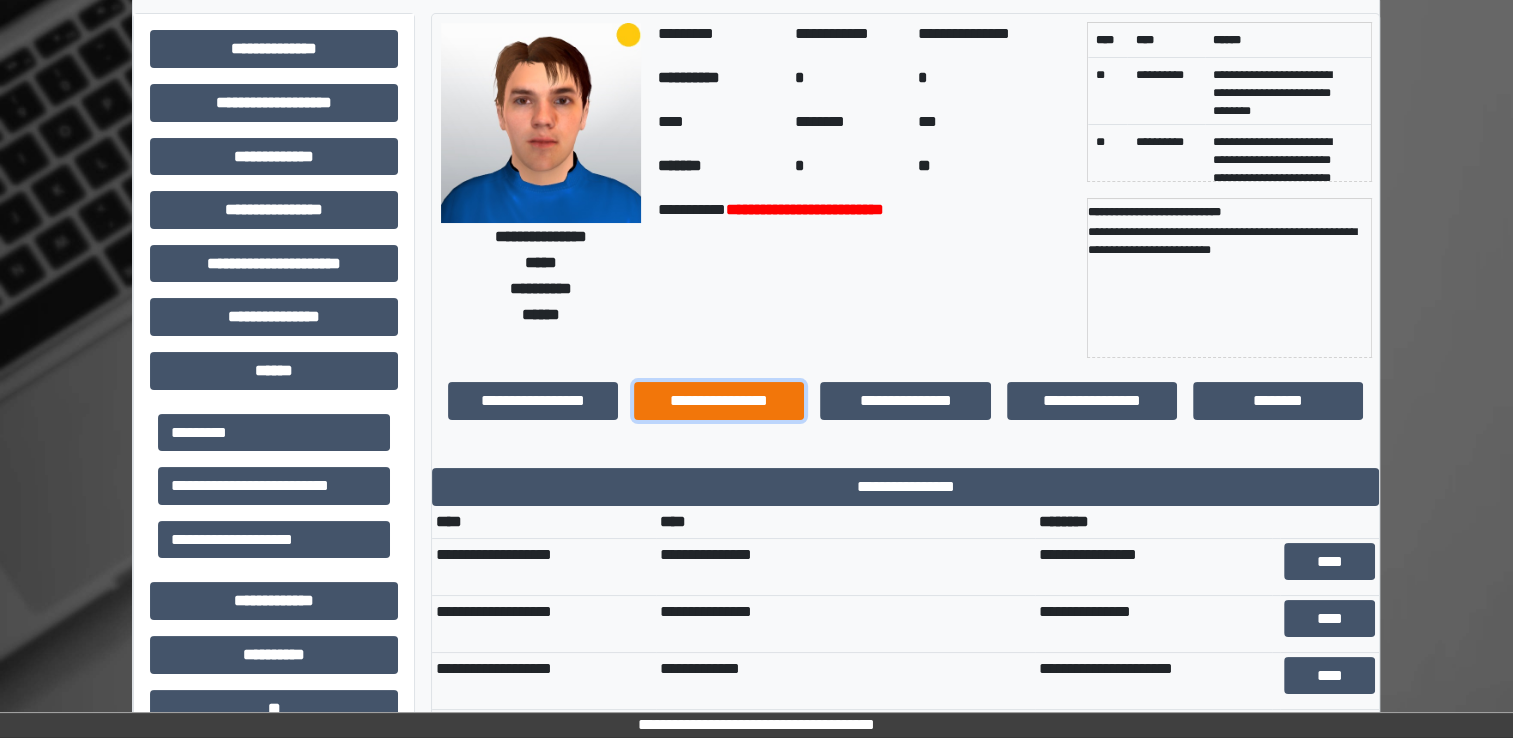 click on "**********" at bounding box center [719, 401] 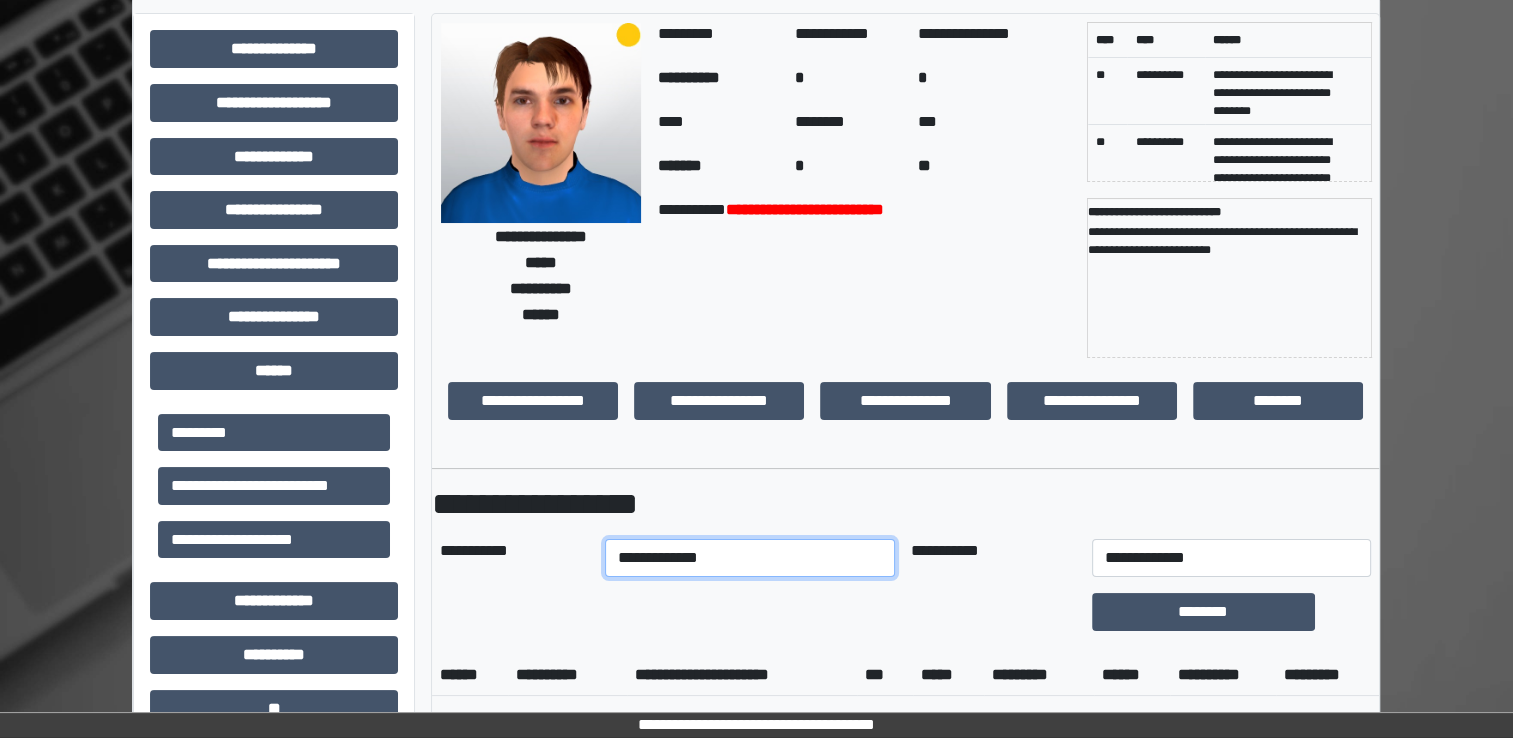 click on "**********" at bounding box center (750, 558) 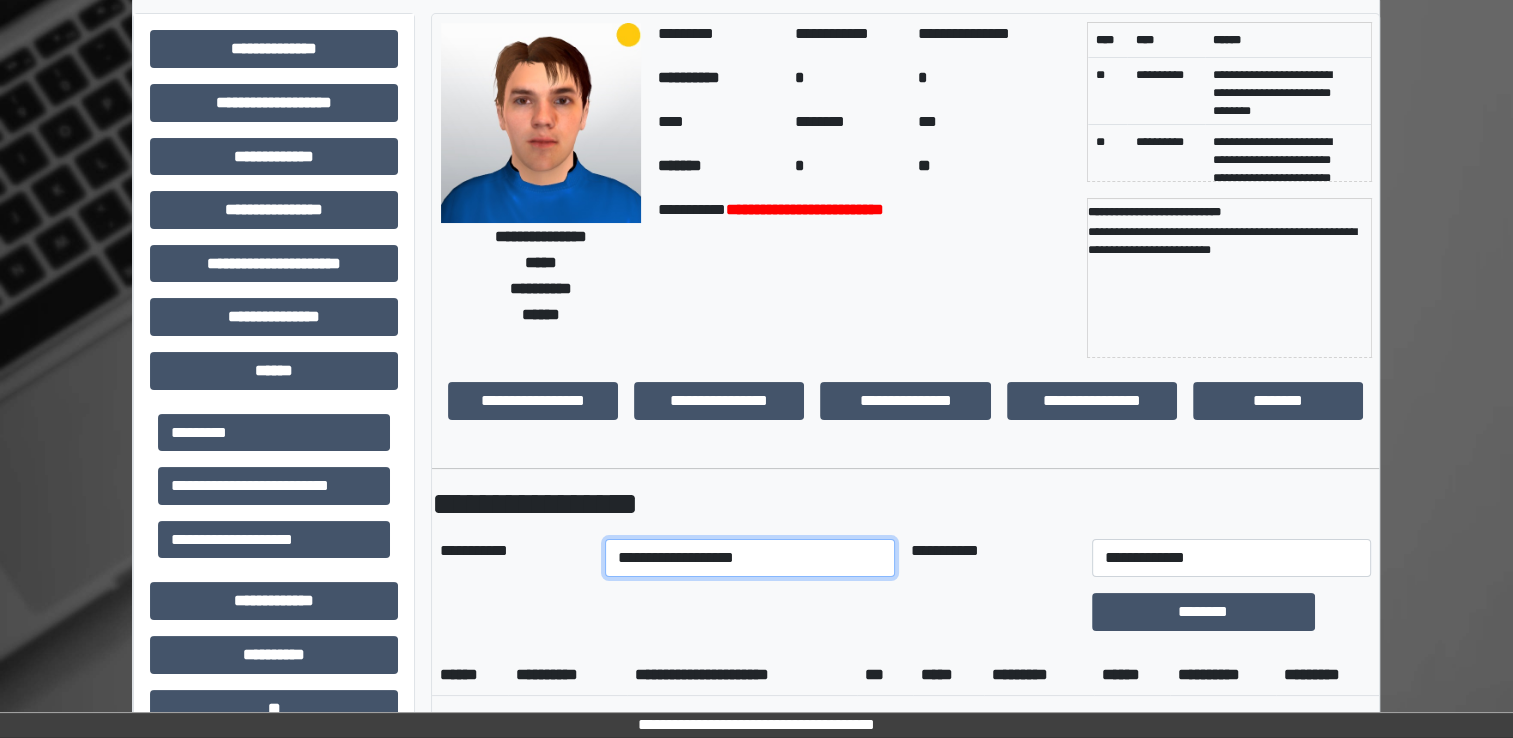 click on "**********" at bounding box center (750, 558) 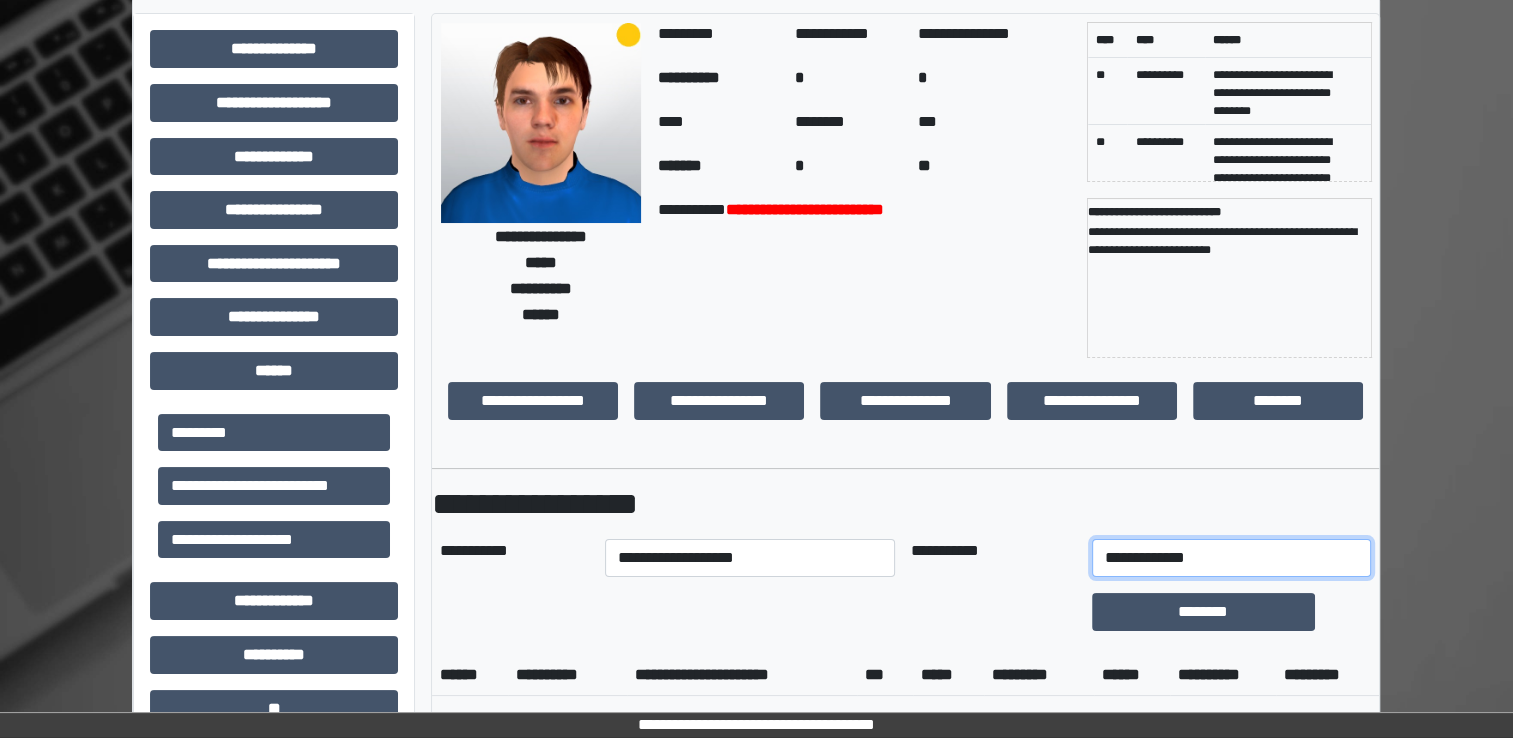 click on "**********" at bounding box center [1231, 558] 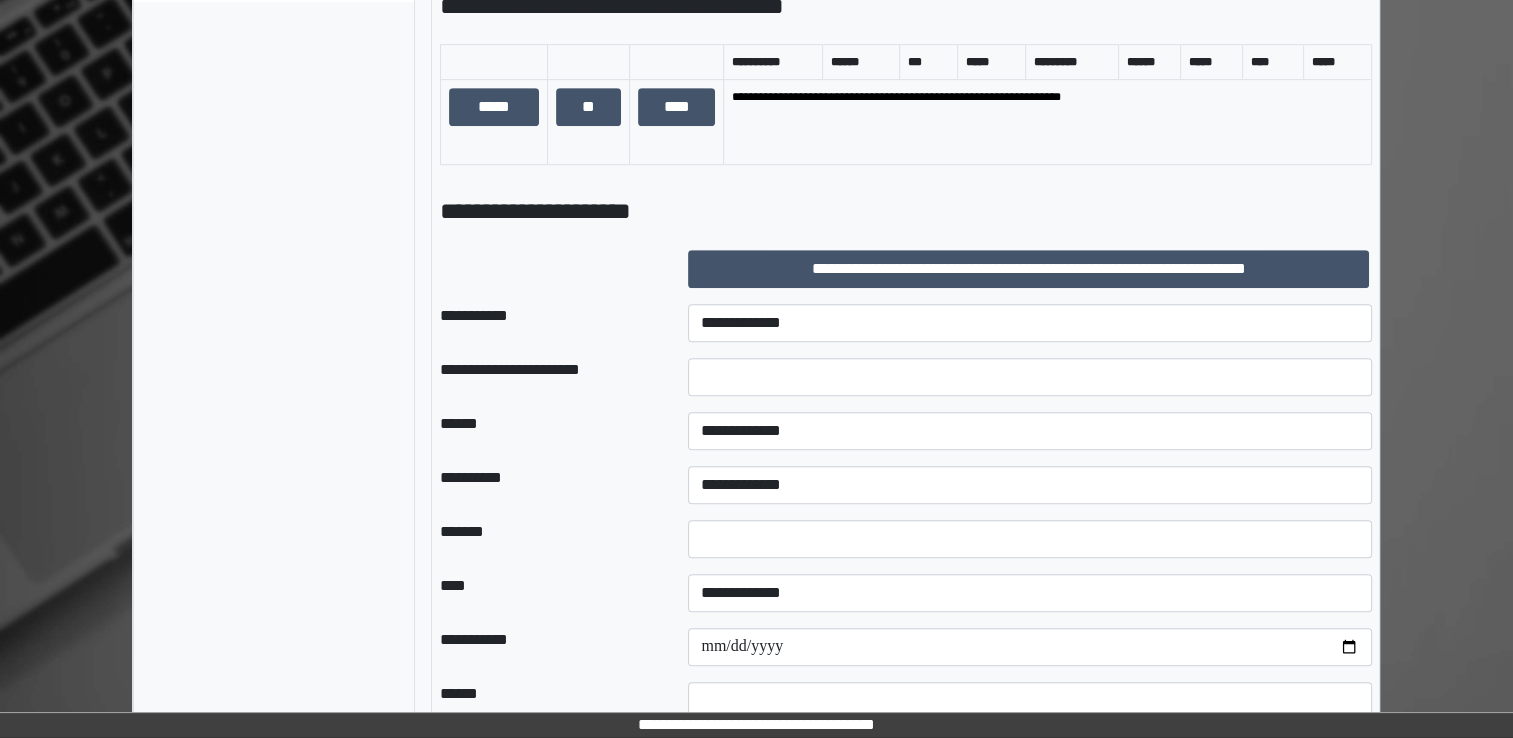 scroll, scrollTop: 1084, scrollLeft: 0, axis: vertical 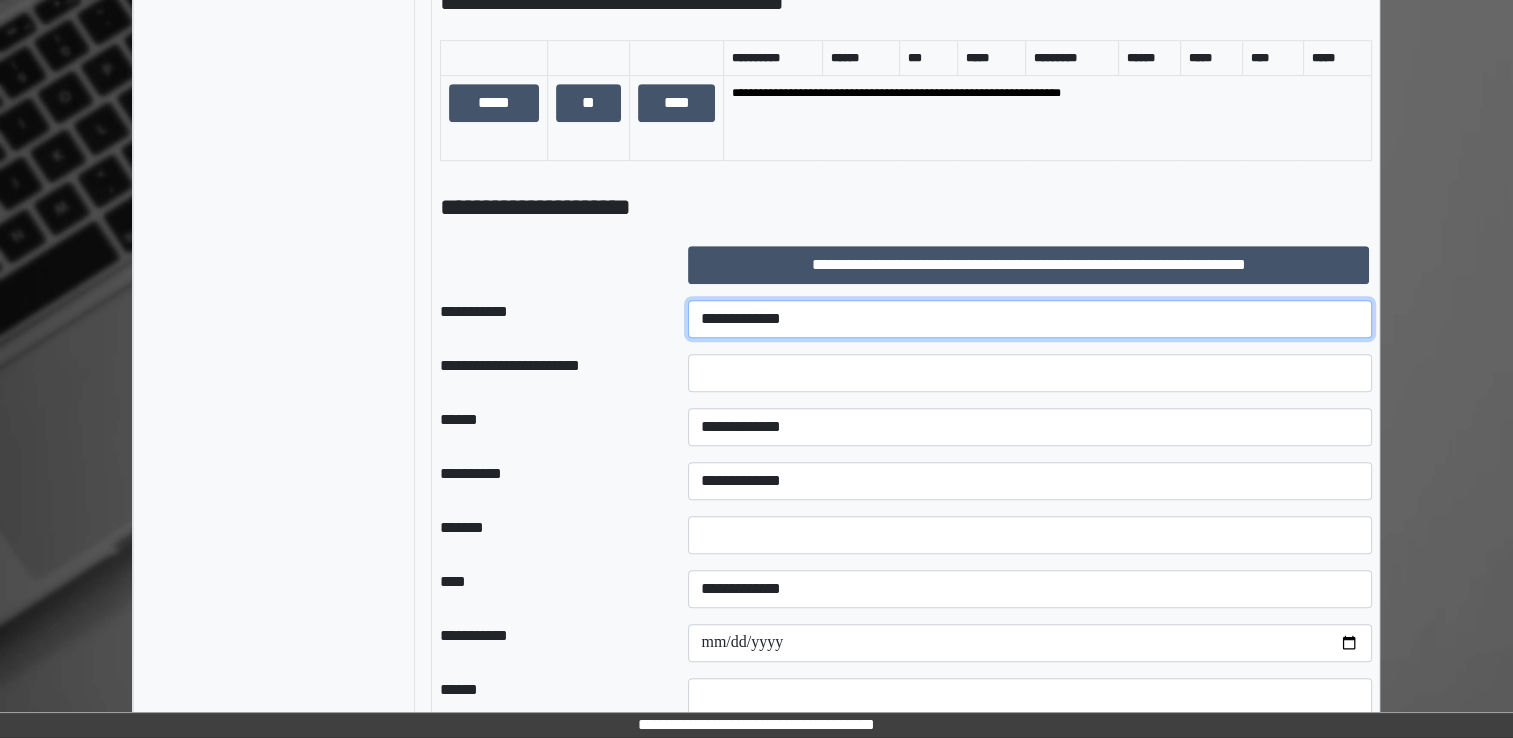 click on "**********" at bounding box center (1030, 319) 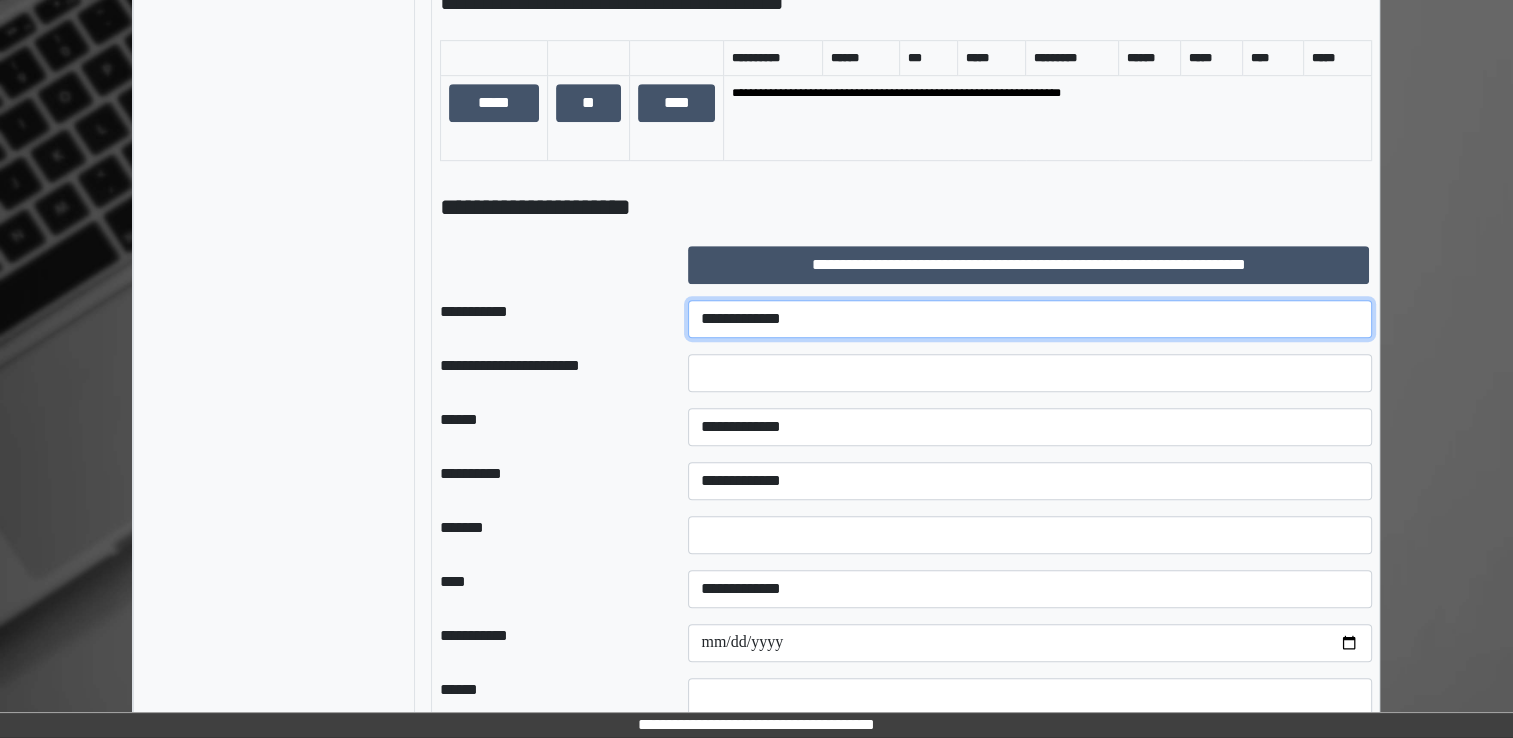 select on "***" 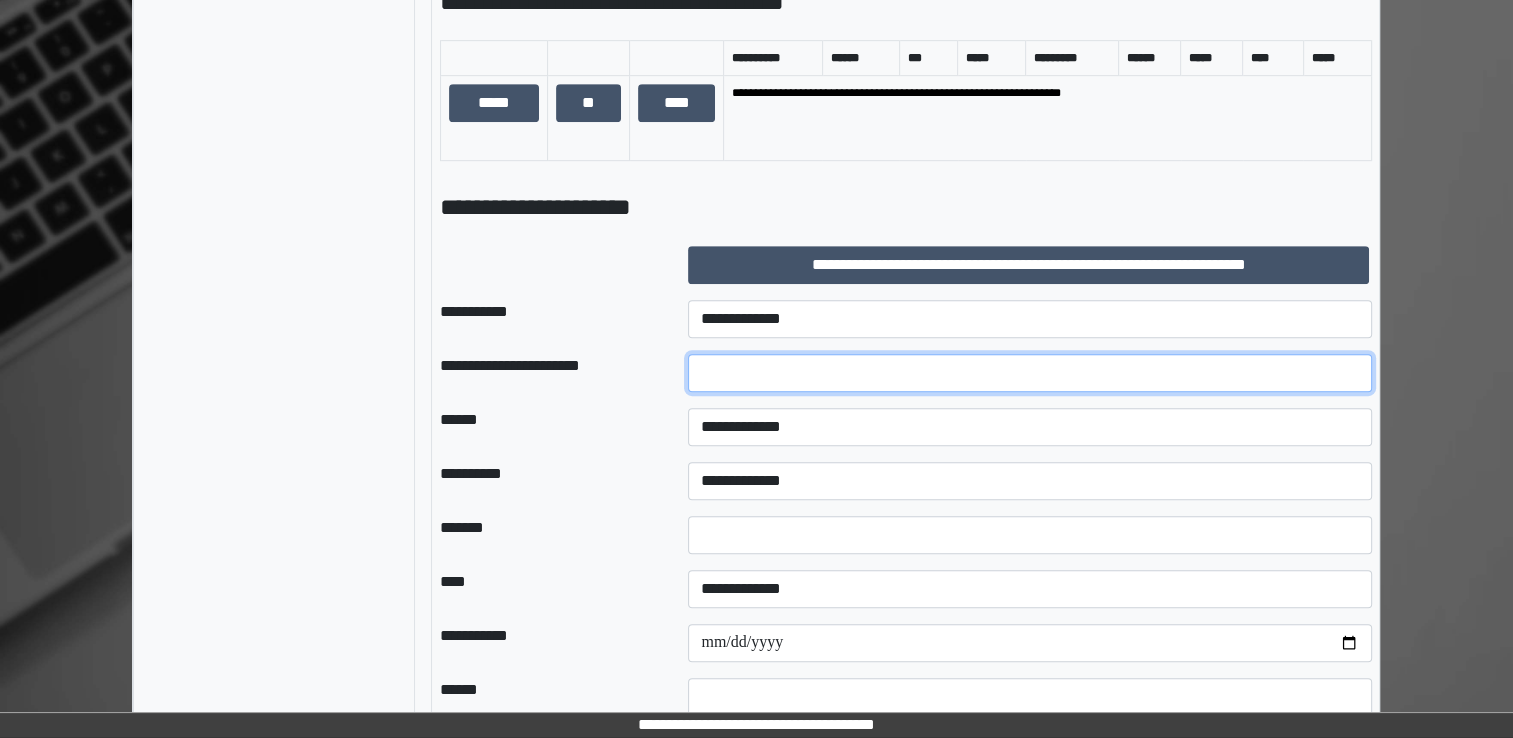 click at bounding box center [1030, 373] 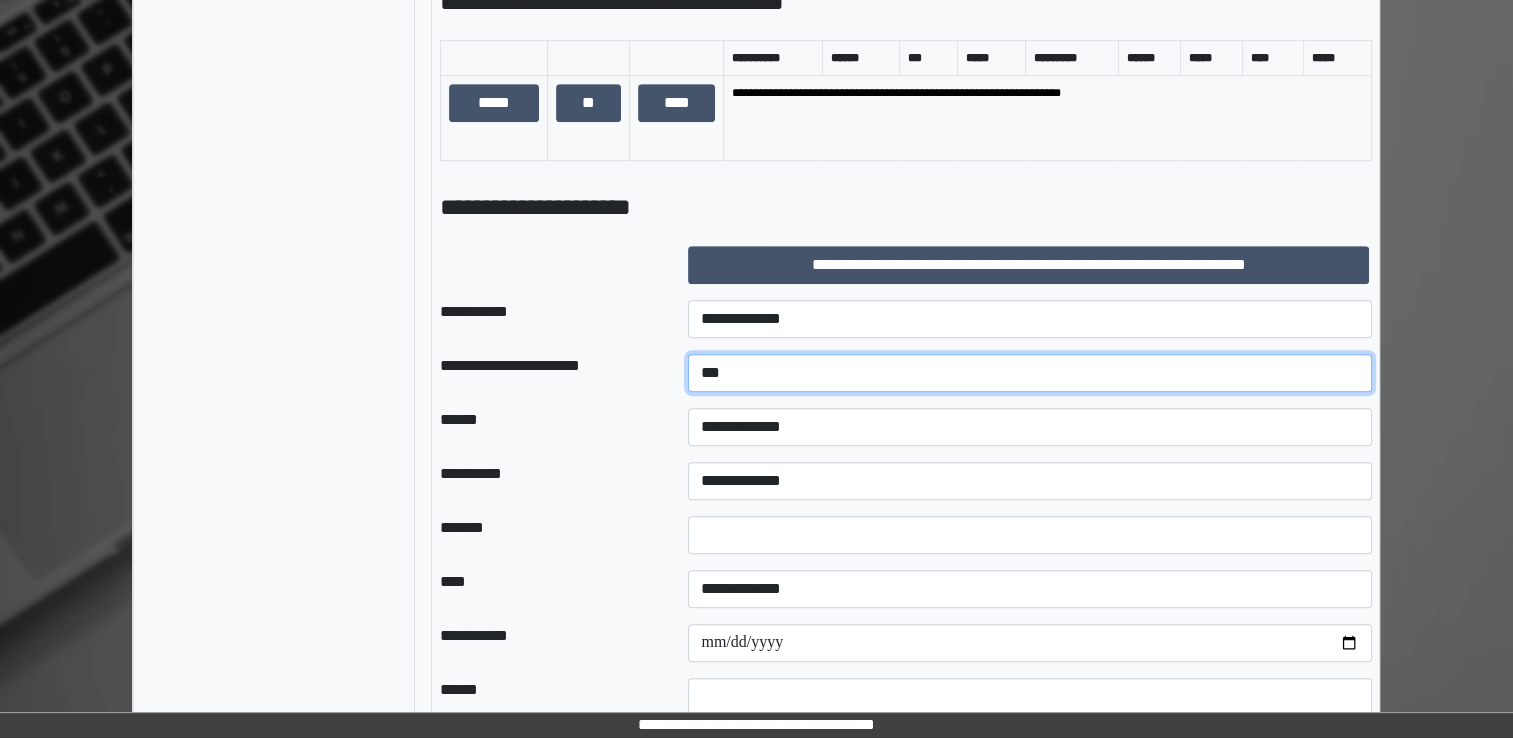 click on "***" at bounding box center (1030, 373) 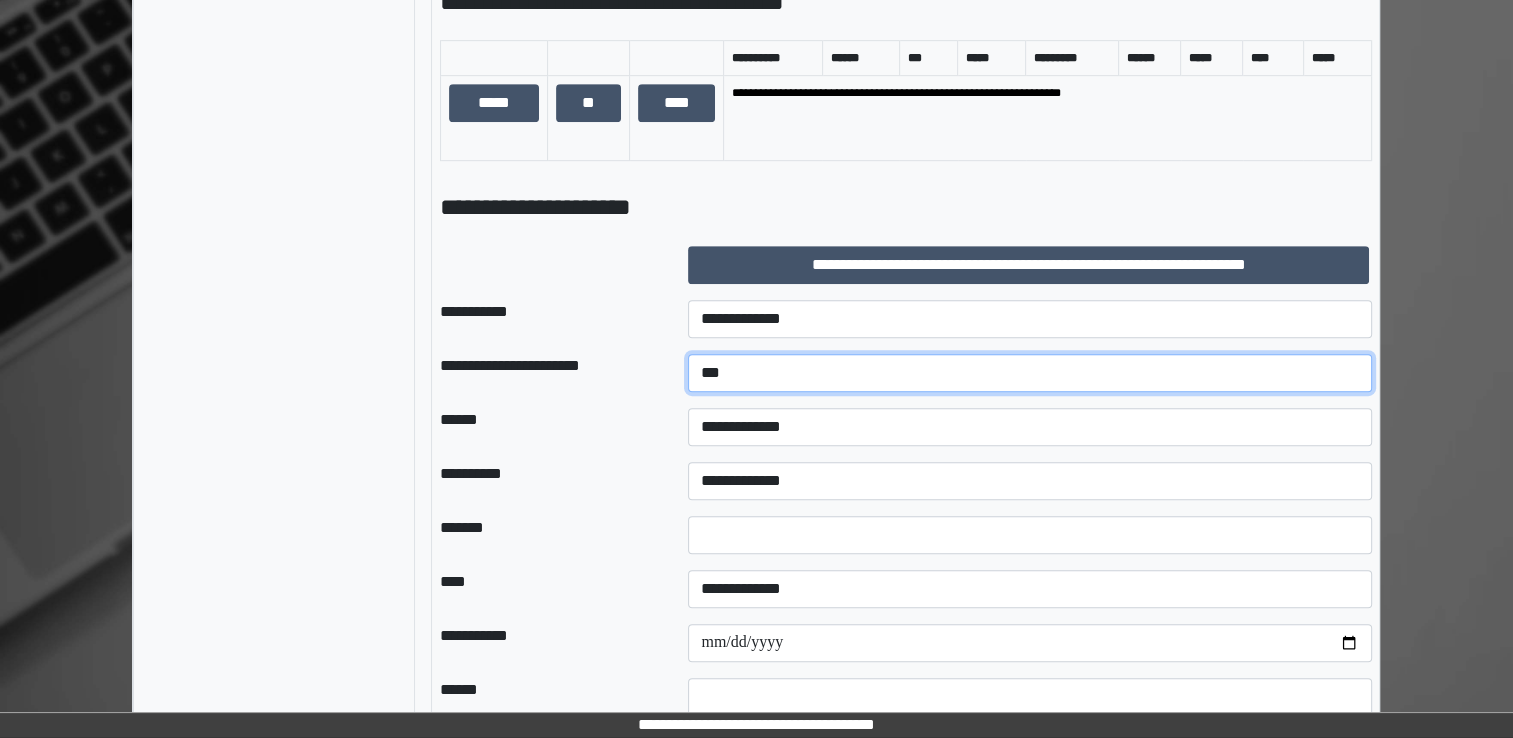 type on "******" 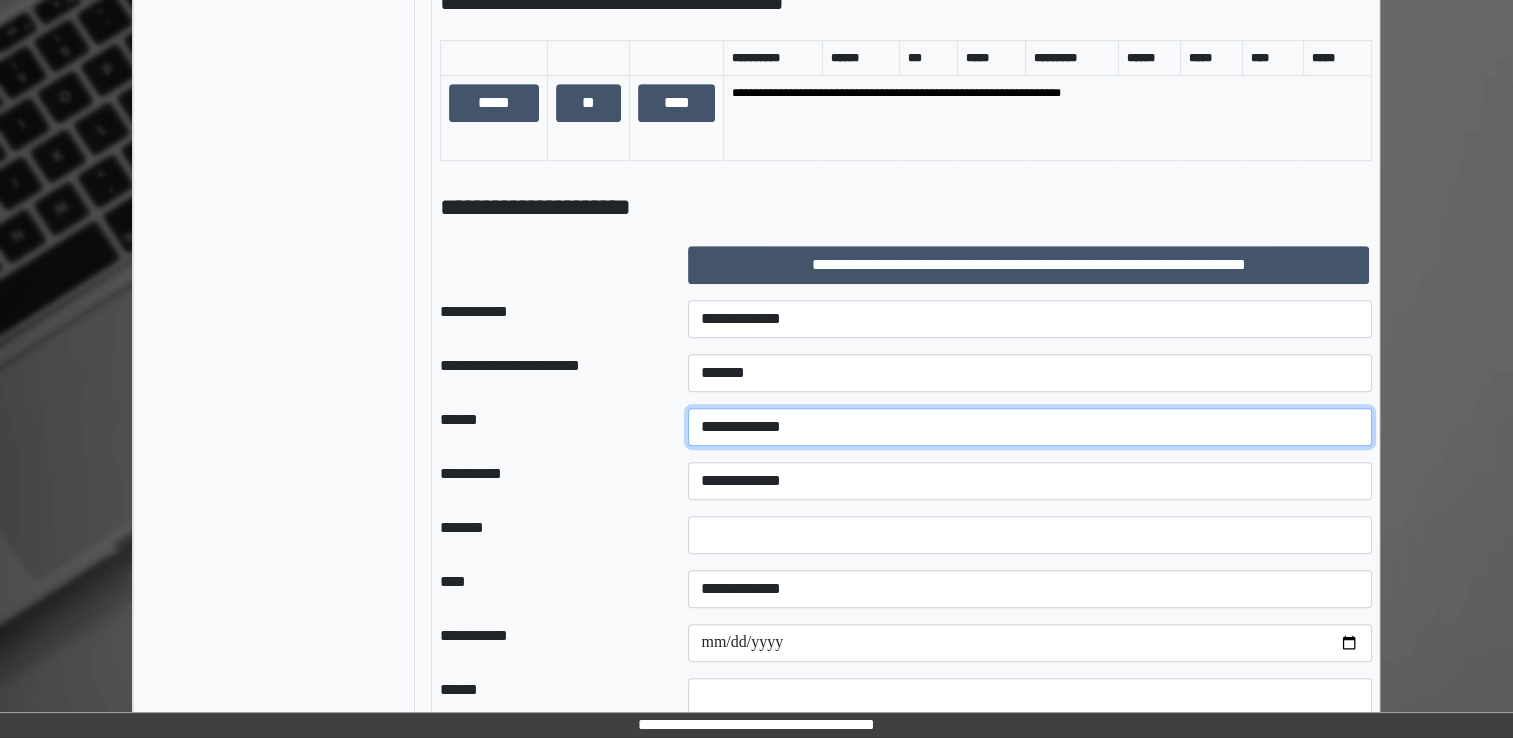 click on "**********" at bounding box center (1030, 427) 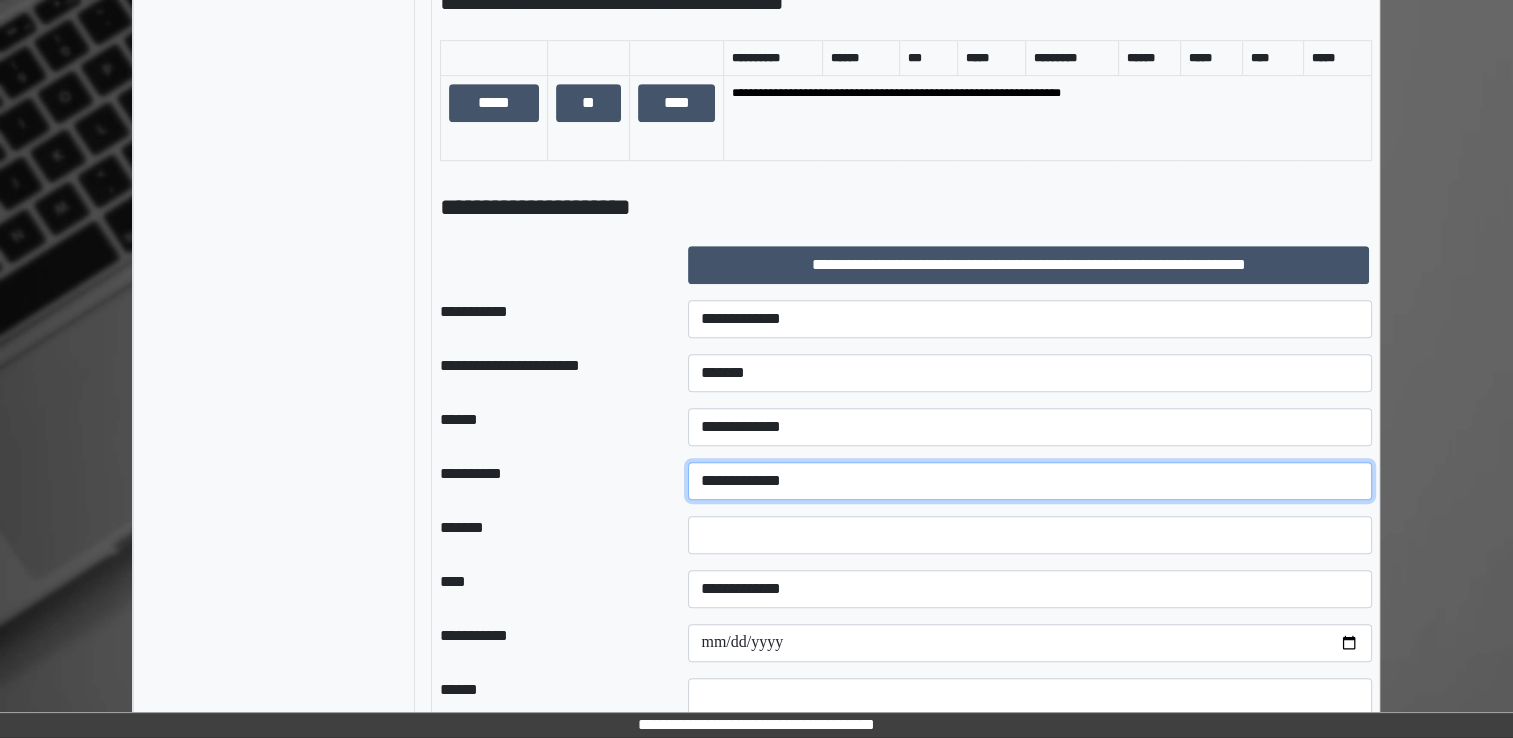 click on "**********" at bounding box center (1030, 481) 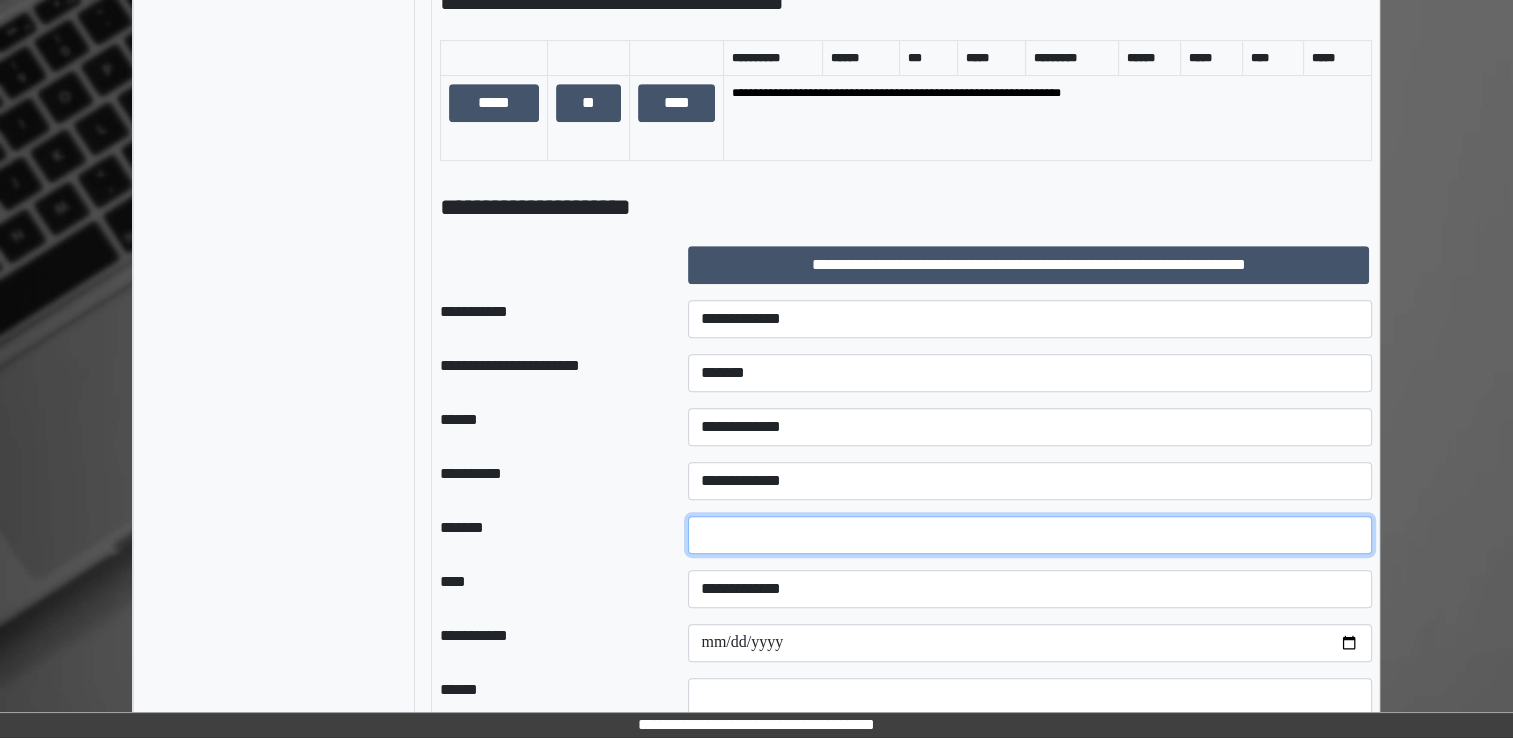 click at bounding box center (1030, 535) 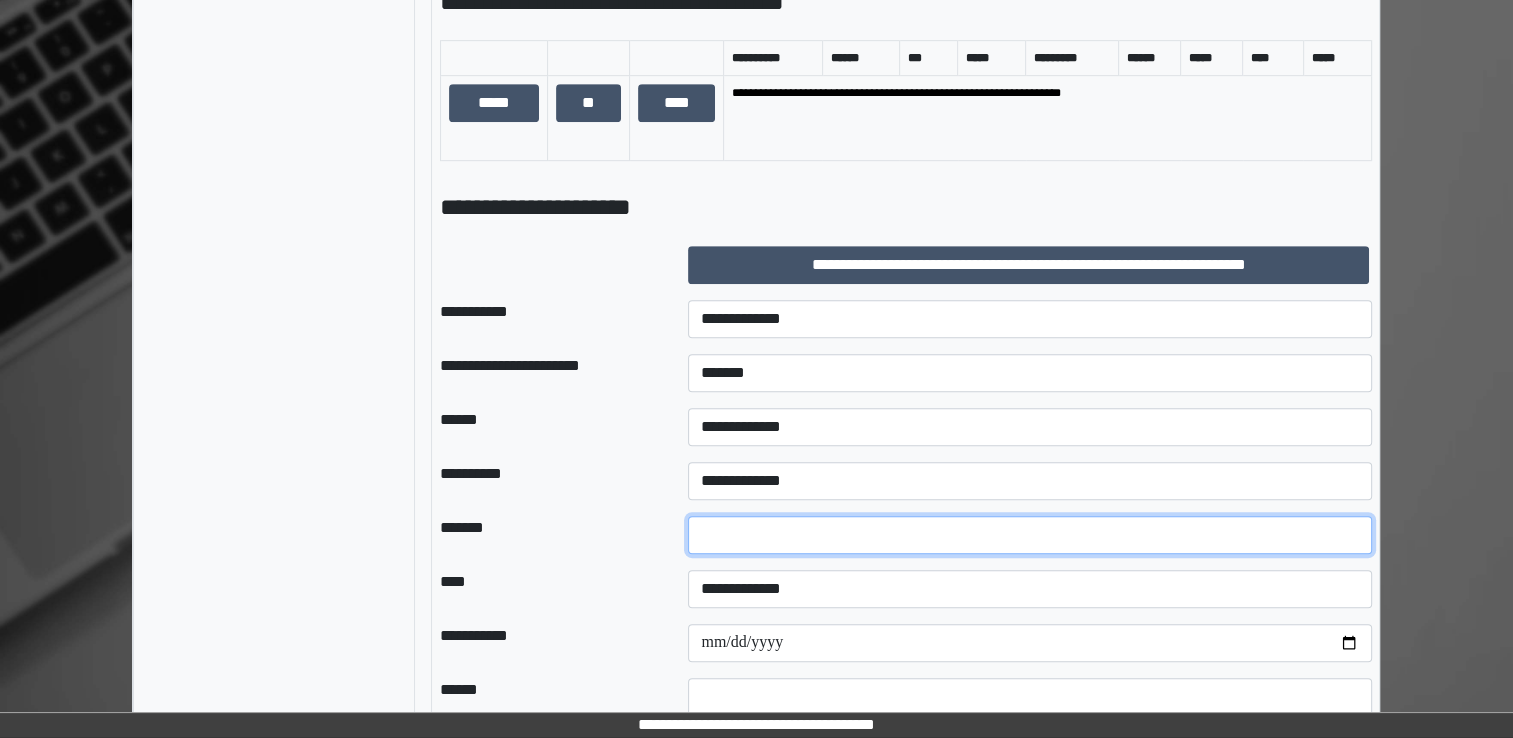 type on "**" 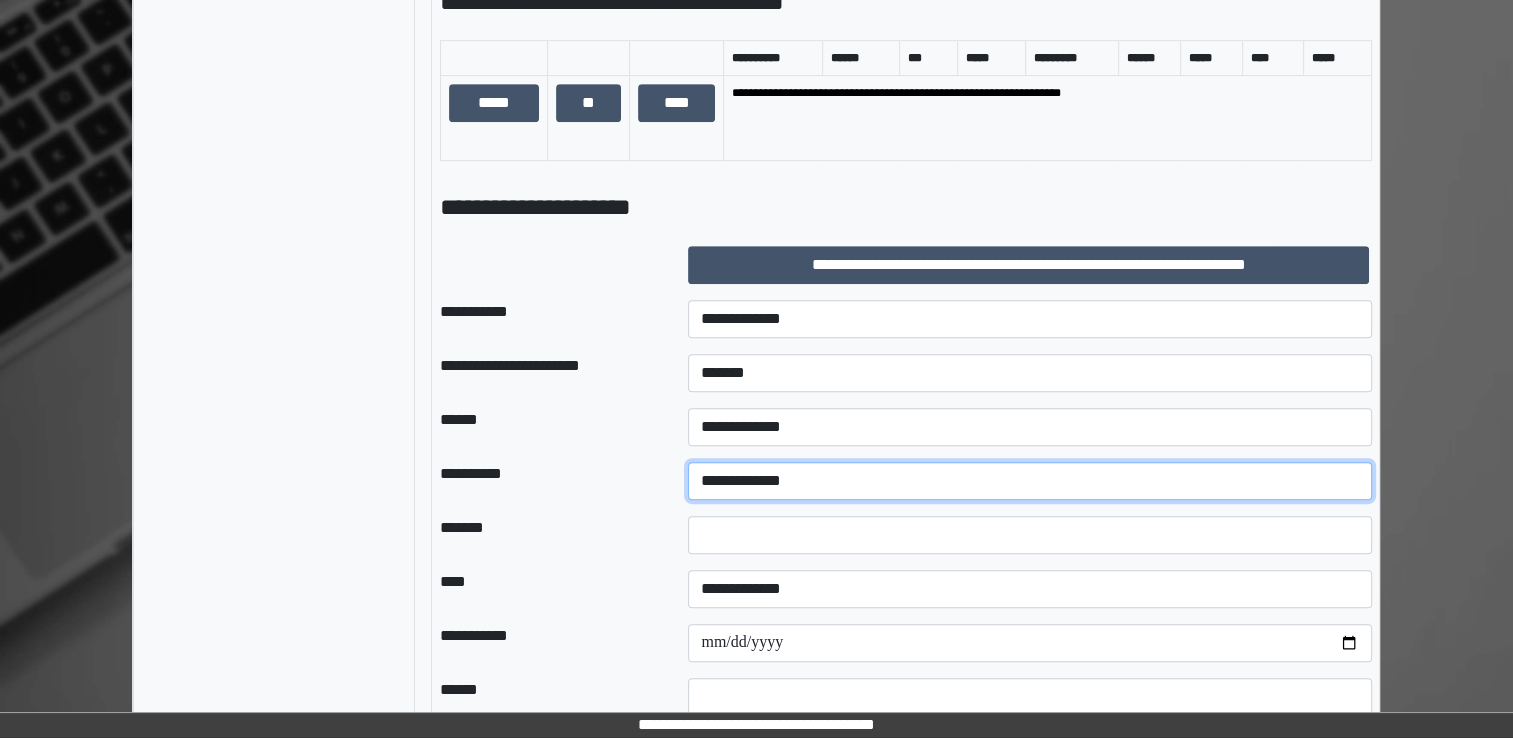 click on "**********" at bounding box center [1030, 481] 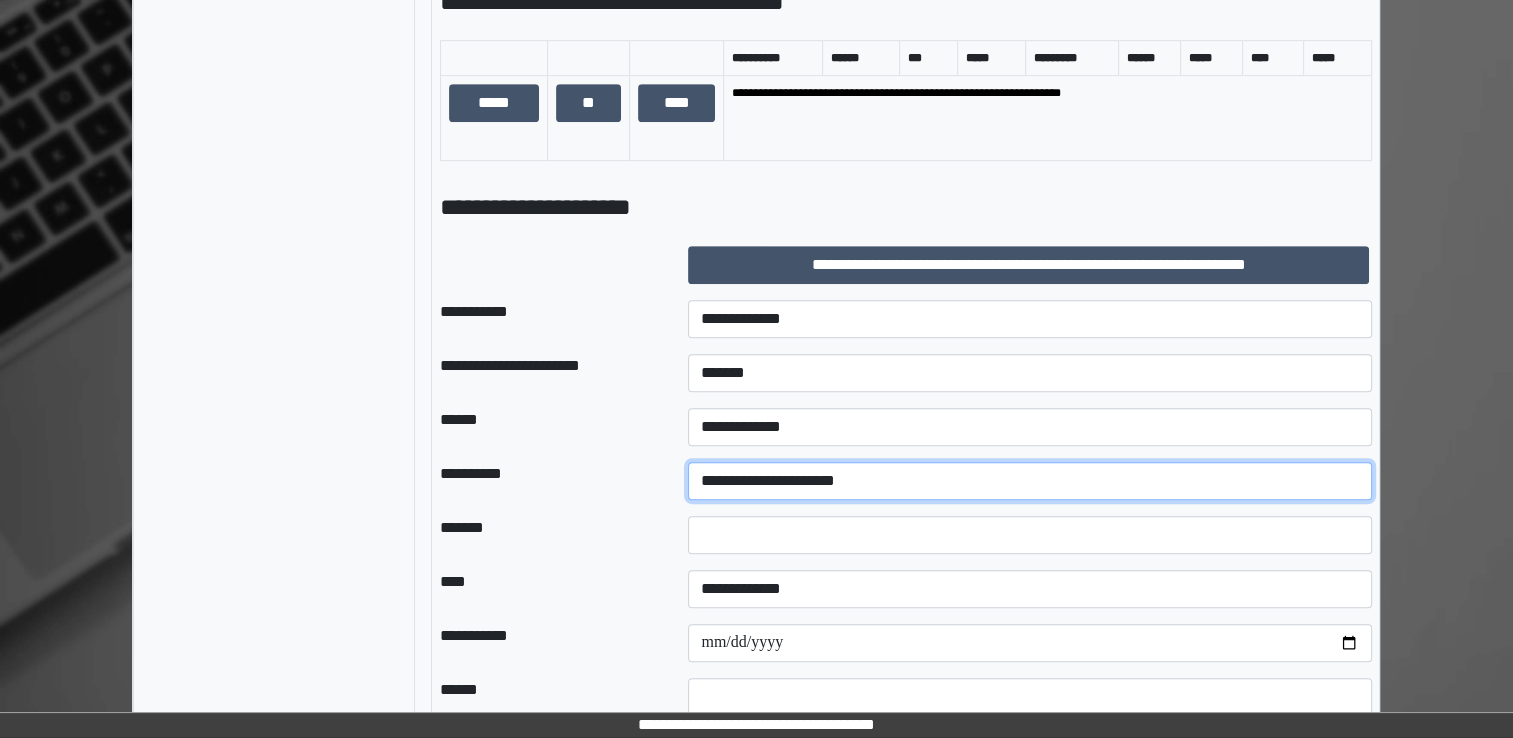 click on "**********" at bounding box center [1030, 481] 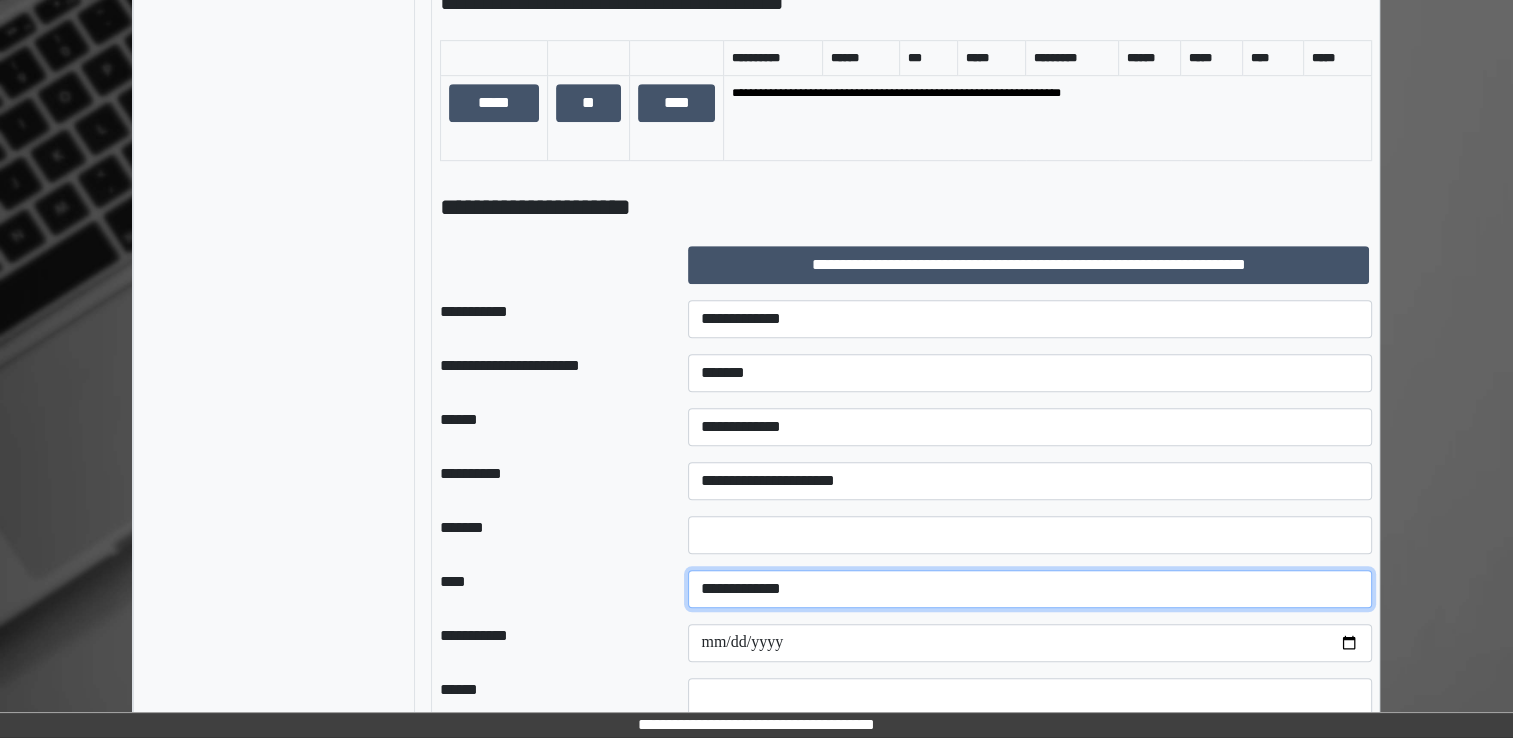 click on "**********" at bounding box center (1030, 589) 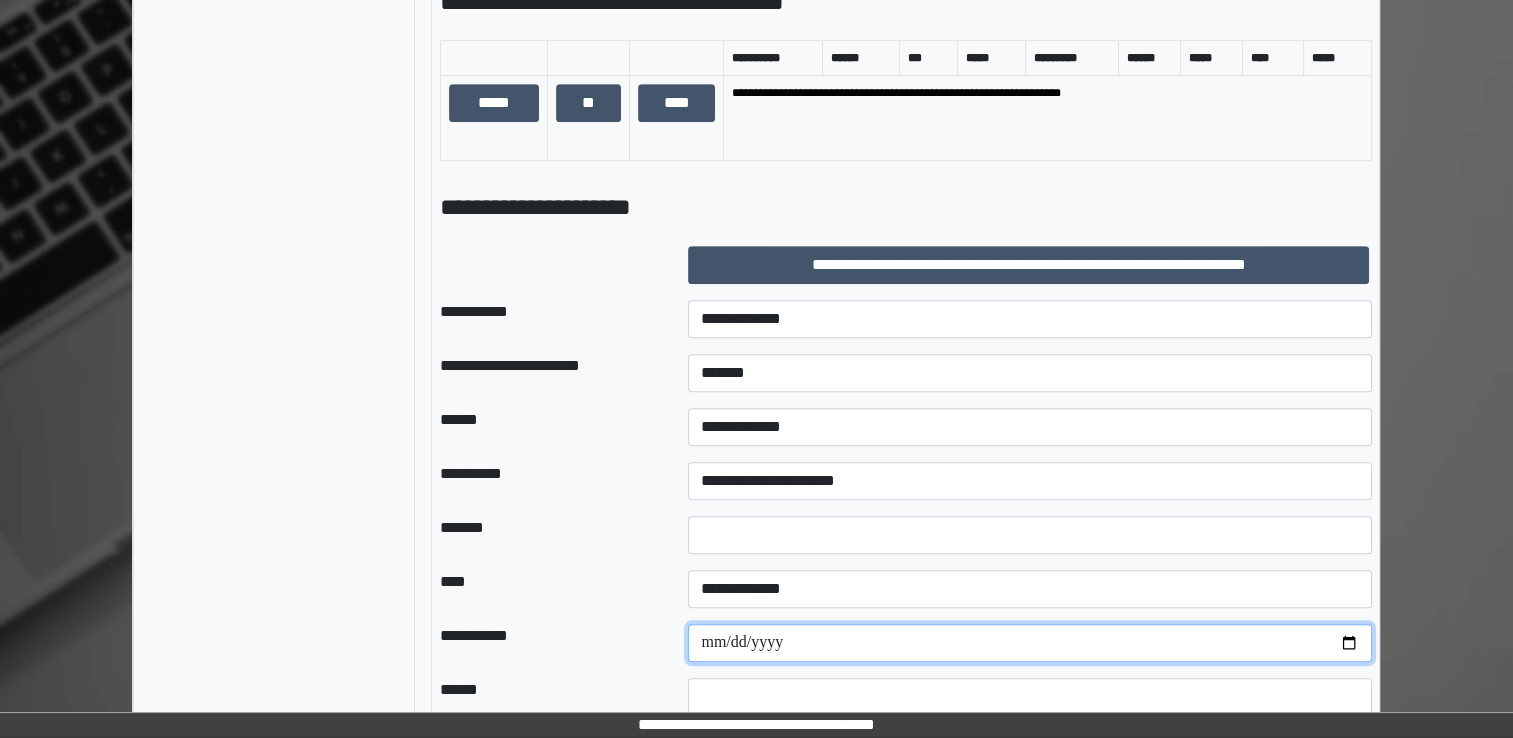 drag, startPoint x: 797, startPoint y: 654, endPoint x: 797, endPoint y: 674, distance: 20 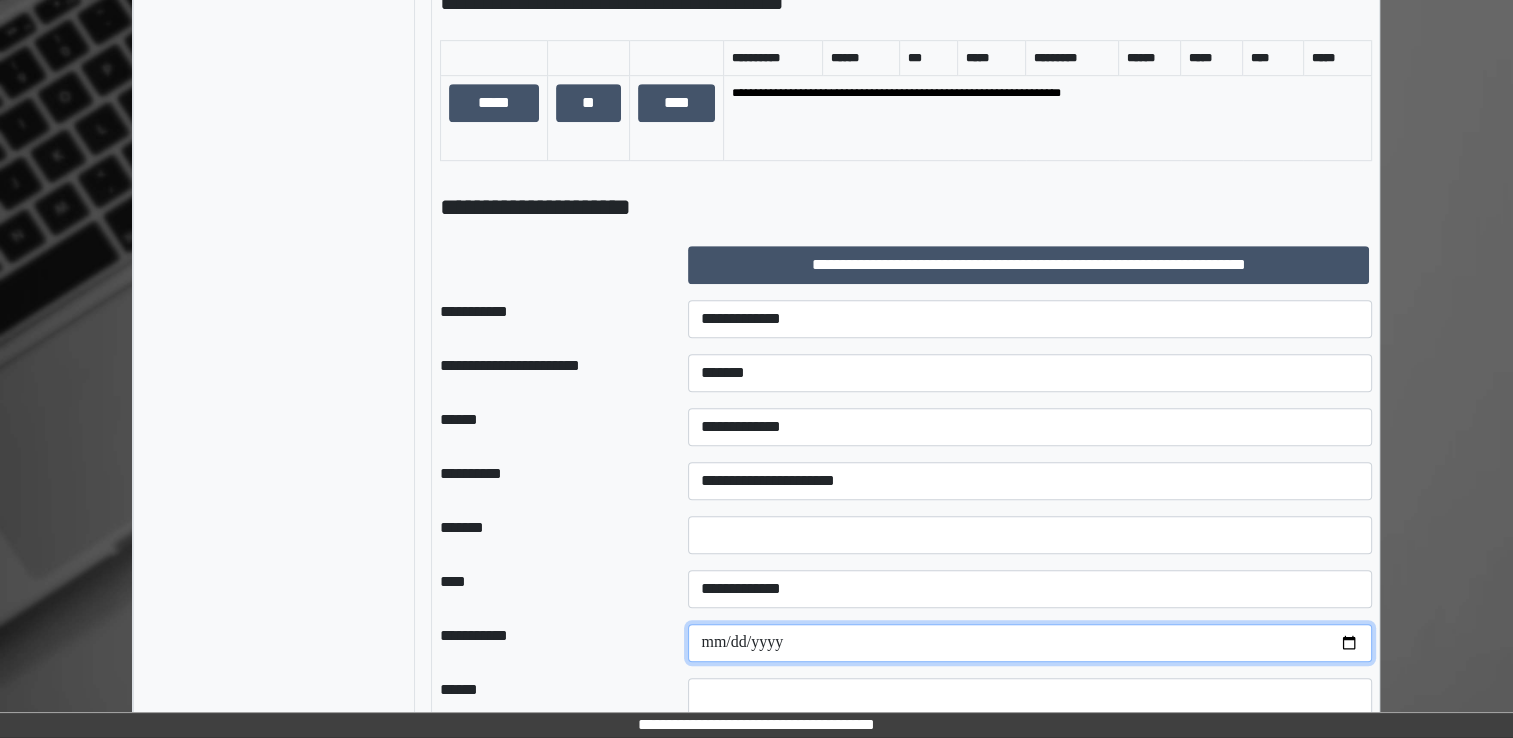 type on "**********" 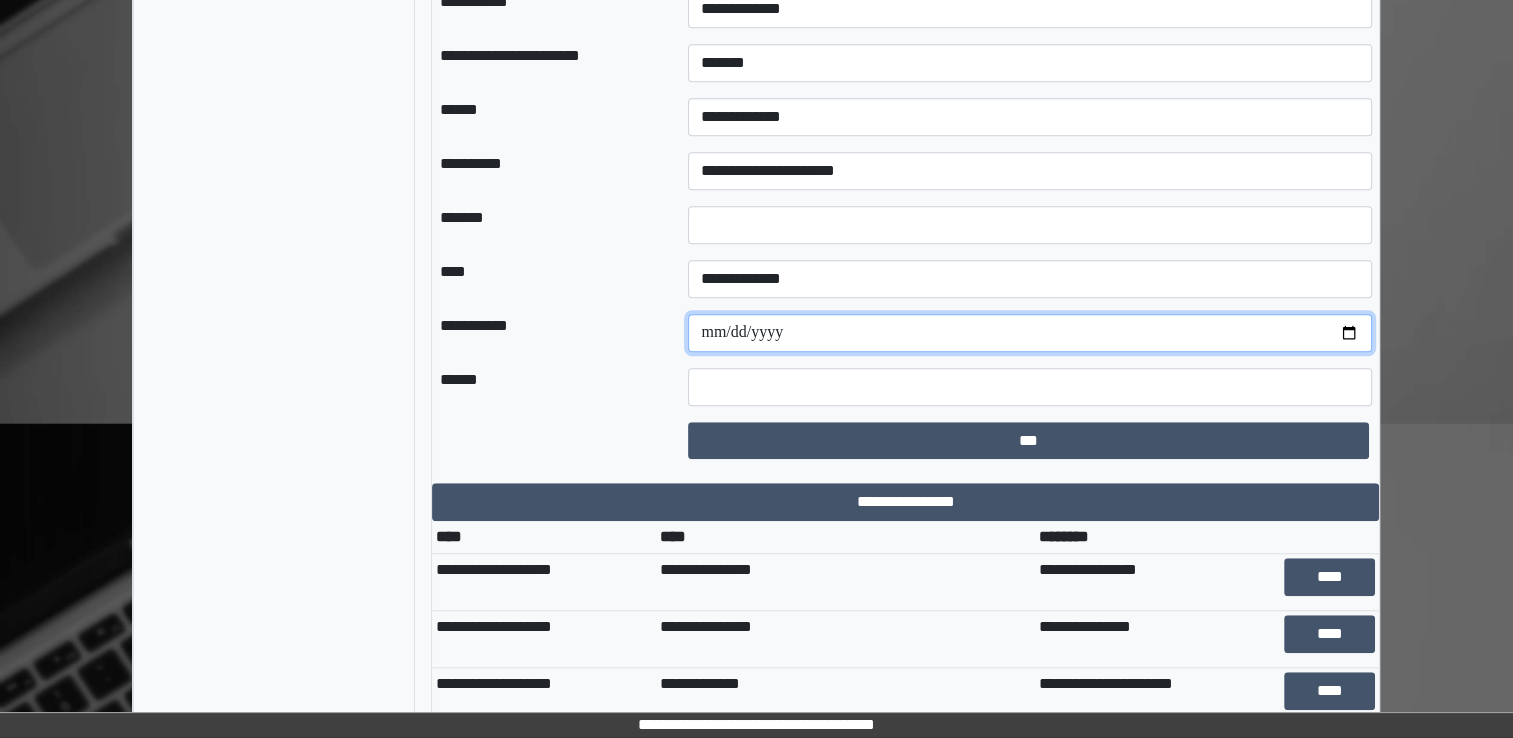 scroll, scrollTop: 1484, scrollLeft: 0, axis: vertical 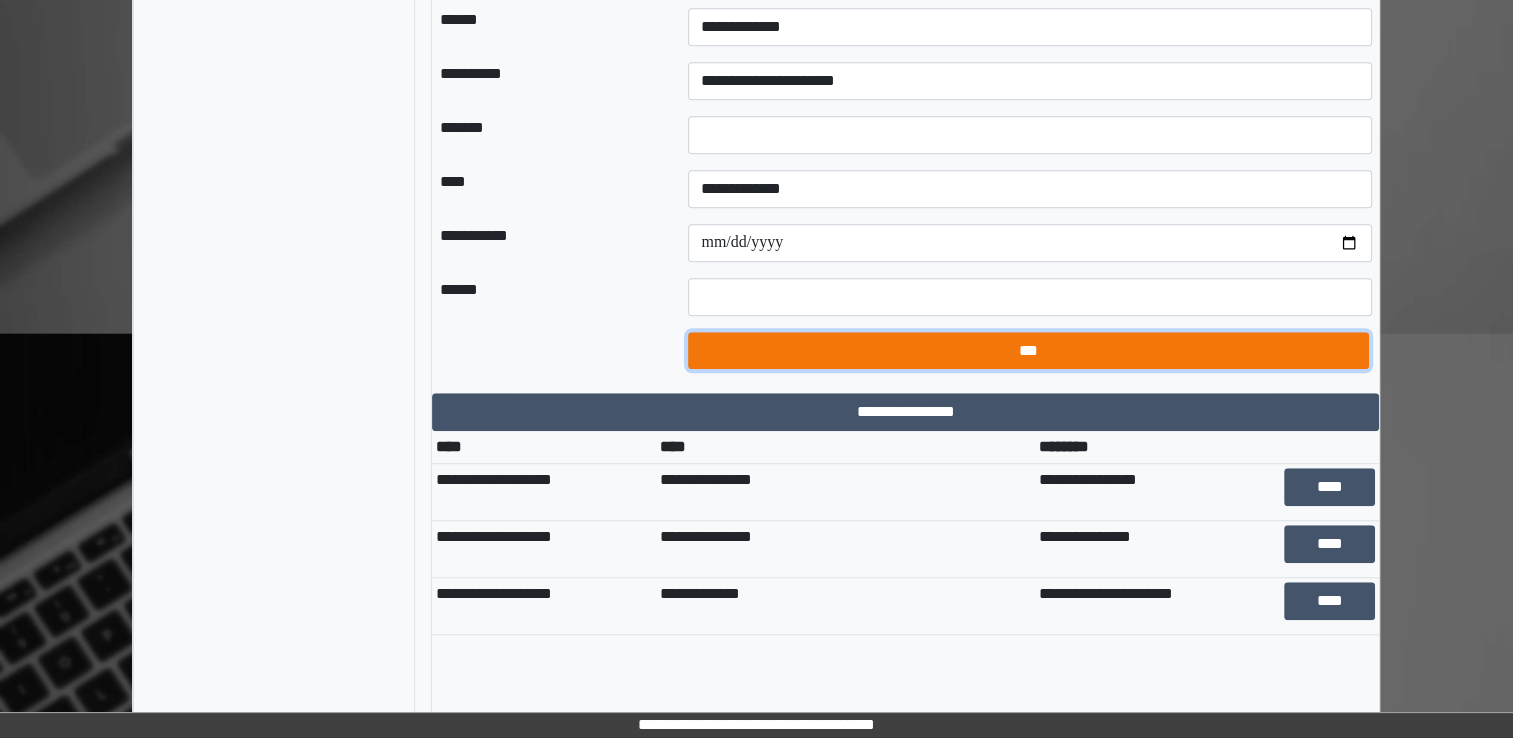 click on "***" at bounding box center (1028, 351) 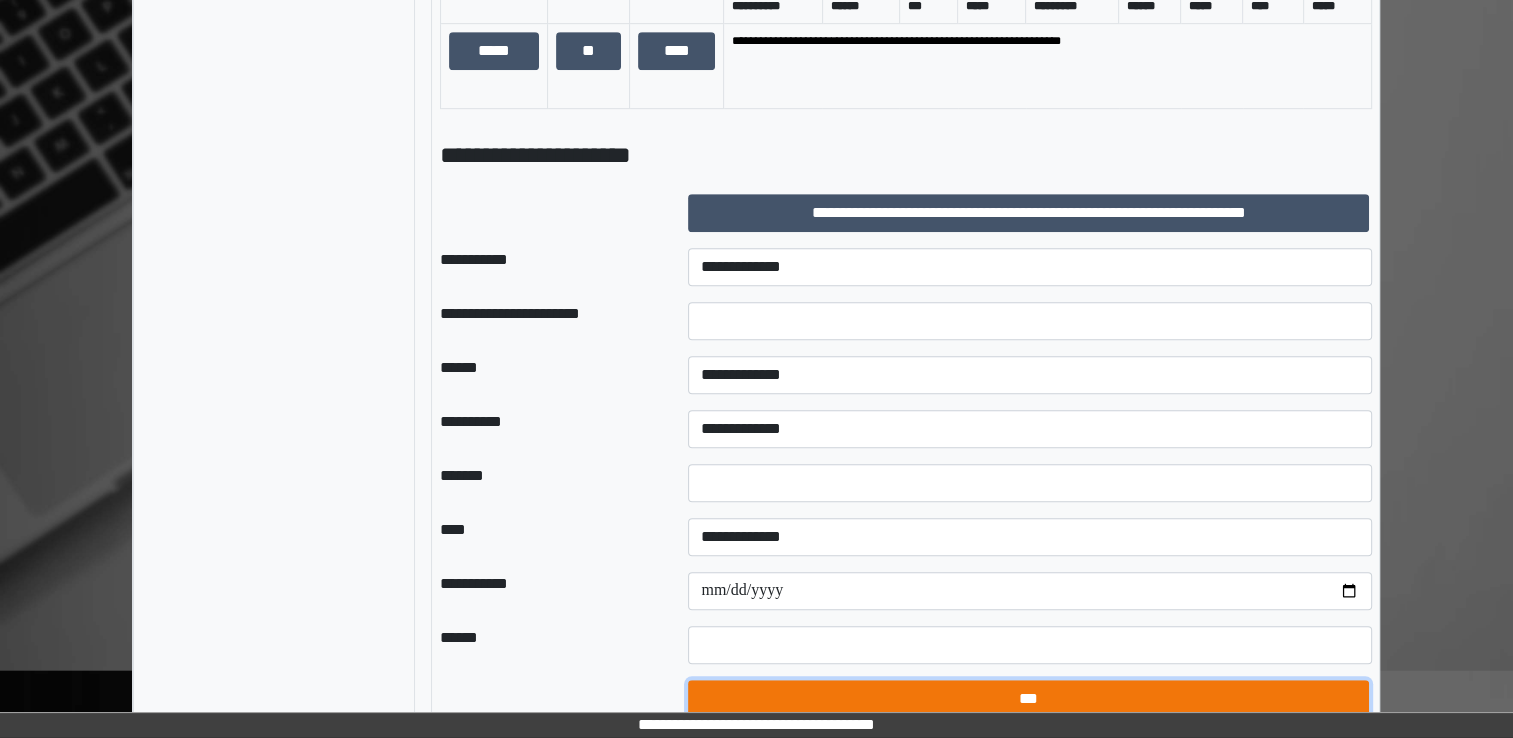 scroll, scrollTop: 1084, scrollLeft: 0, axis: vertical 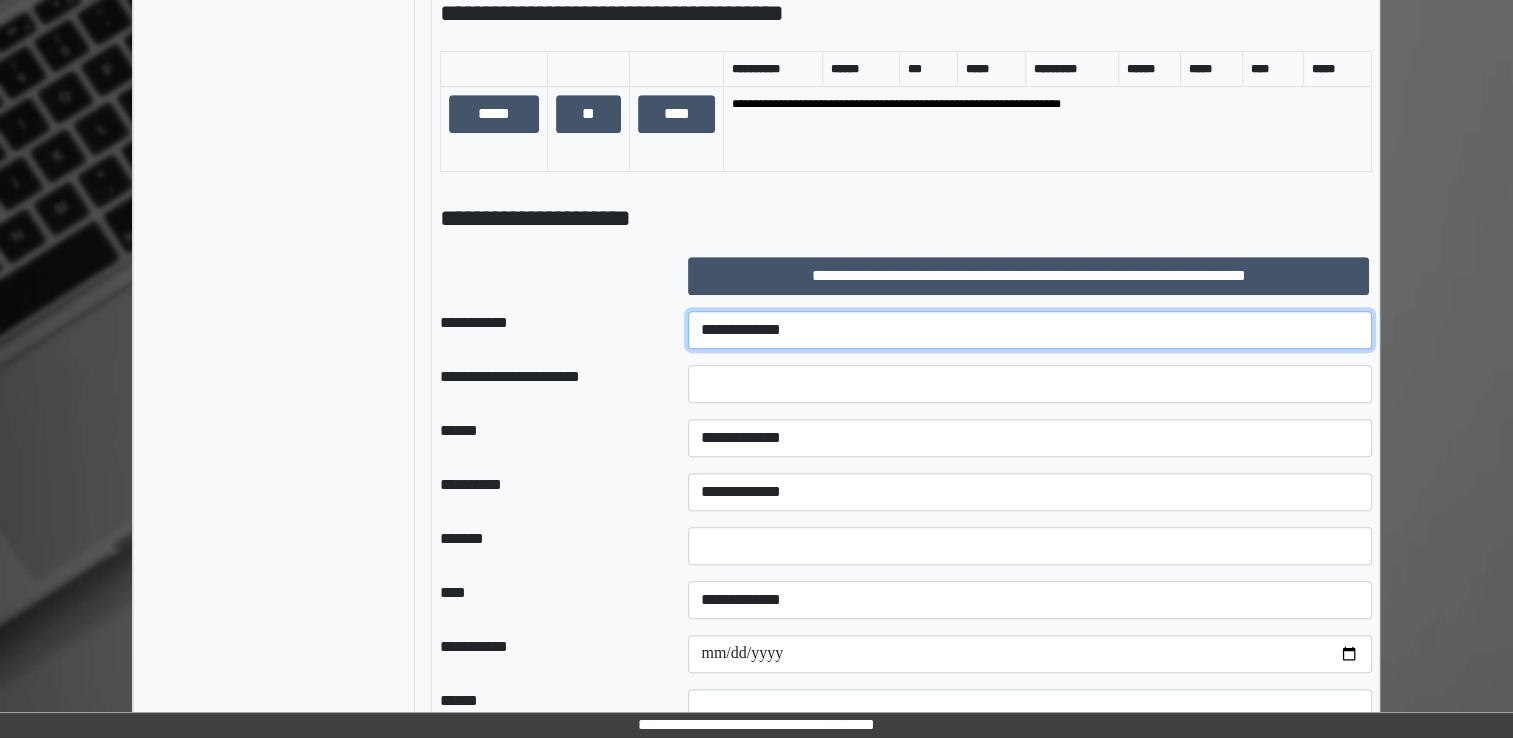 click on "**********" at bounding box center [1030, 330] 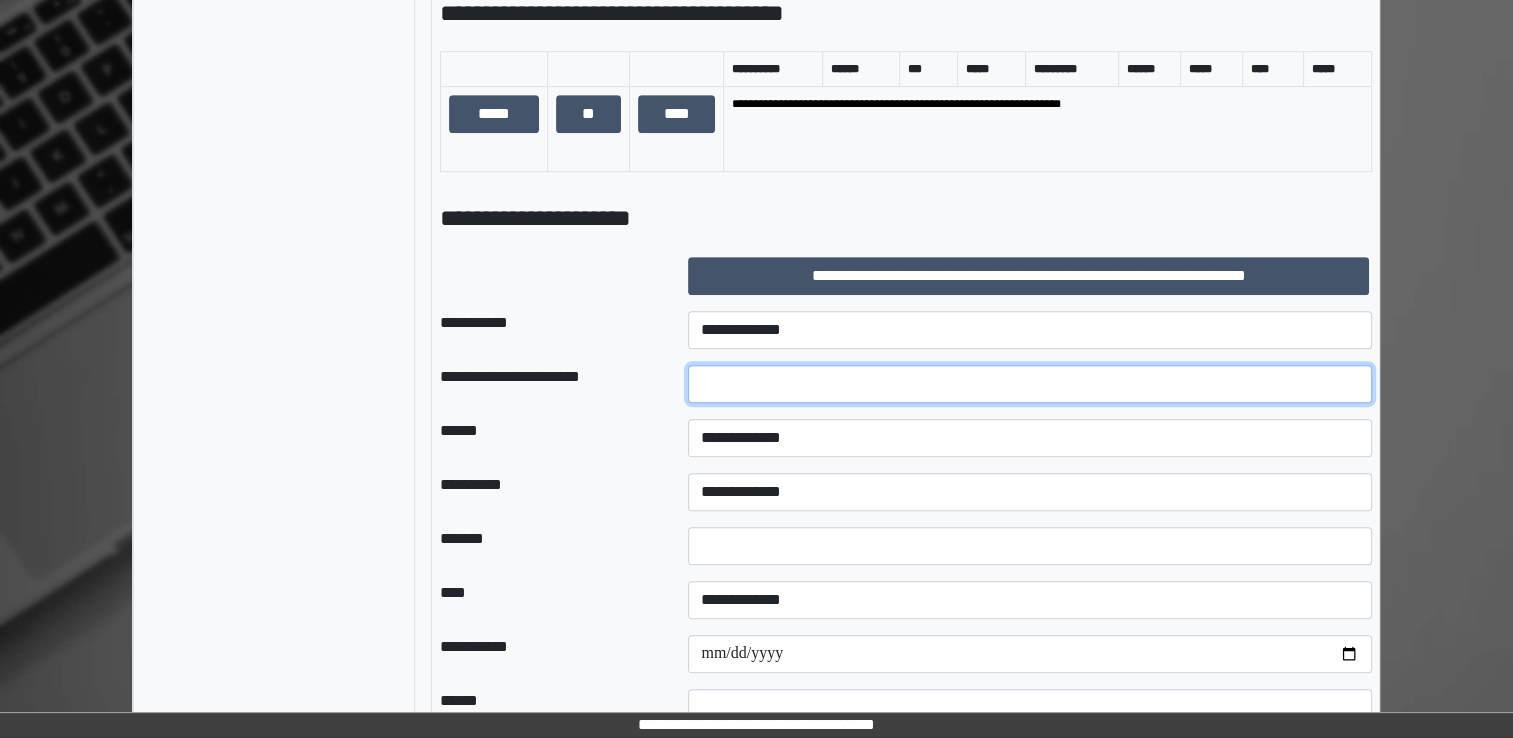 click at bounding box center (1030, 384) 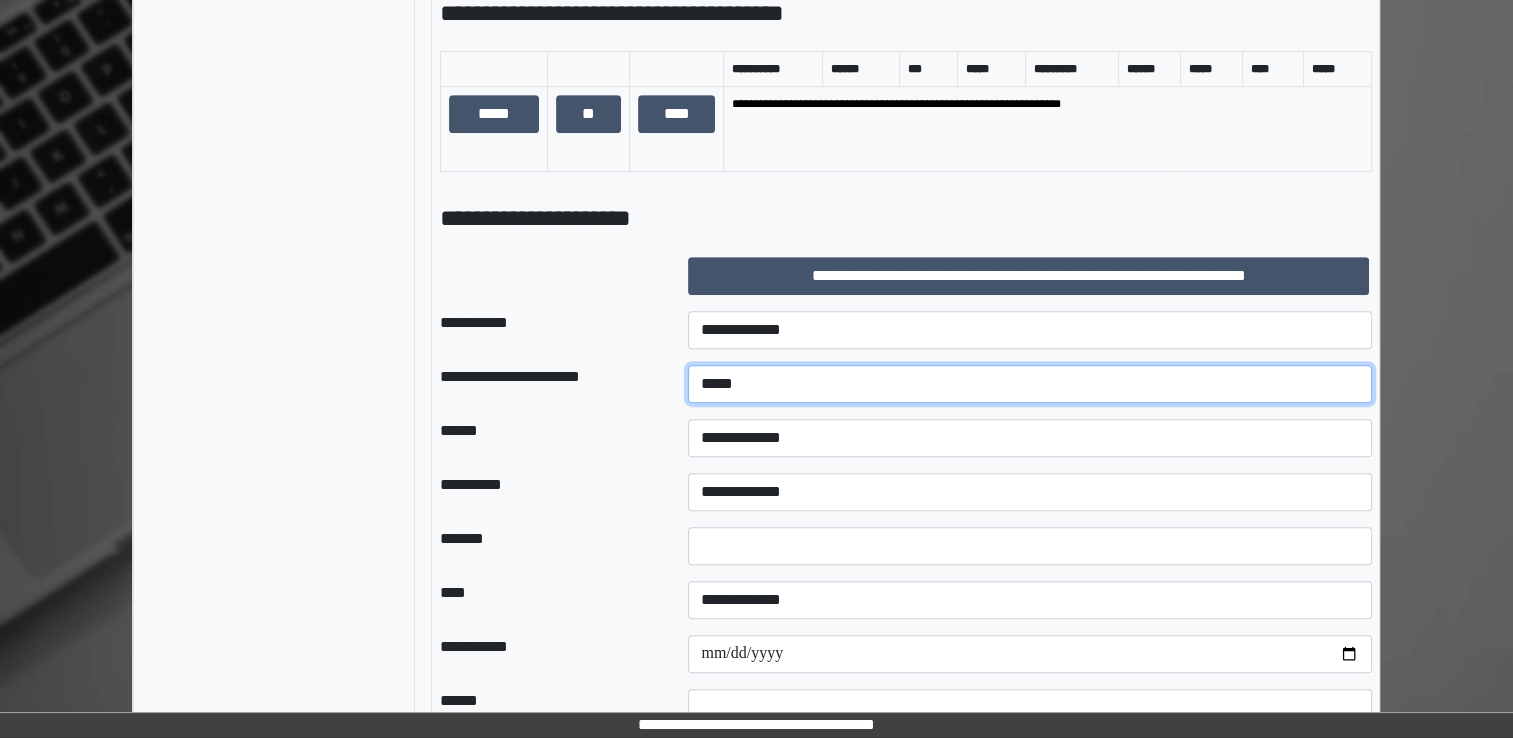 type on "*****" 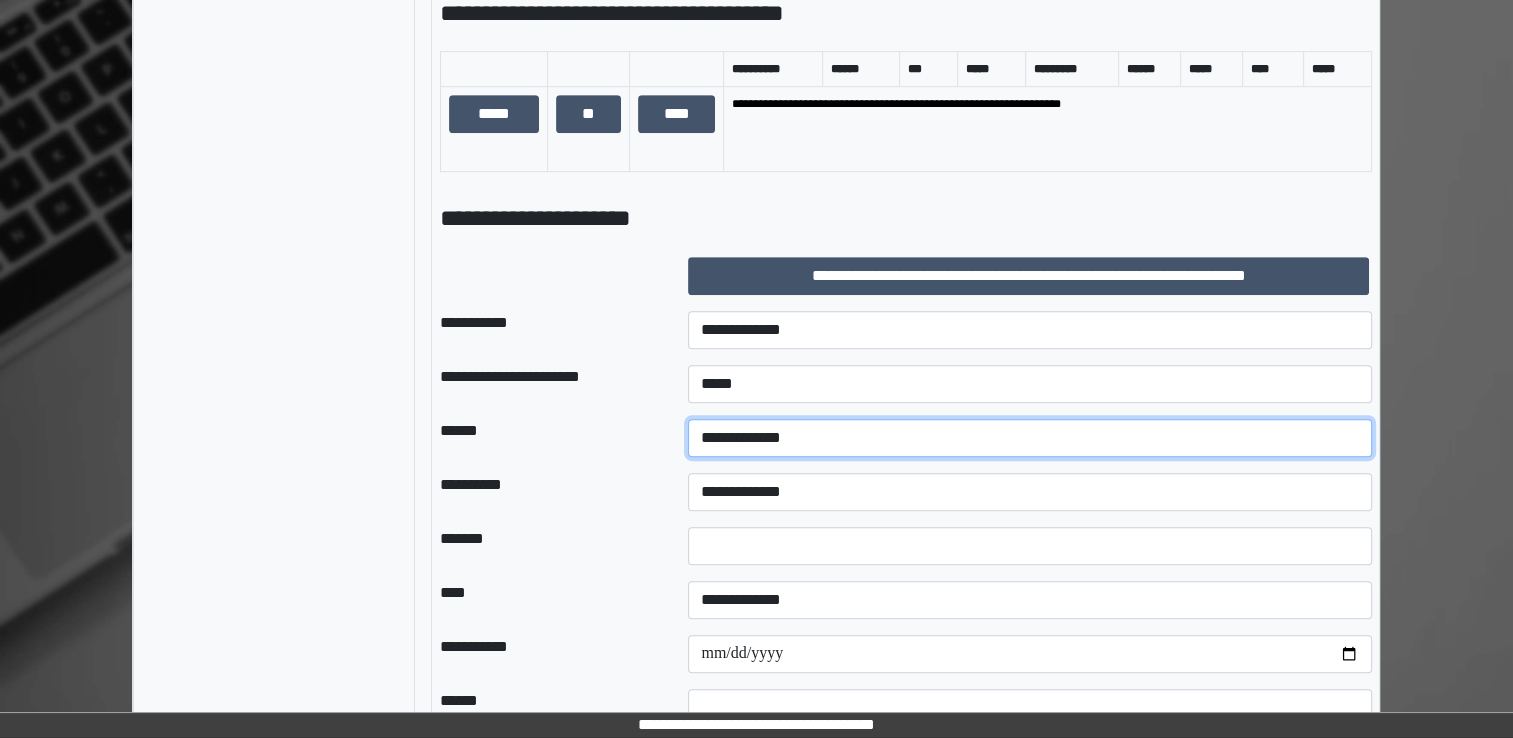 select on "*" 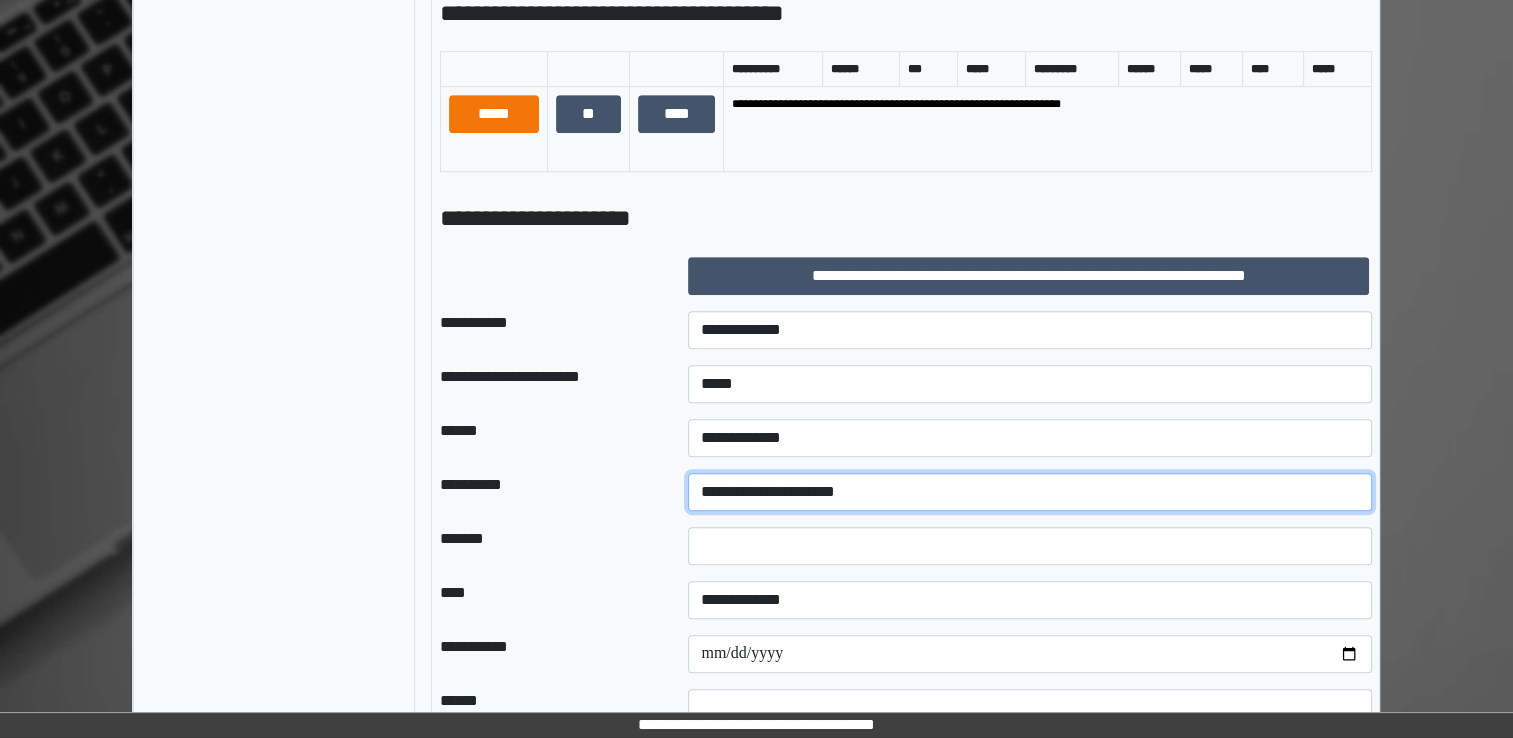 select on "*" 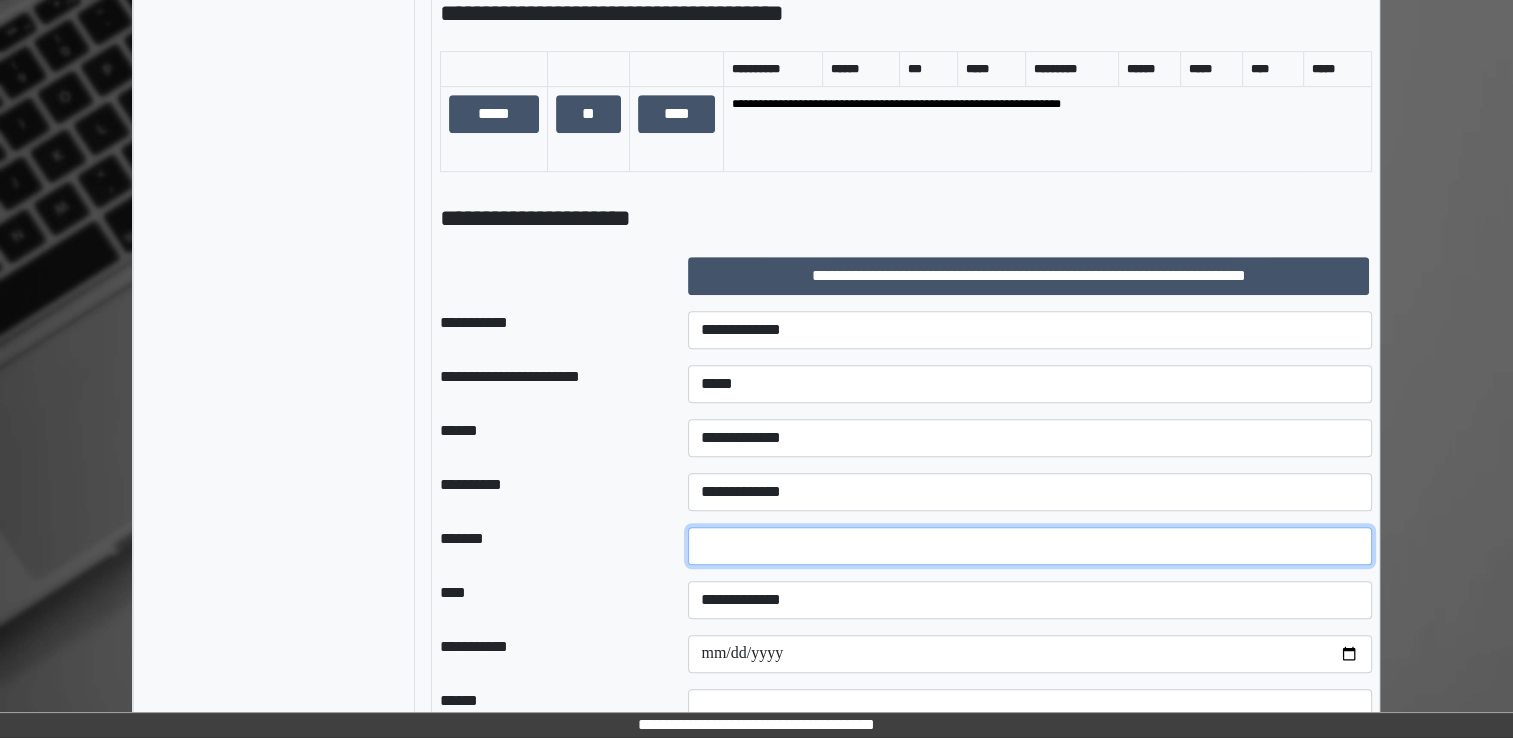 drag, startPoint x: 733, startPoint y: 553, endPoint x: 632, endPoint y: 555, distance: 101.0198 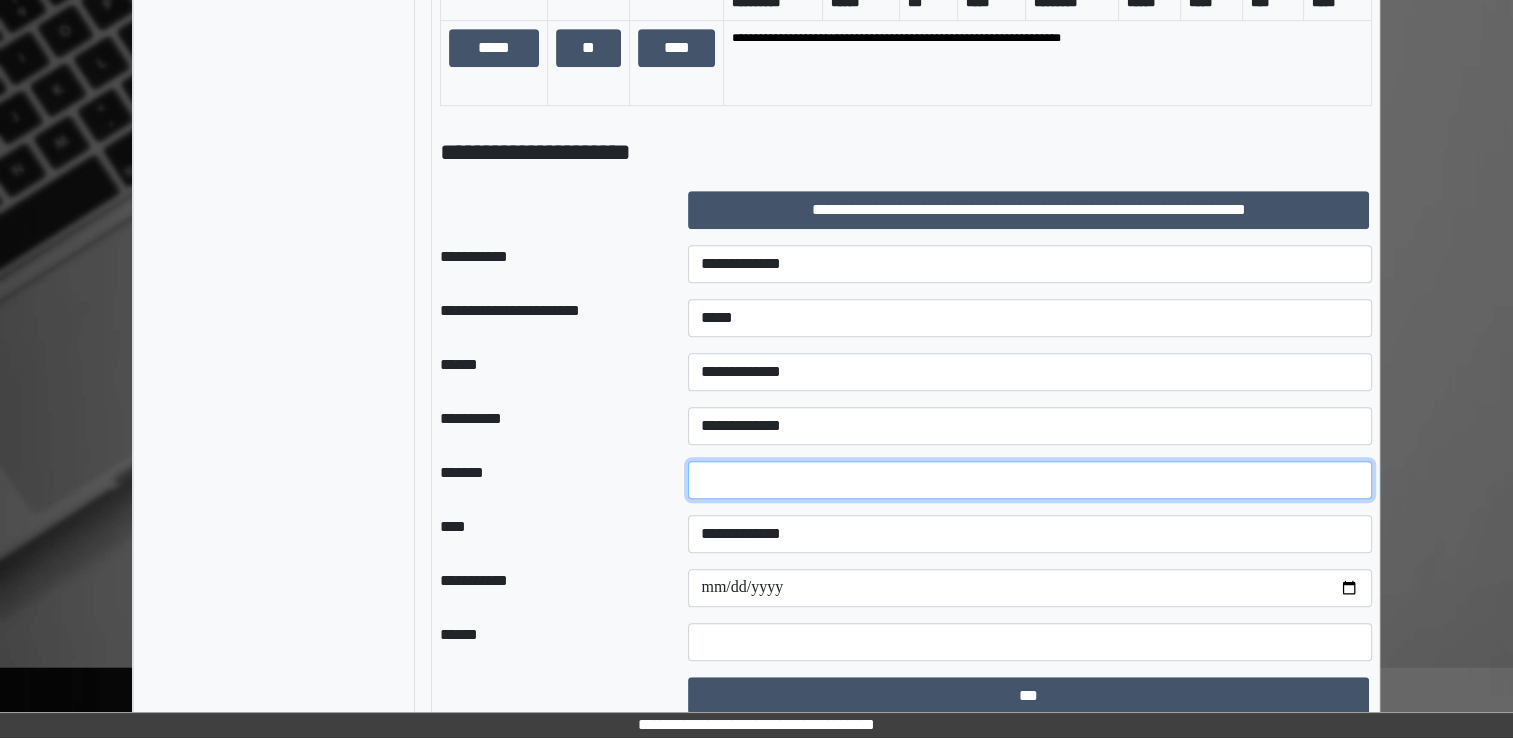 scroll, scrollTop: 1184, scrollLeft: 0, axis: vertical 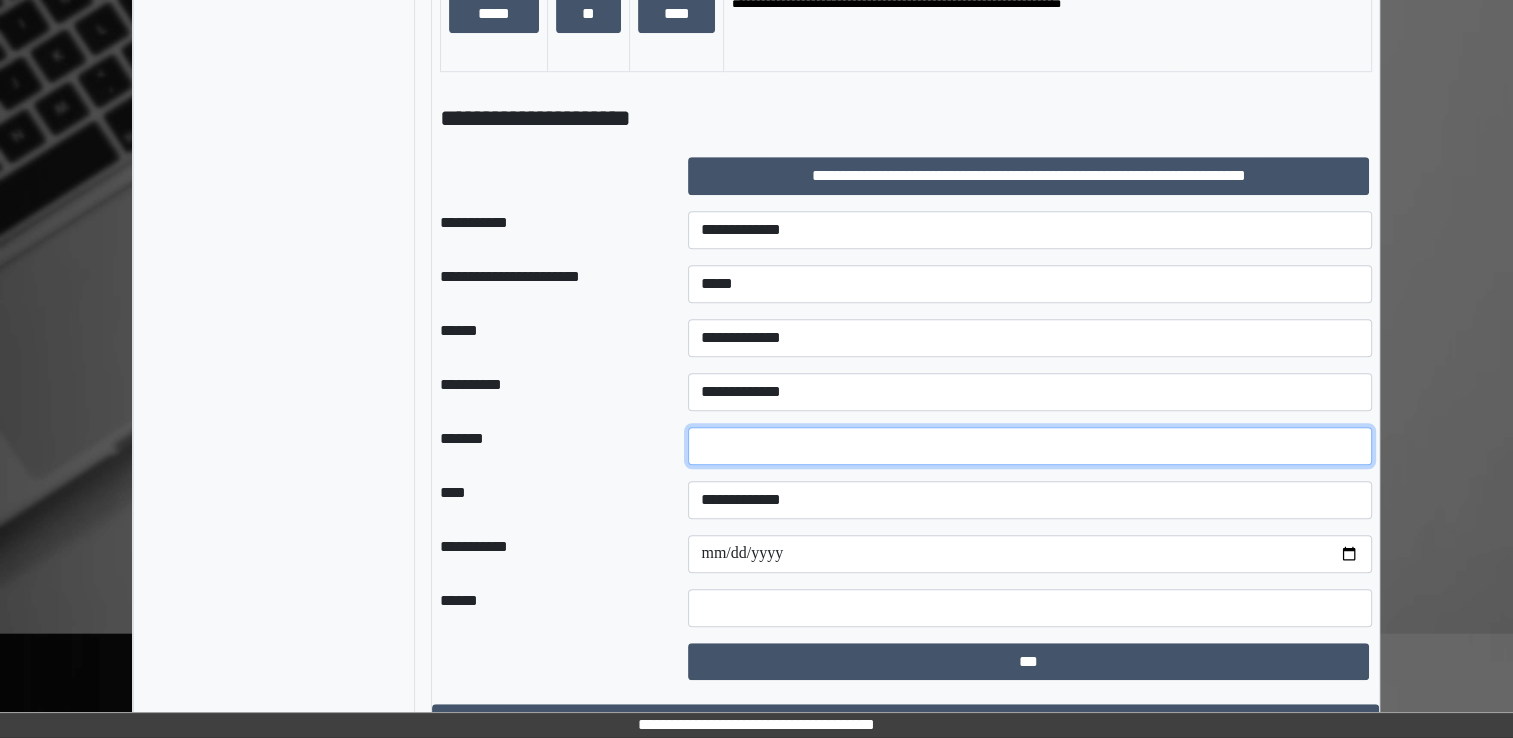 type on "**" 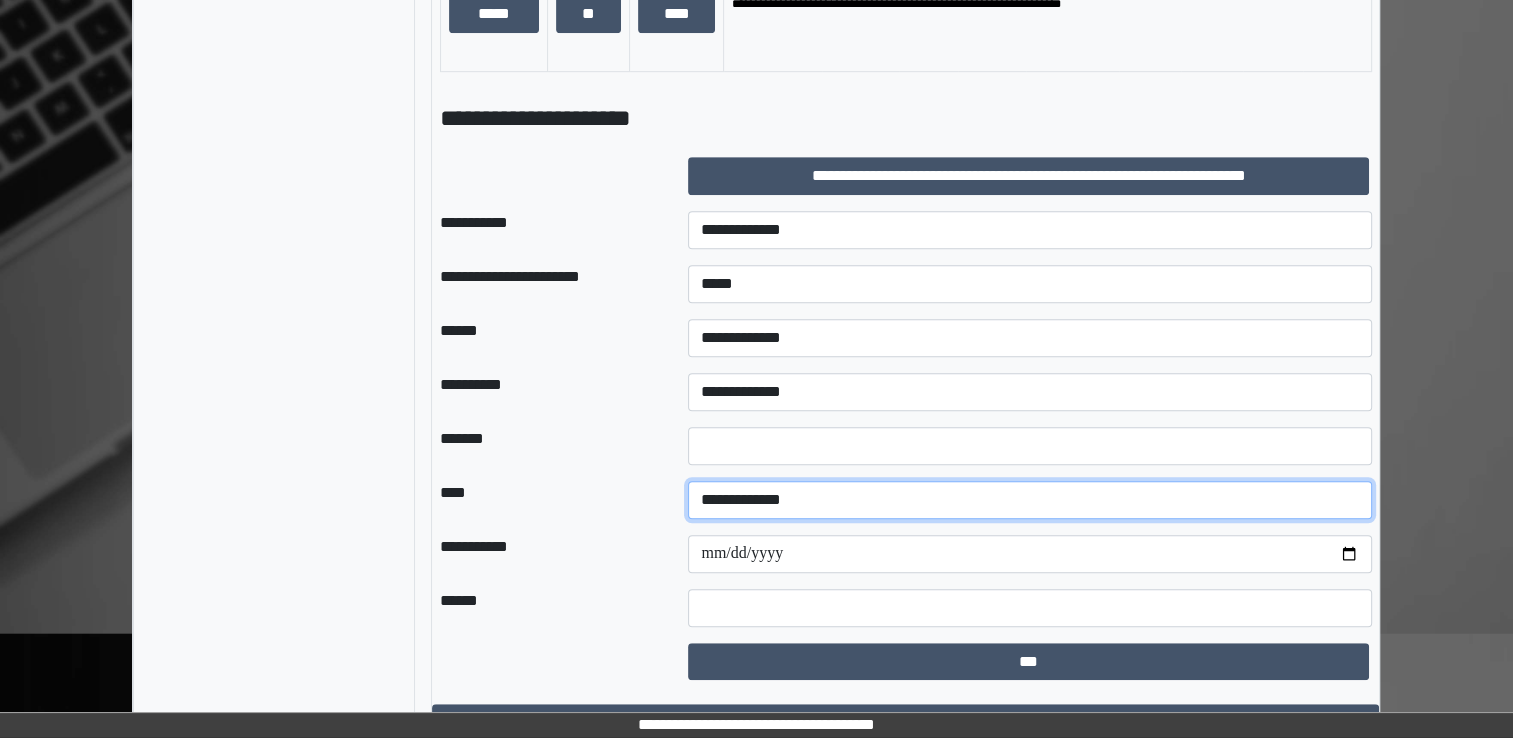 click on "**********" at bounding box center (1030, 500) 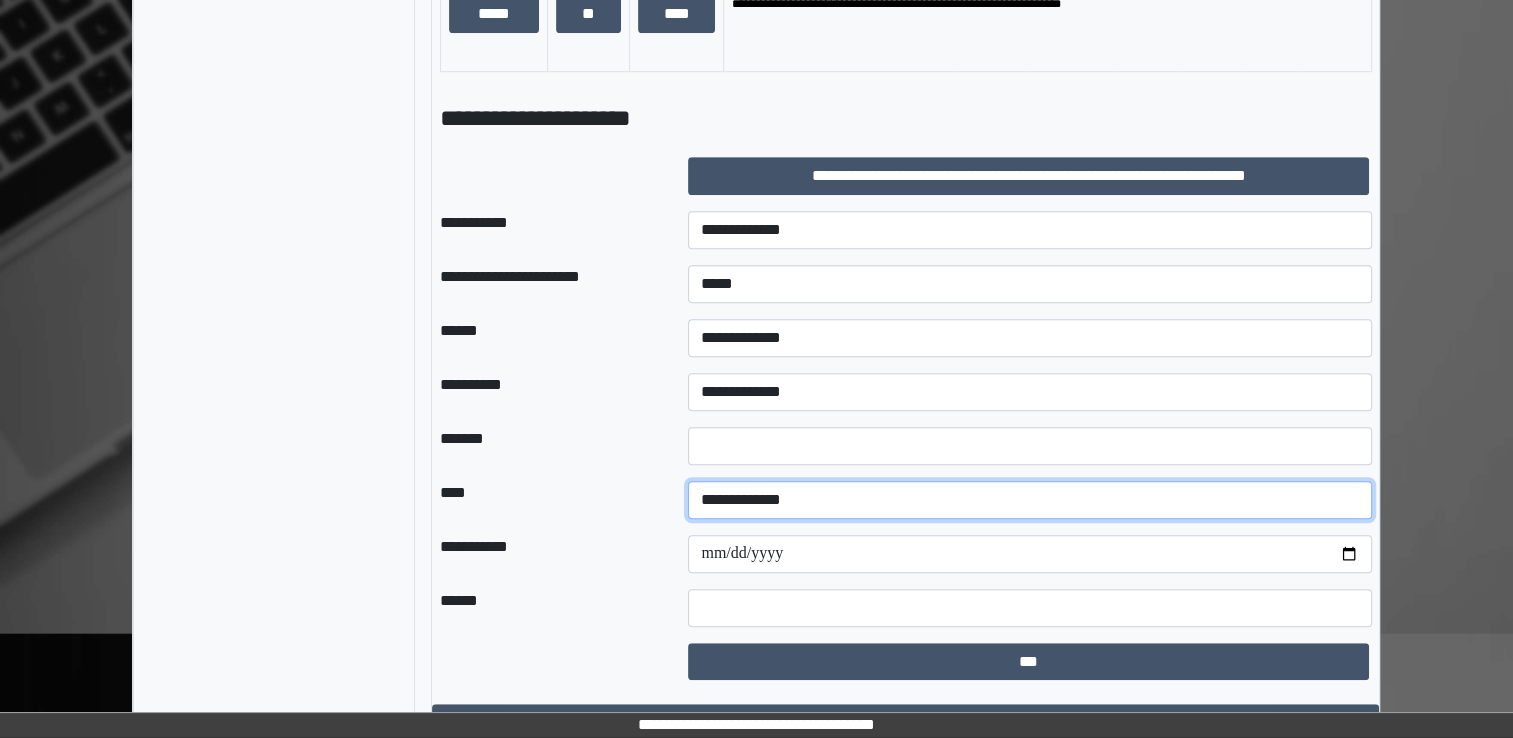 select on "*" 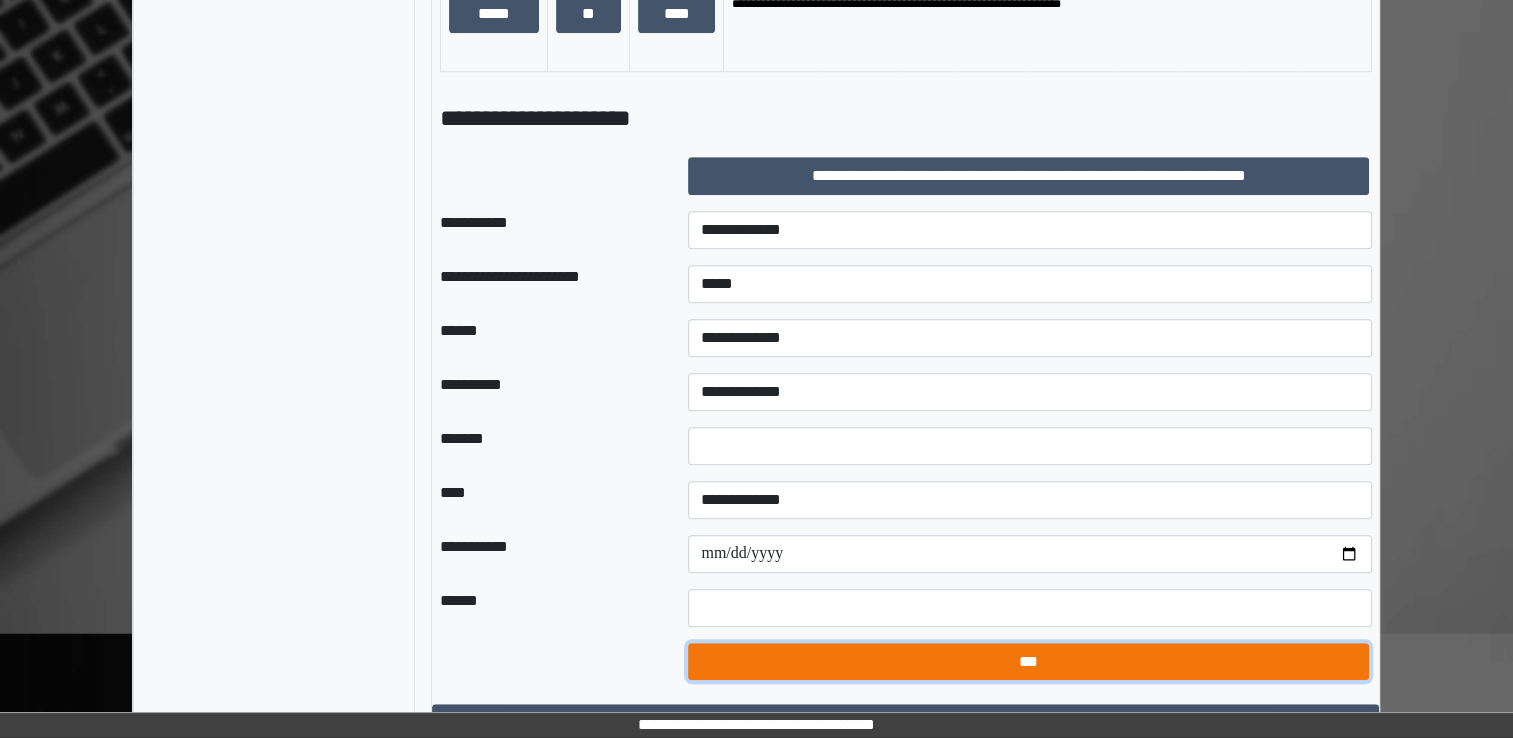 click on "***" at bounding box center (1028, 662) 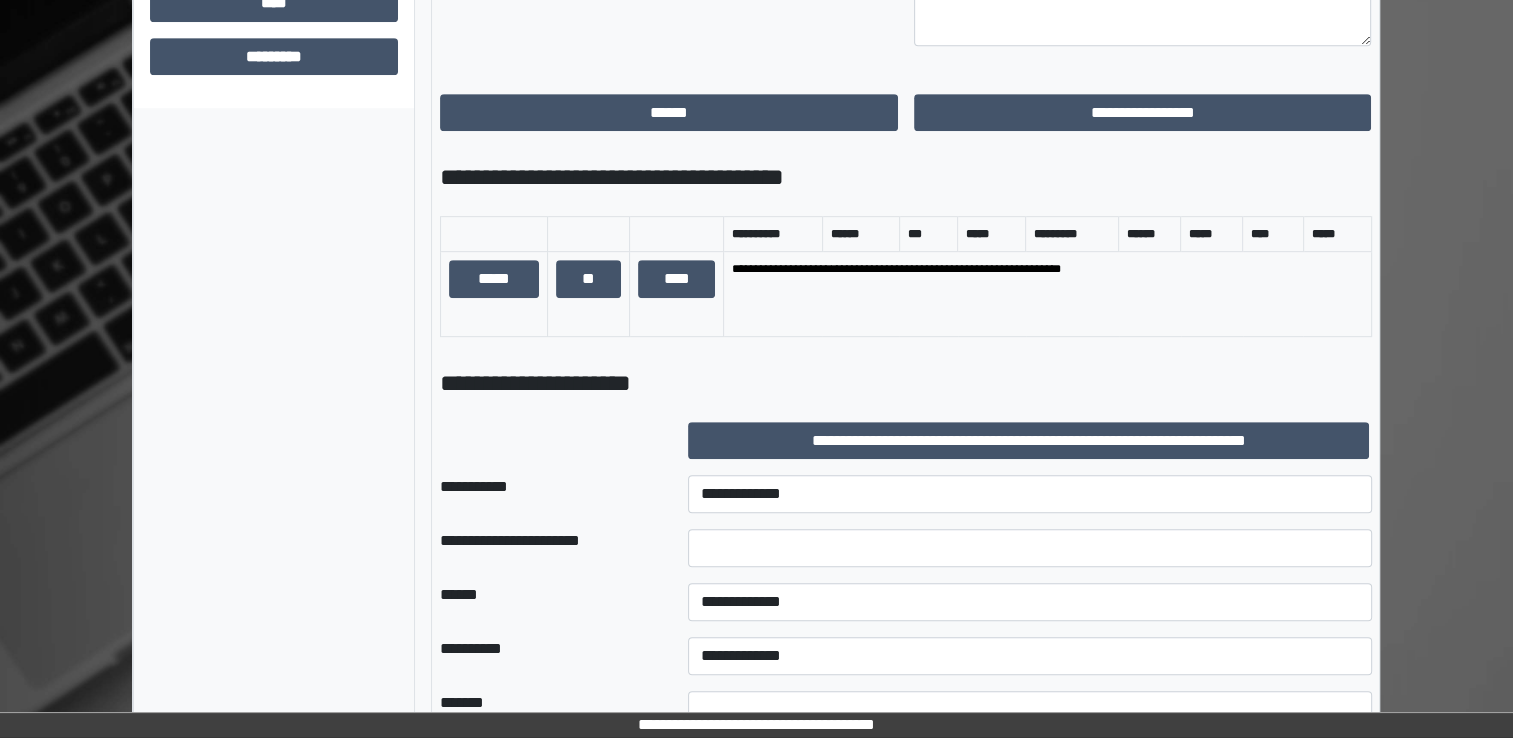 scroll, scrollTop: 584, scrollLeft: 0, axis: vertical 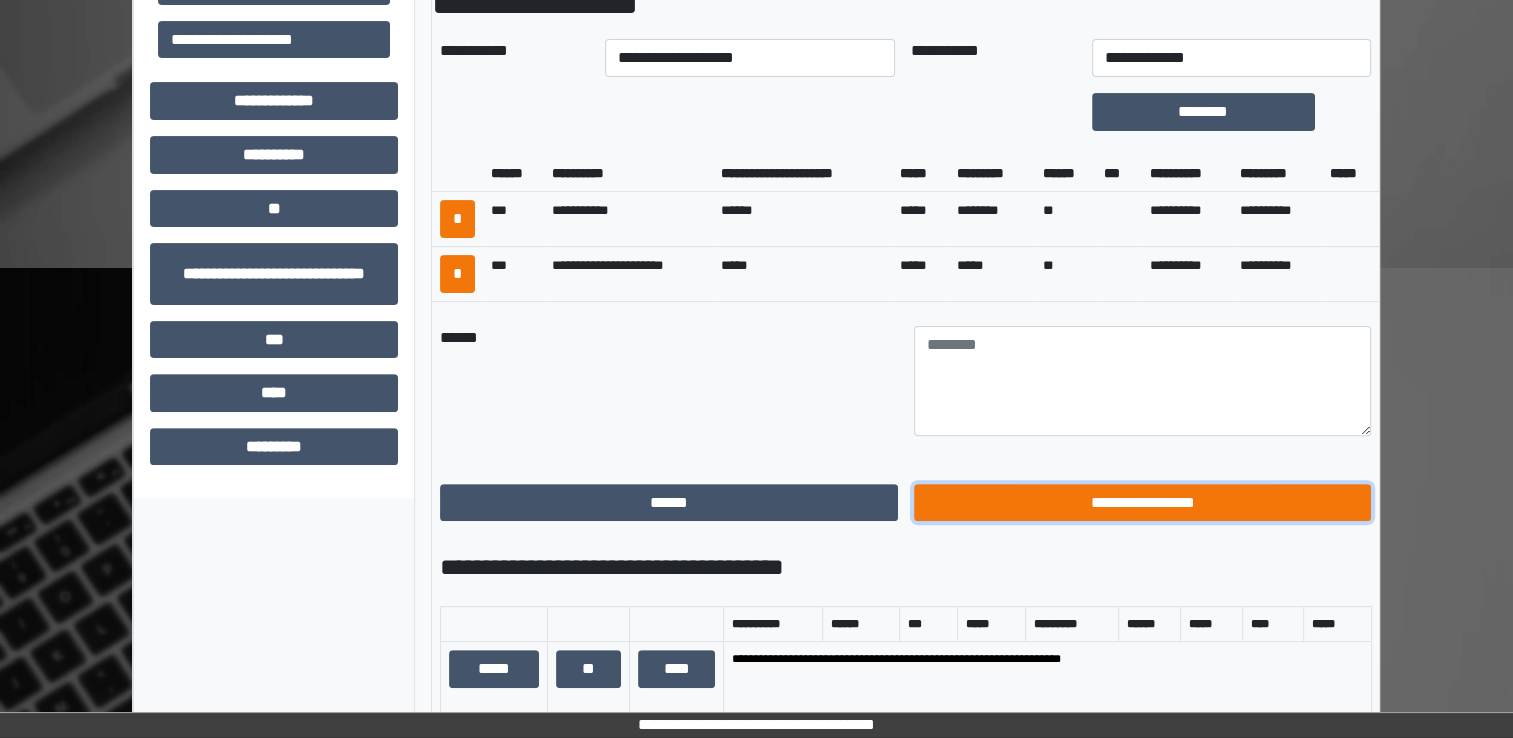 click on "**********" at bounding box center [1143, 503] 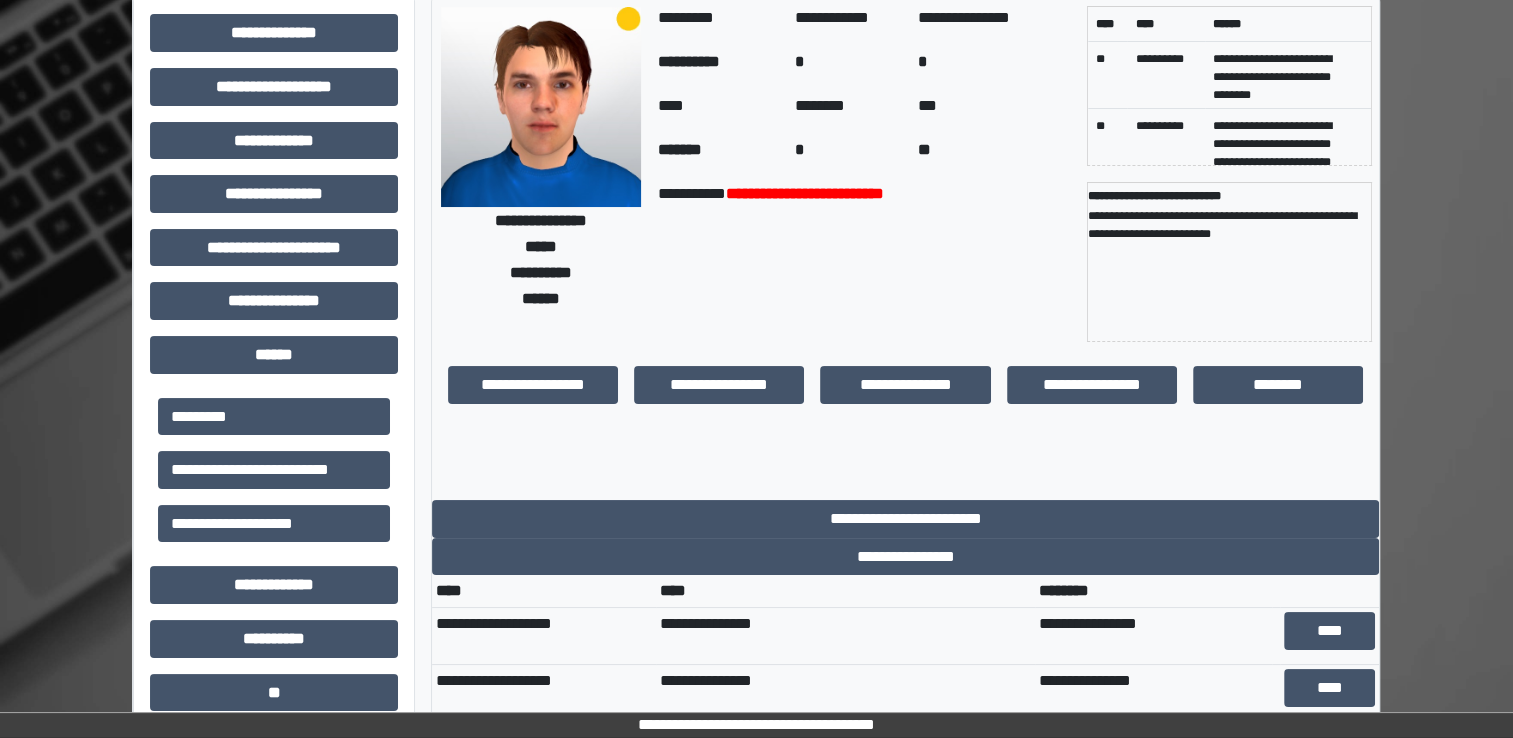 scroll, scrollTop: 0, scrollLeft: 0, axis: both 